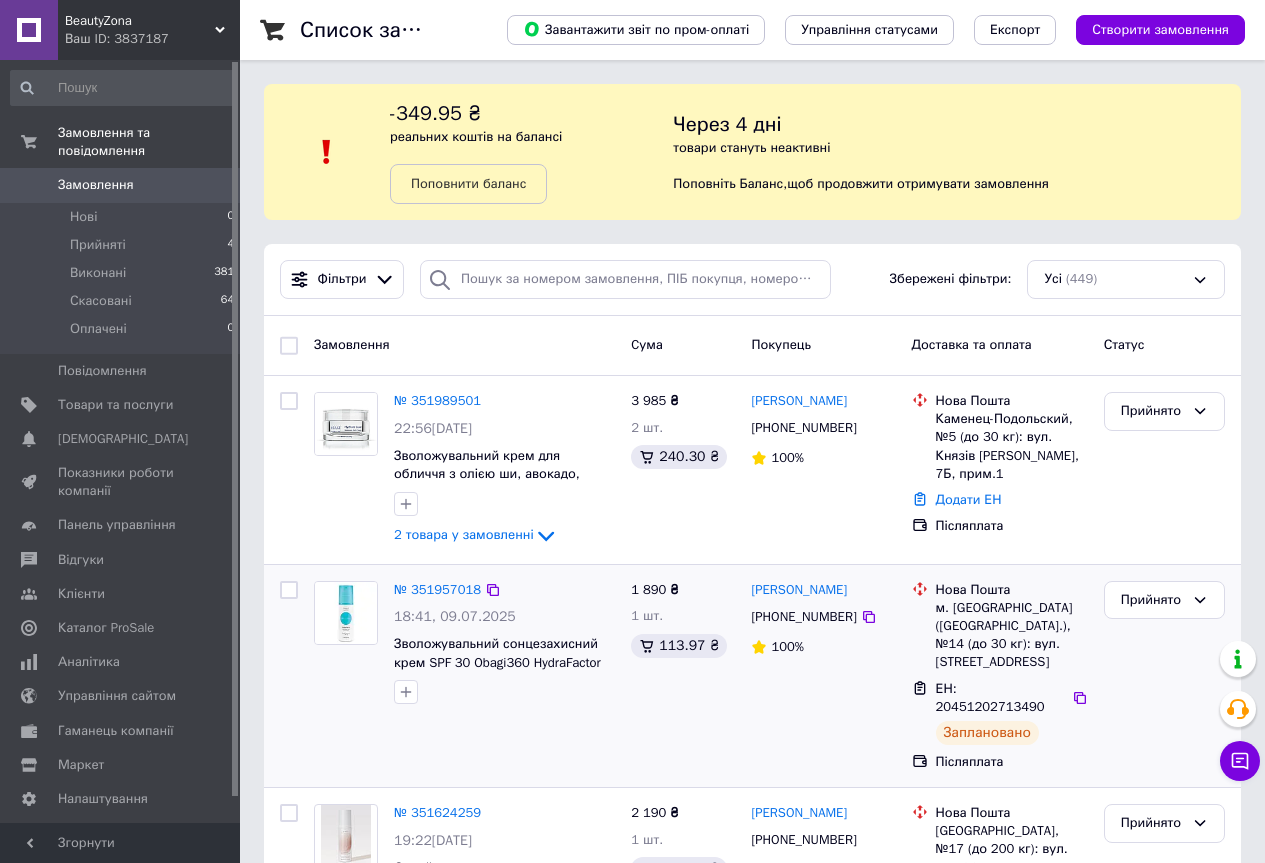 scroll, scrollTop: 0, scrollLeft: 0, axis: both 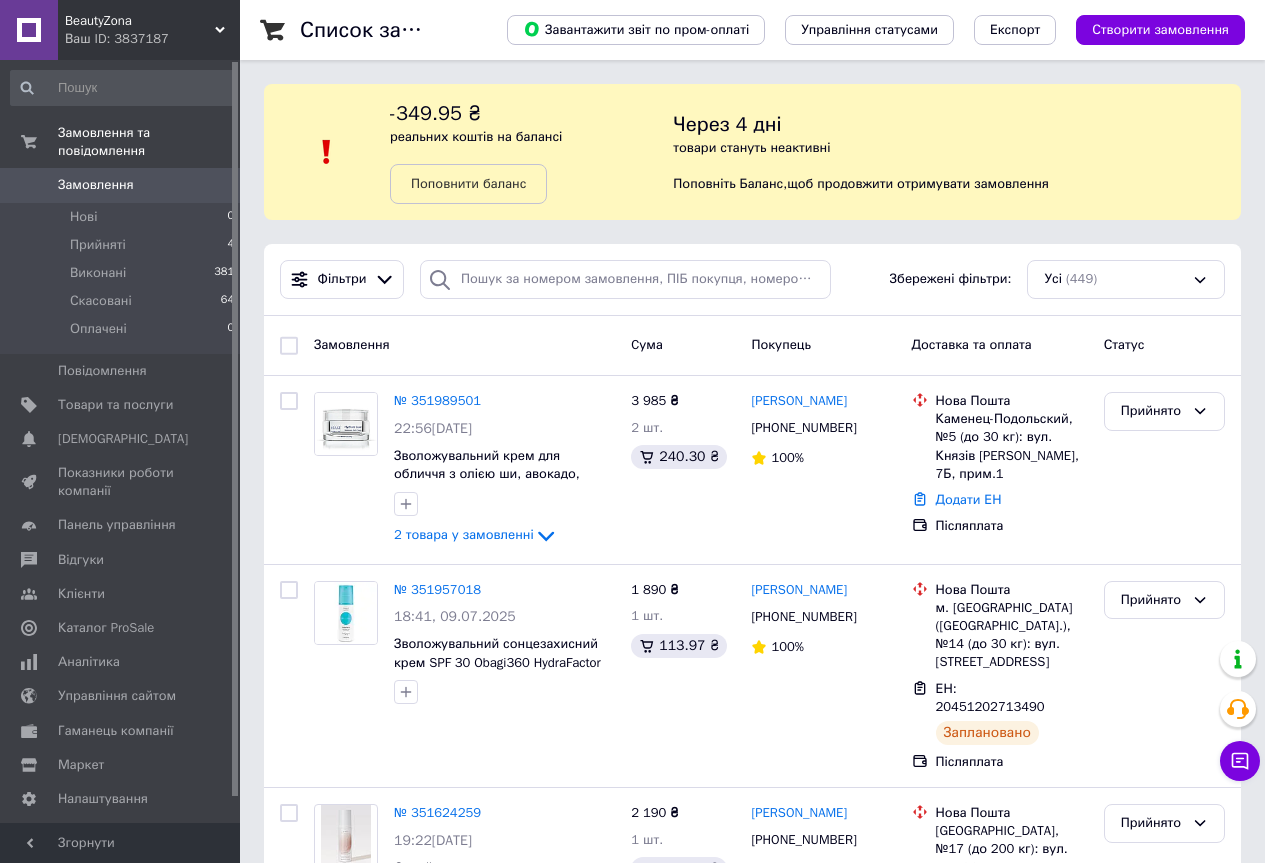 drag, startPoint x: 1071, startPoint y: 674, endPoint x: 1034, endPoint y: 209, distance: 466.46973 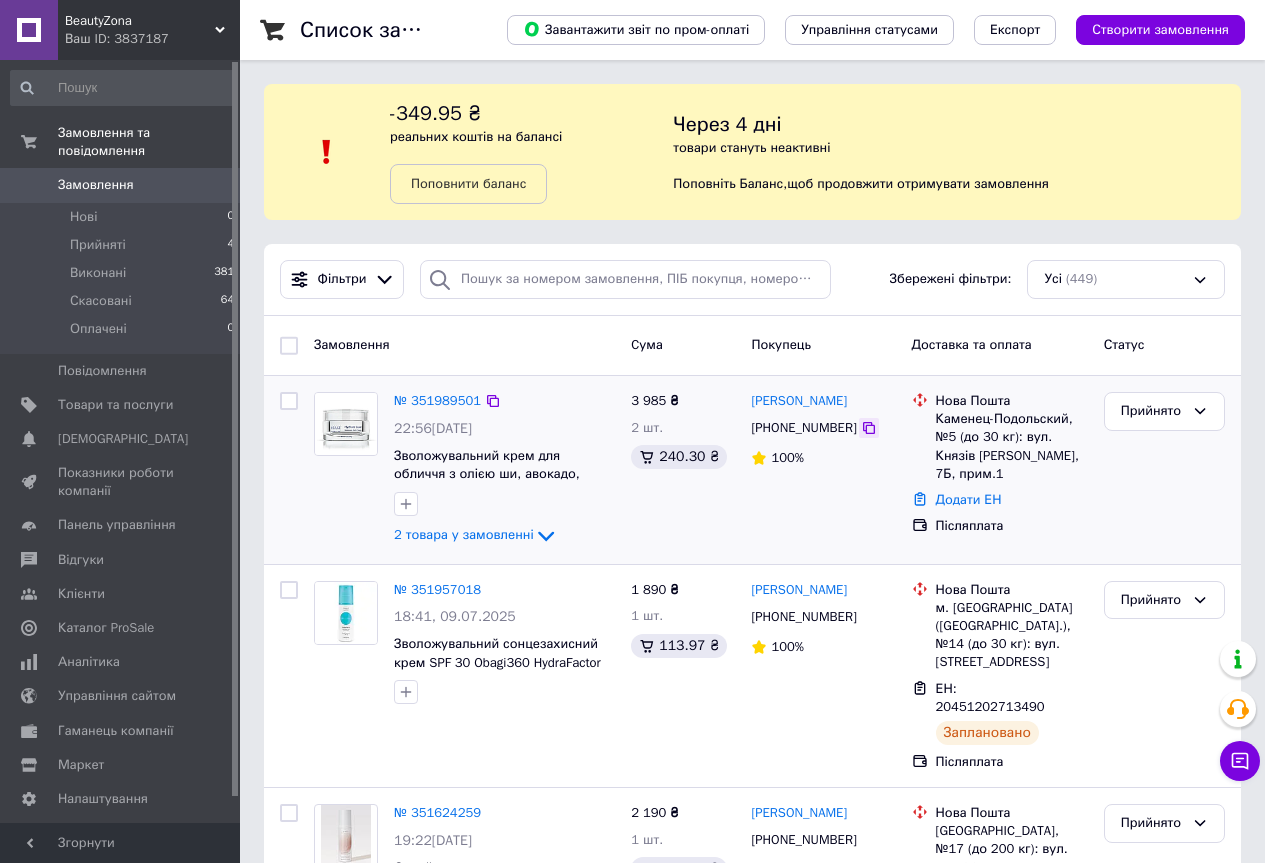 click 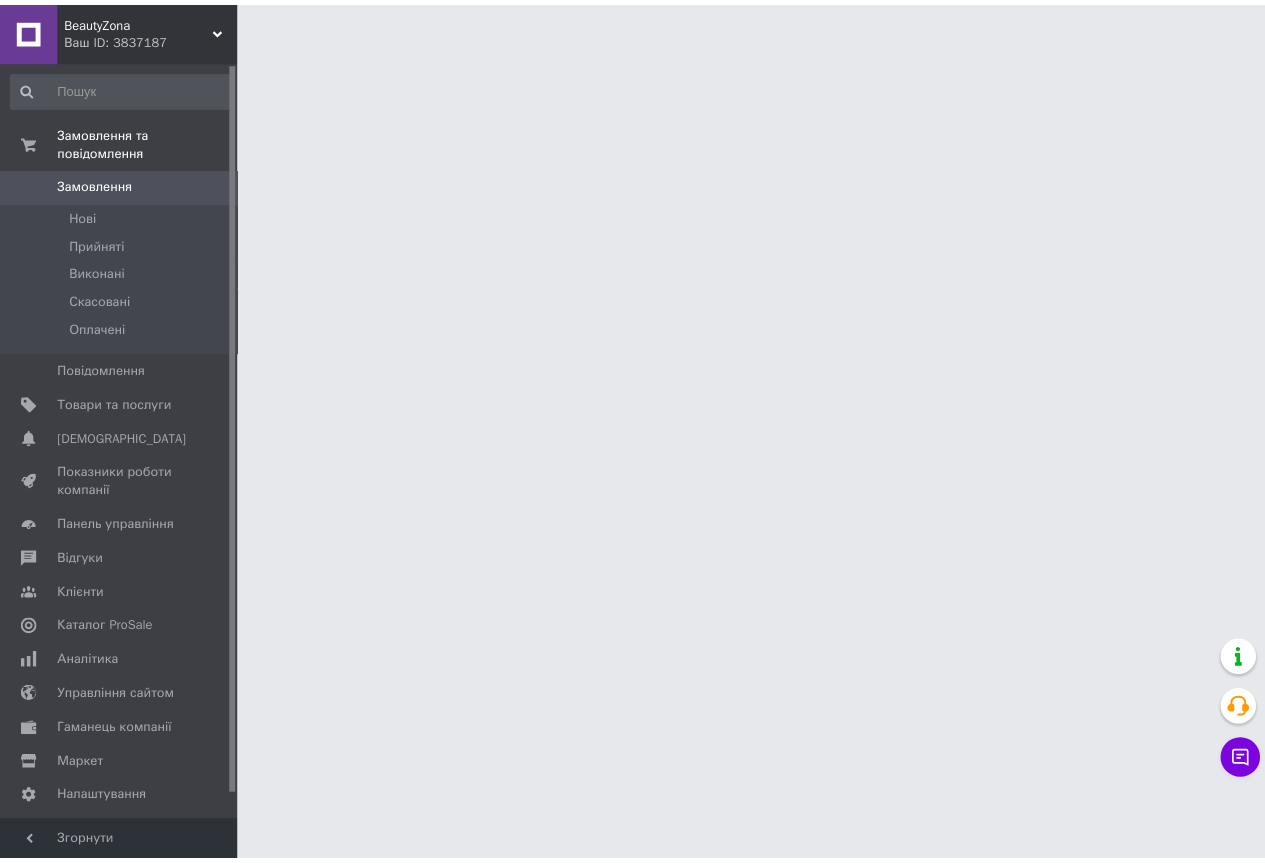 scroll, scrollTop: 0, scrollLeft: 0, axis: both 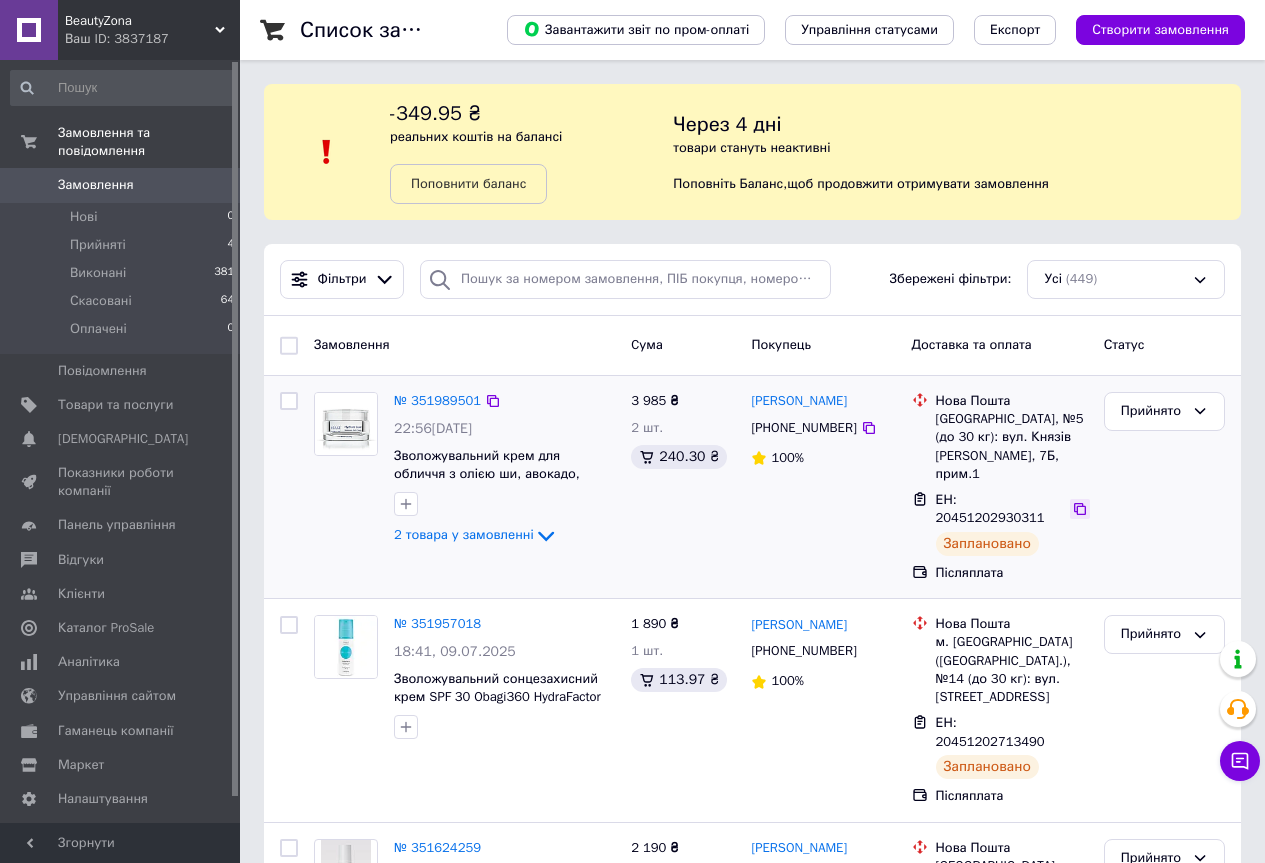 click 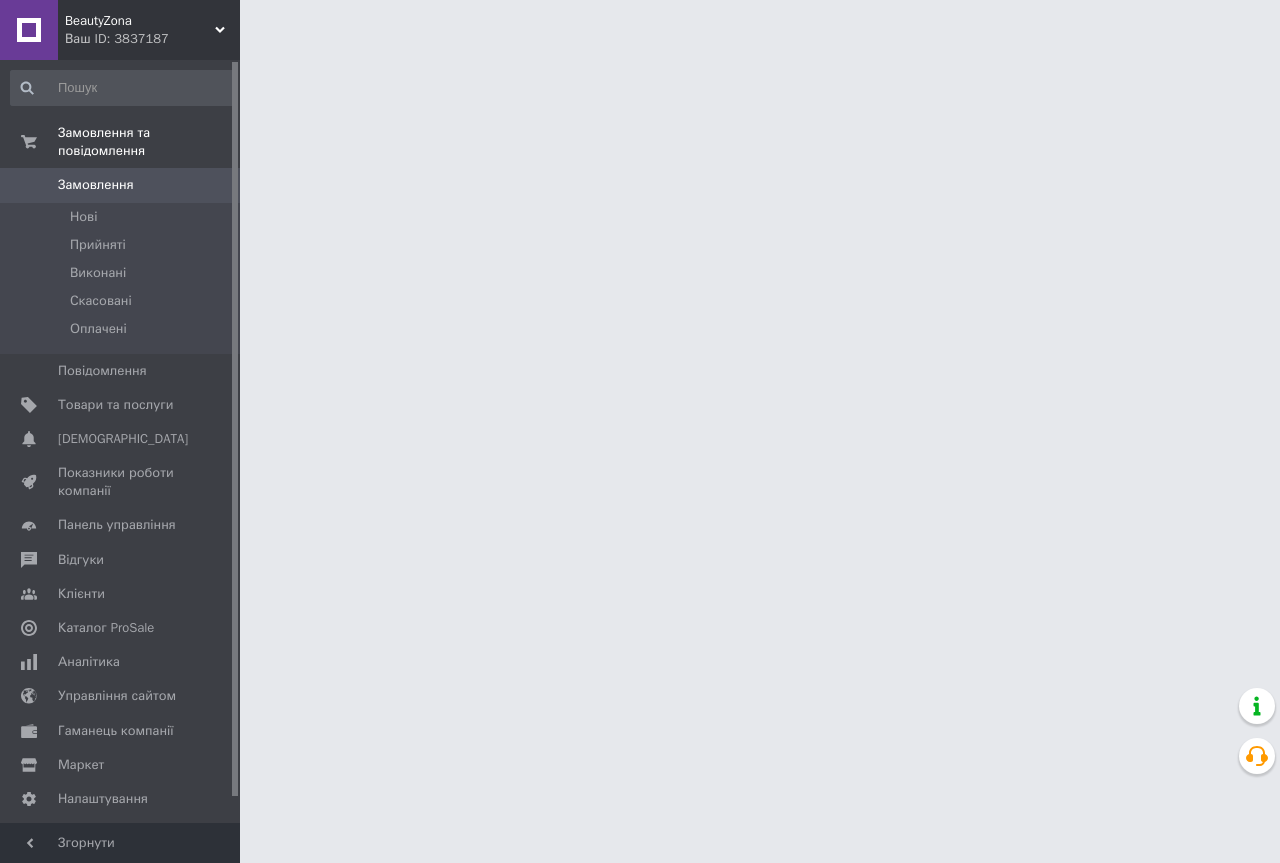 scroll, scrollTop: 0, scrollLeft: 0, axis: both 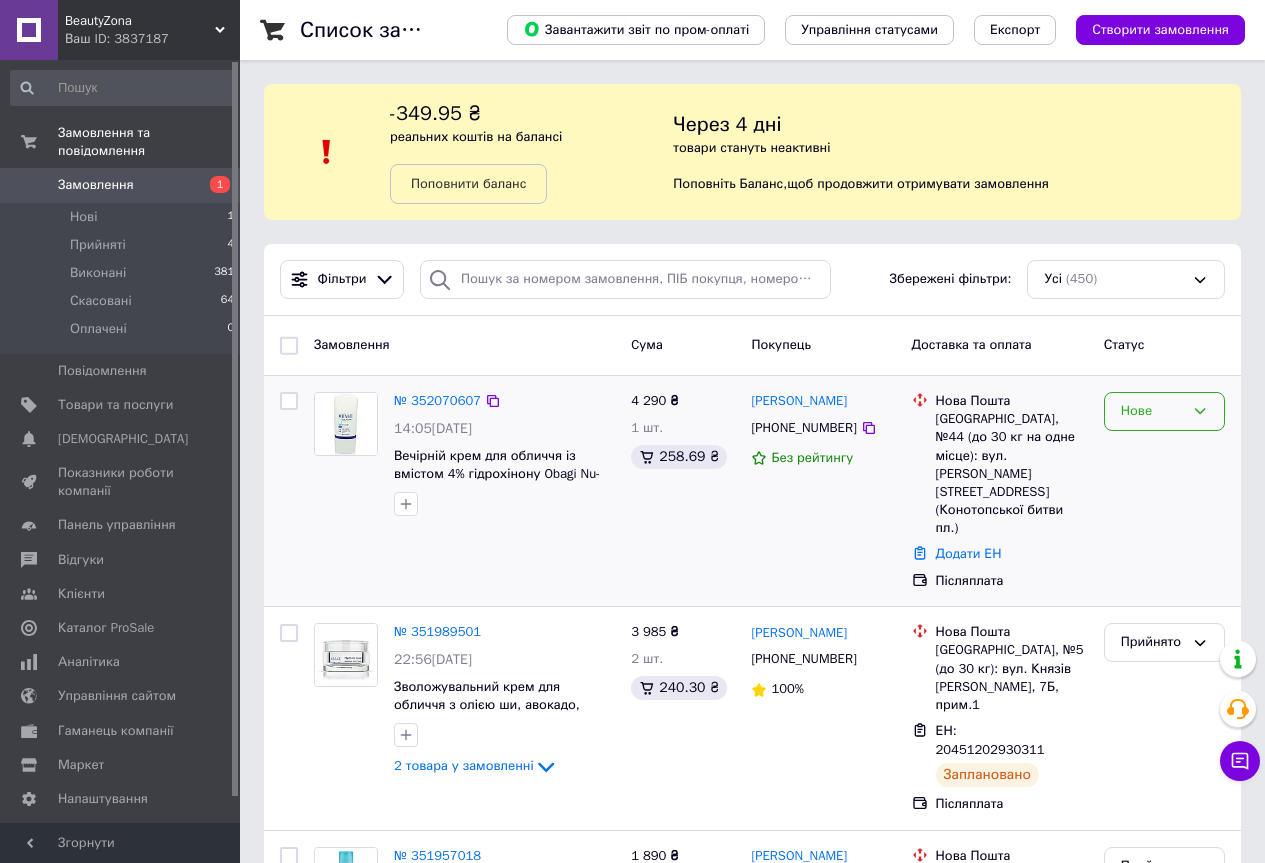 click on "Нове" at bounding box center (1152, 411) 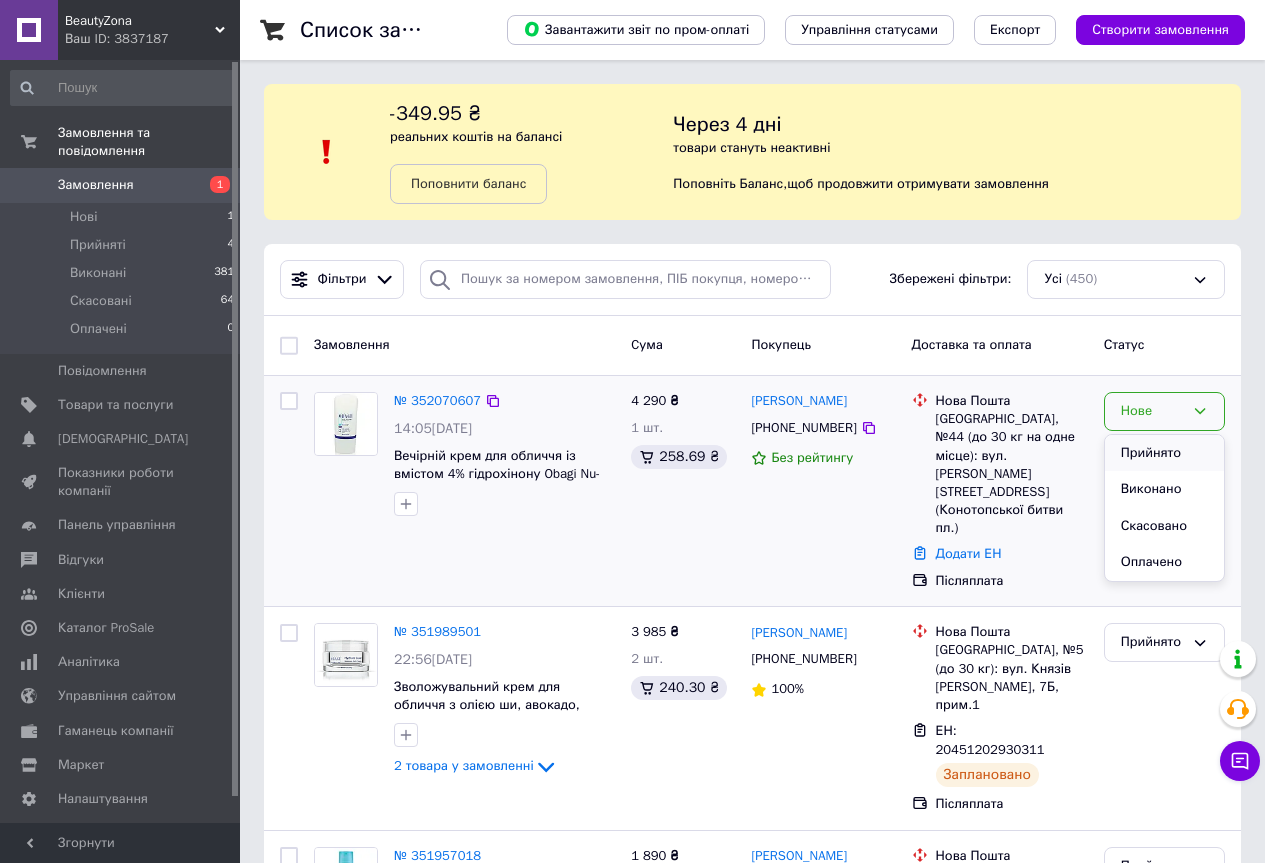 click on "Прийнято" at bounding box center (1164, 453) 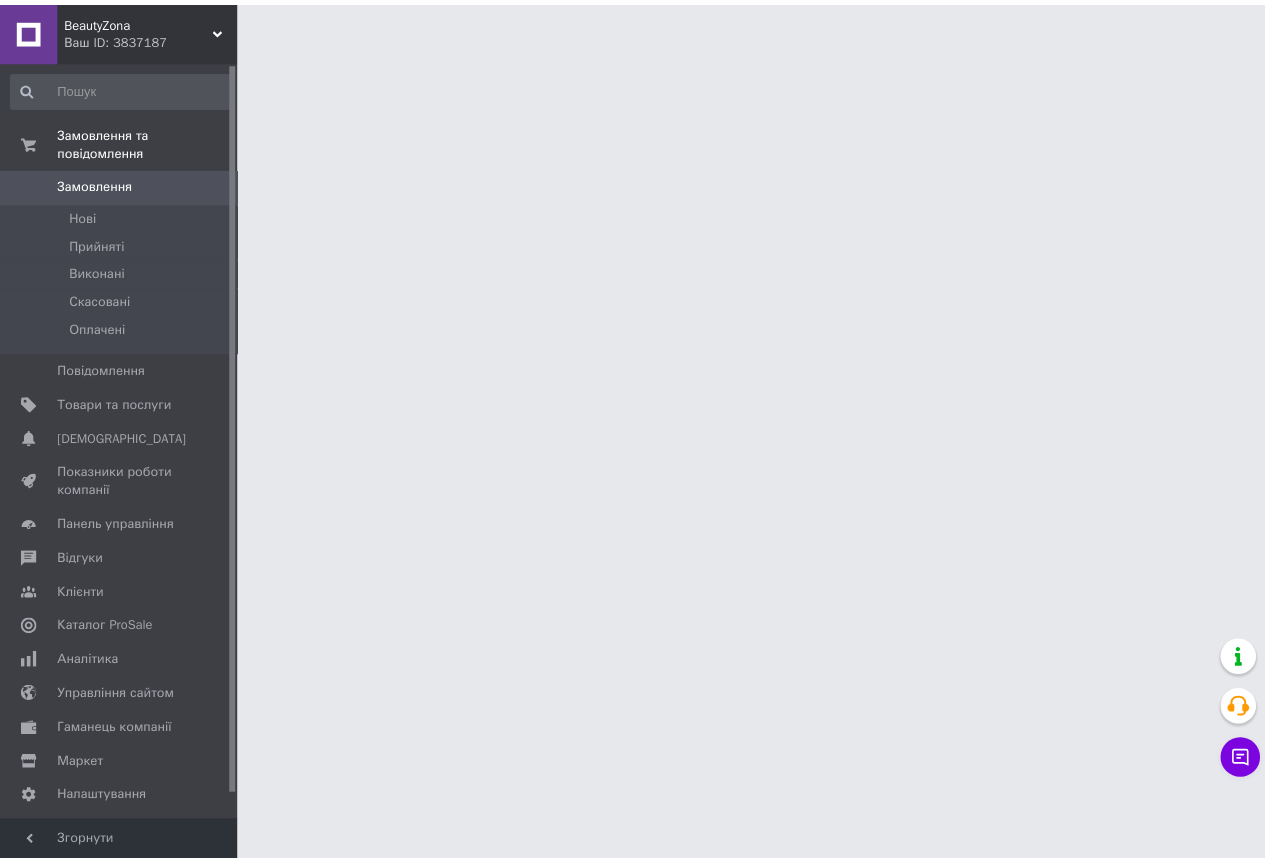 scroll, scrollTop: 0, scrollLeft: 0, axis: both 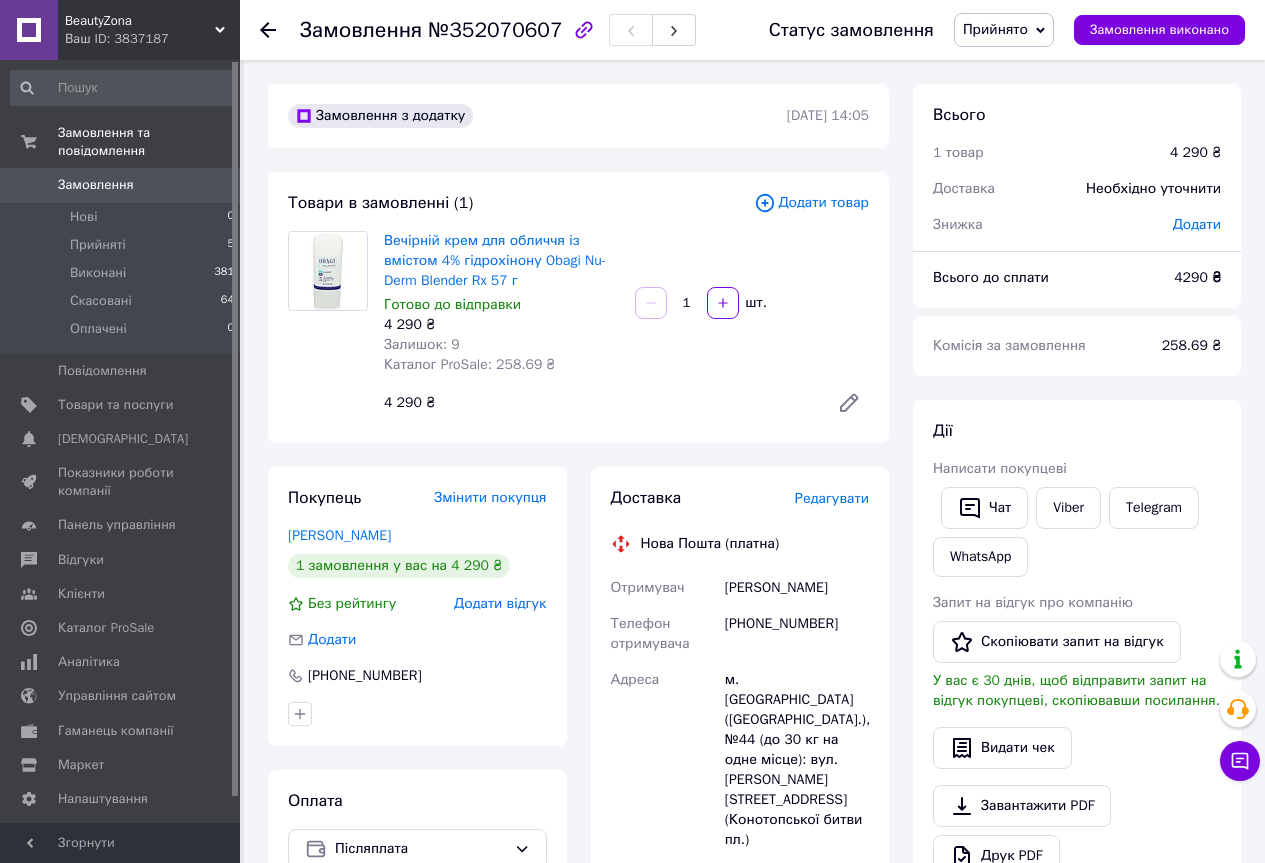 click 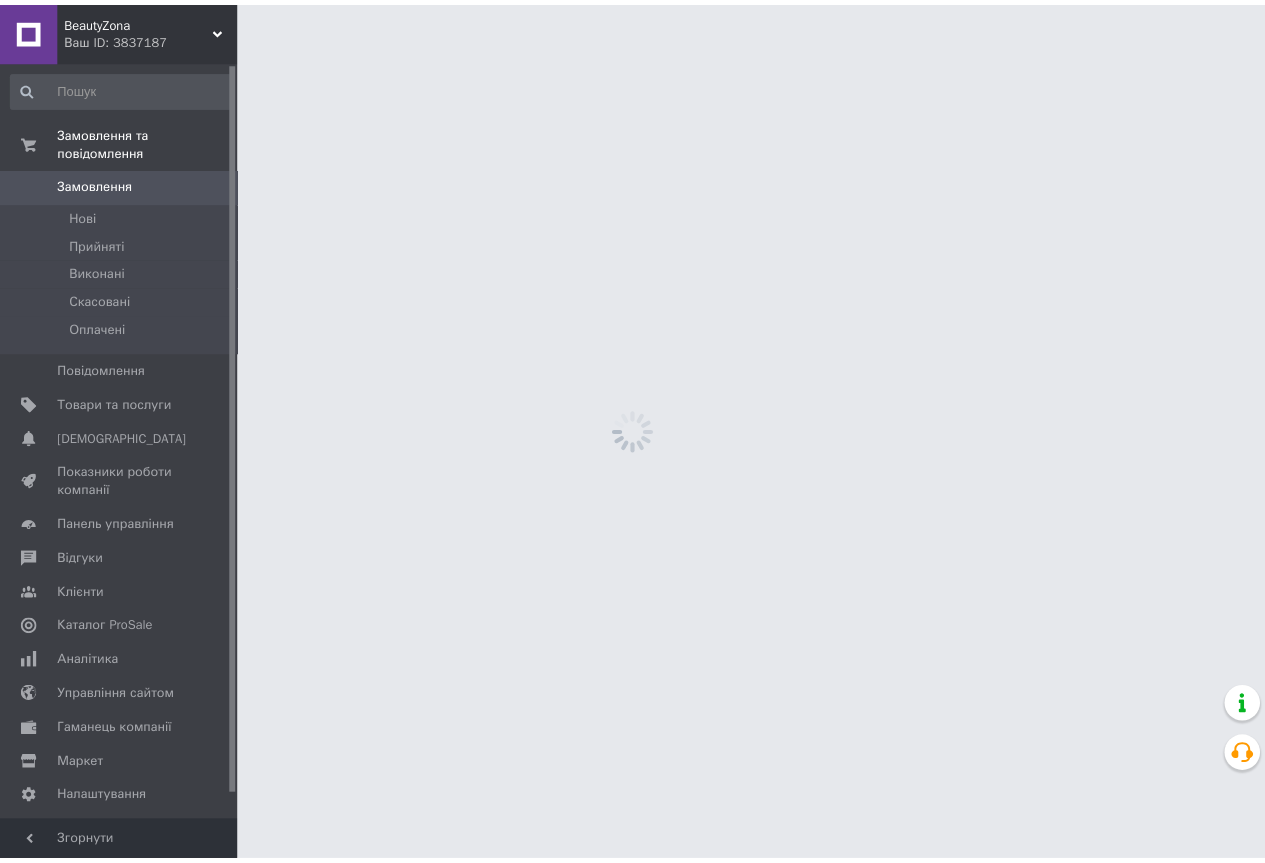 scroll, scrollTop: 0, scrollLeft: 0, axis: both 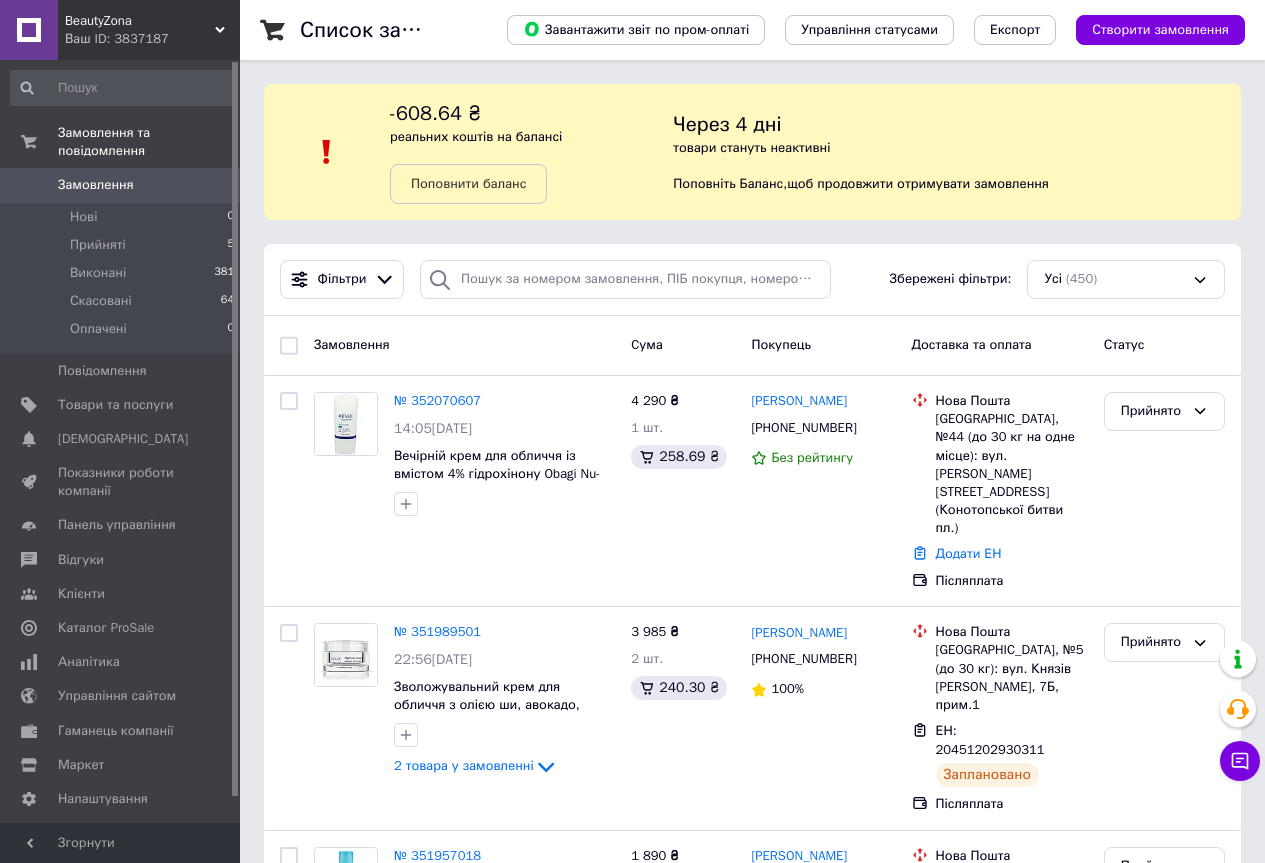 click on "Список замовлень   Завантажити звіт по пром-оплаті Управління статусами Експорт Створити замовлення -608.64 ₴ реальних коштів на балансі Поповнити баланс Через 4 дні товари стануть неактивні Поповніть Баланс ,  щоб продовжити отримувати замовлення Фільтри Збережені фільтри: Усі (450) Замовлення Cума Покупець Доставка та оплата Статус № 352070607 14:05, 10.07.2025 Вечірній крем для обличчя із вмістом 4% гідрохінону Obagi Nu-Derm Blender Rx 57 г 4 290 ₴ 1 шт. 258.69 ₴ Анжела Юрченко +380630326634 Без рейтингу Нова Пошта Київ, №44 (до 30 кг на одне місце): вул. Мілютенка ,11а (Конотопської битви пл.) 100%" at bounding box center (752, 2569) 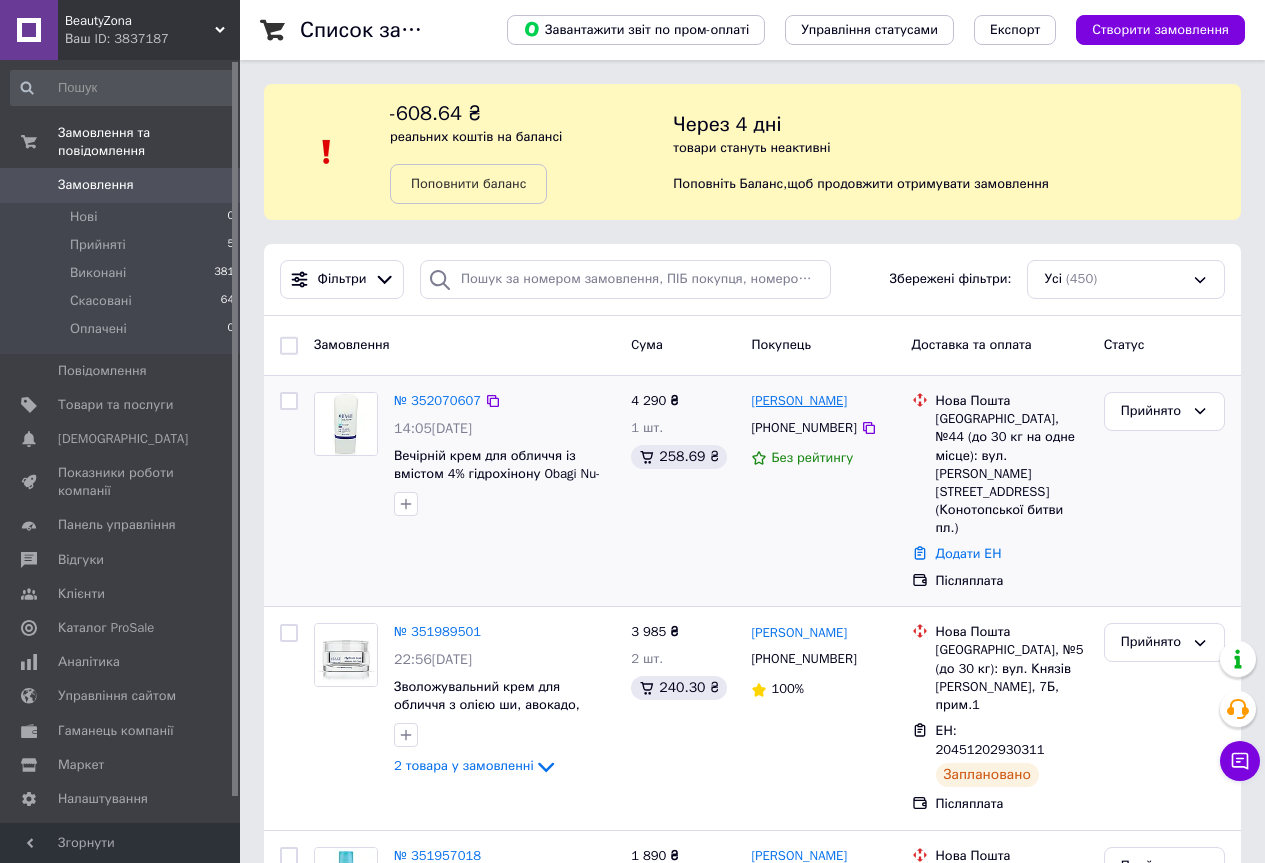 click on "[PERSON_NAME]" at bounding box center [799, 401] 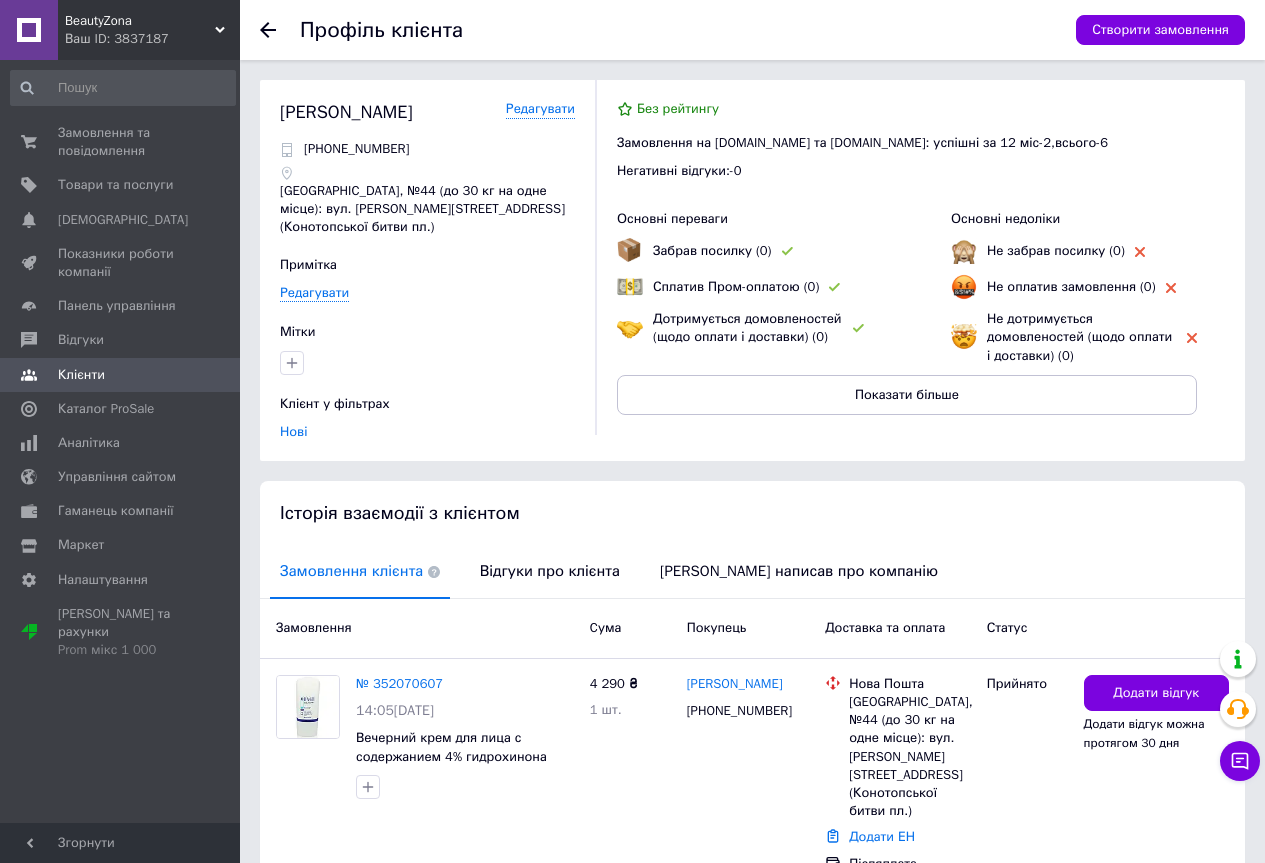 click 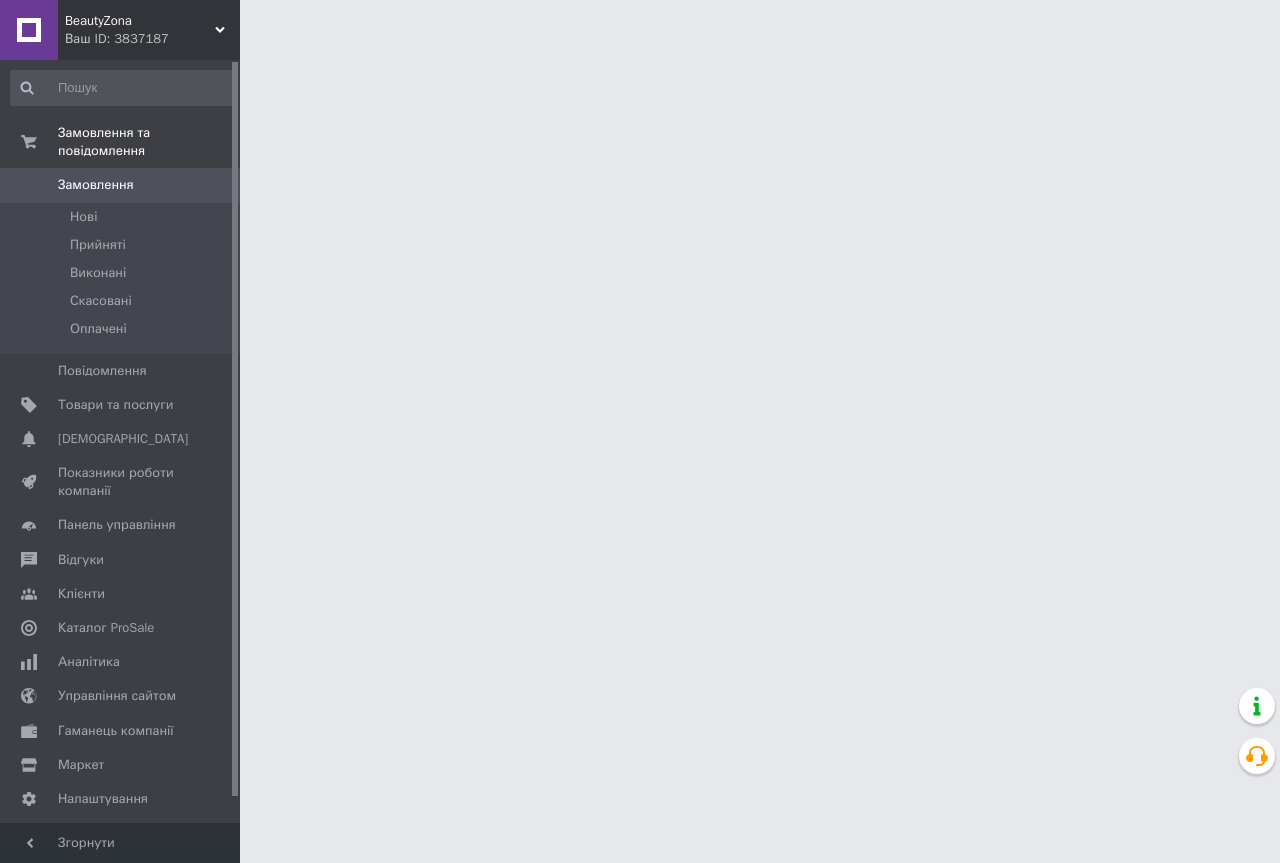 scroll, scrollTop: 0, scrollLeft: 0, axis: both 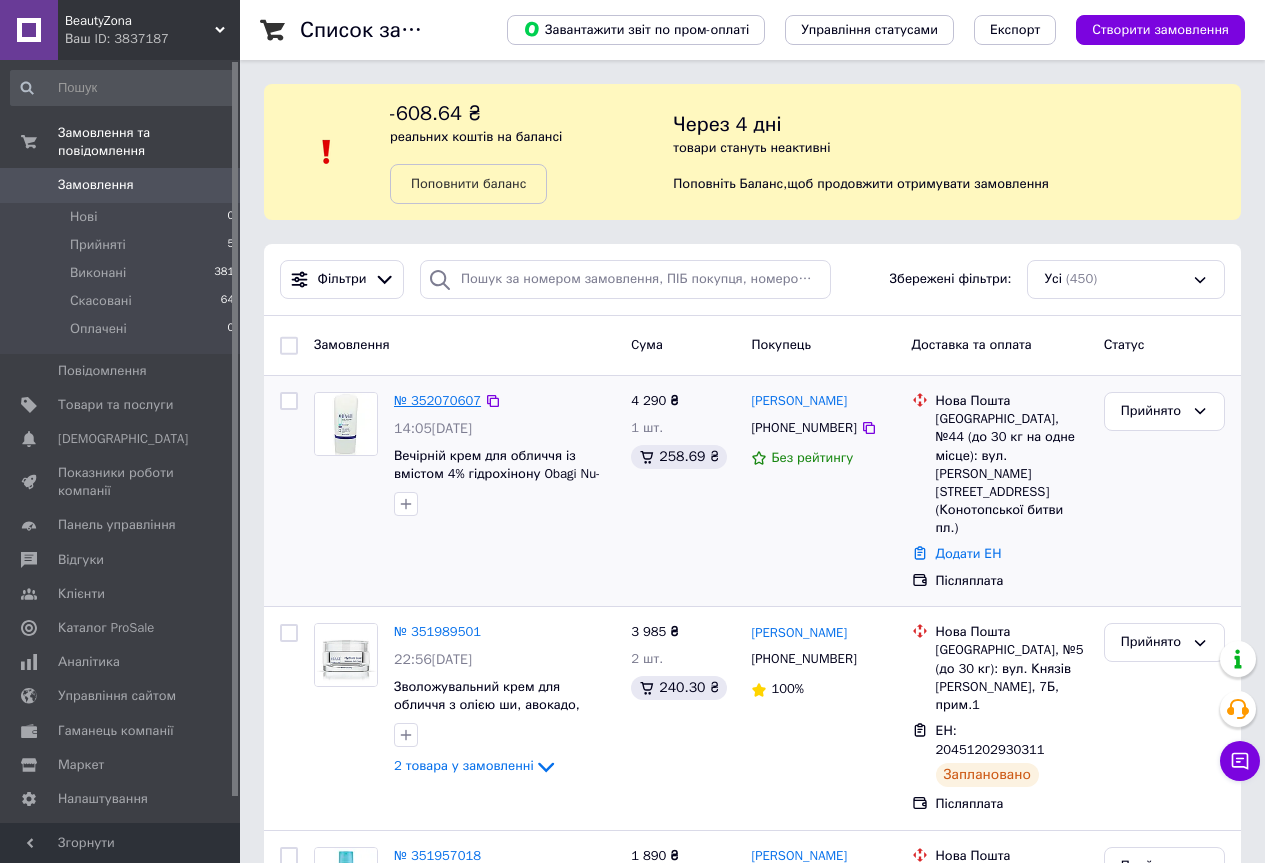 click on "№ 352070607" at bounding box center [437, 400] 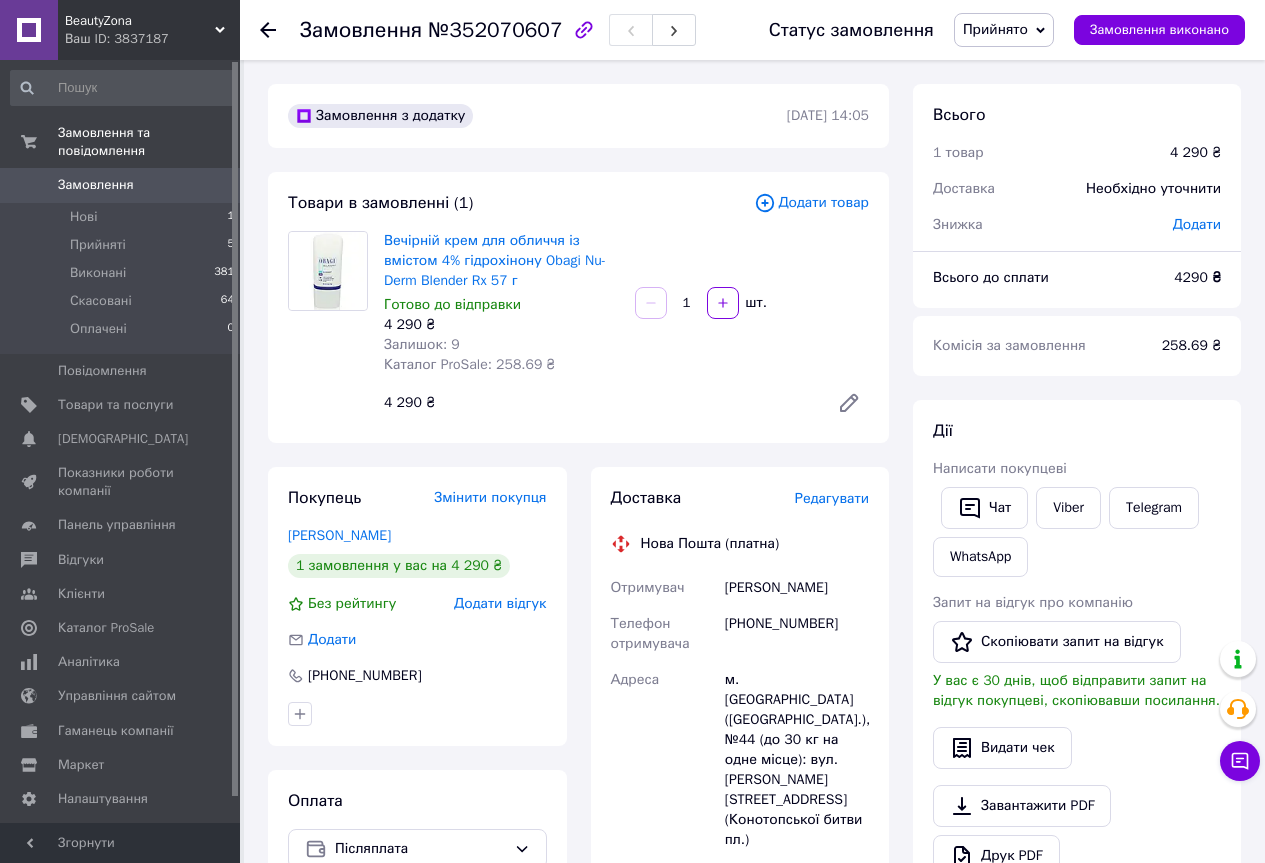 click on "Редагувати" at bounding box center [832, 498] 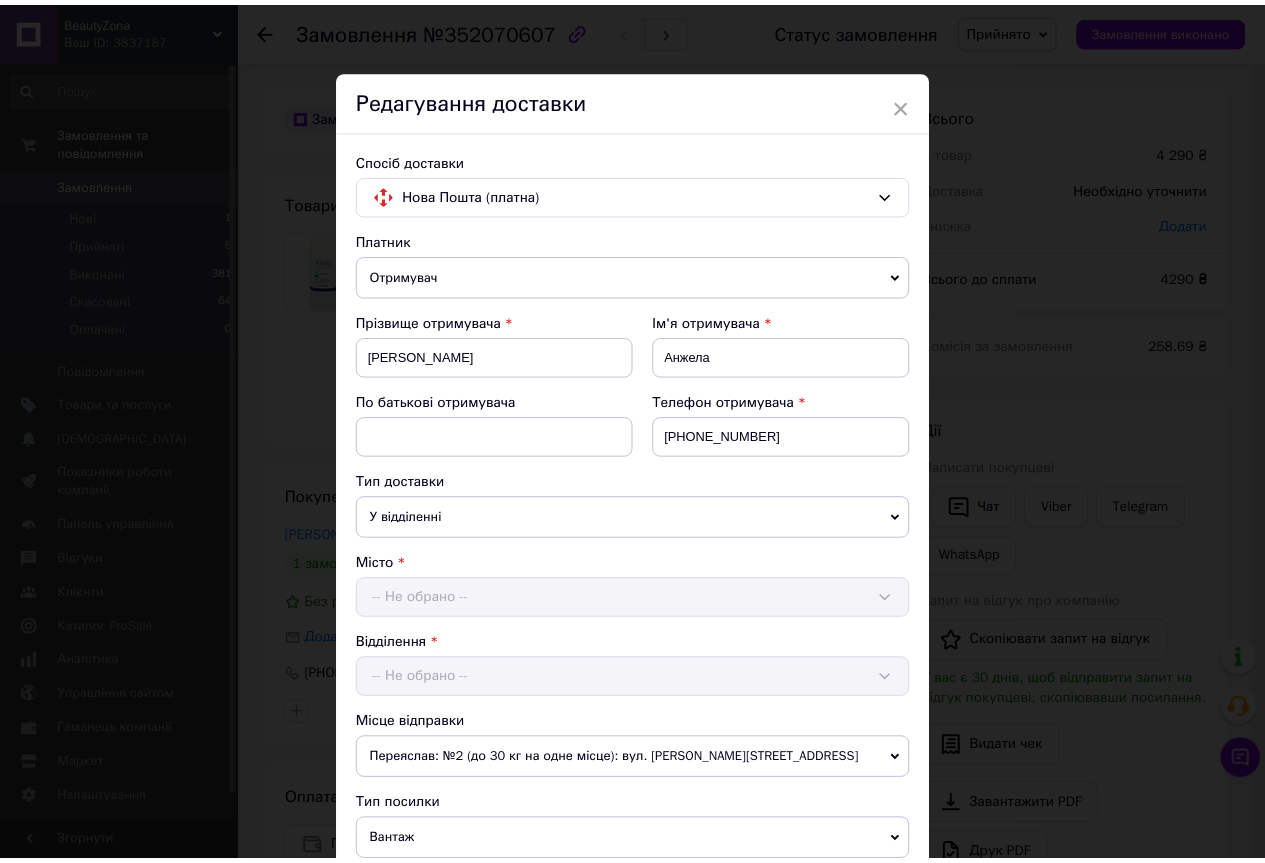 scroll, scrollTop: 500, scrollLeft: 0, axis: vertical 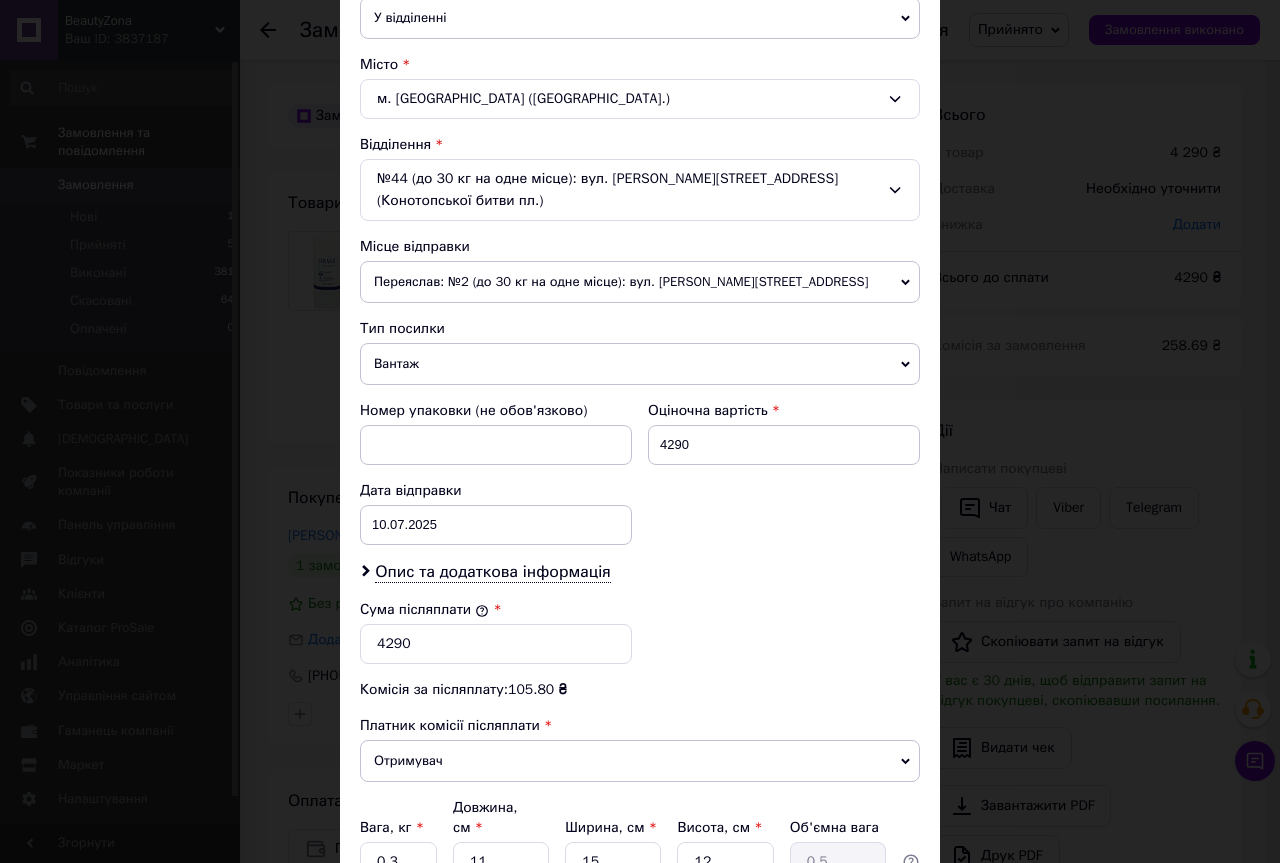 click on "Переяслав: №2 (до 30 кг на одне місце): вул. [PERSON_NAME][STREET_ADDRESS]" at bounding box center (640, 282) 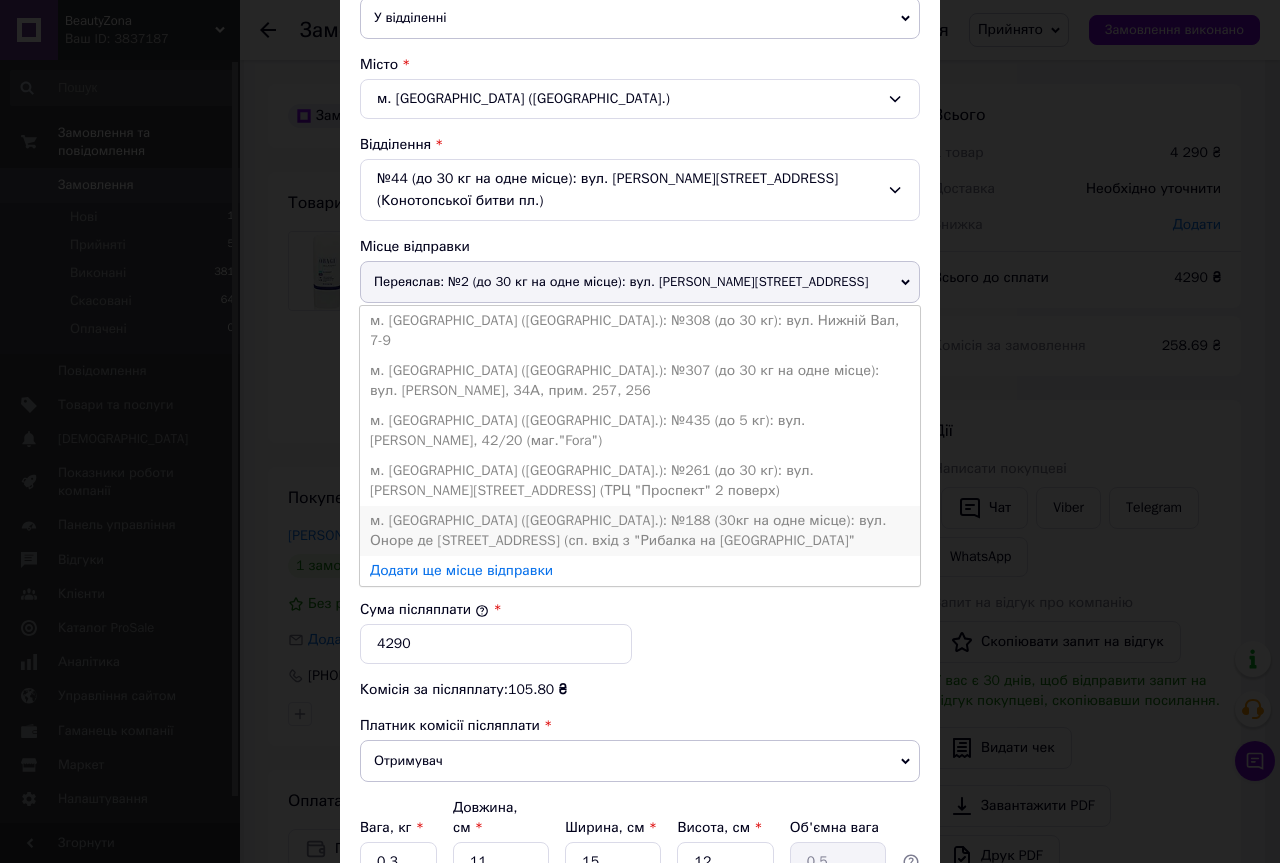 click on "м. [GEOGRAPHIC_DATA] ([GEOGRAPHIC_DATA].): №188 (30кг на одне місце): вул. Оноре де [STREET_ADDRESS] (сп. вхід з "Рибалка на [GEOGRAPHIC_DATA]"" at bounding box center (640, 531) 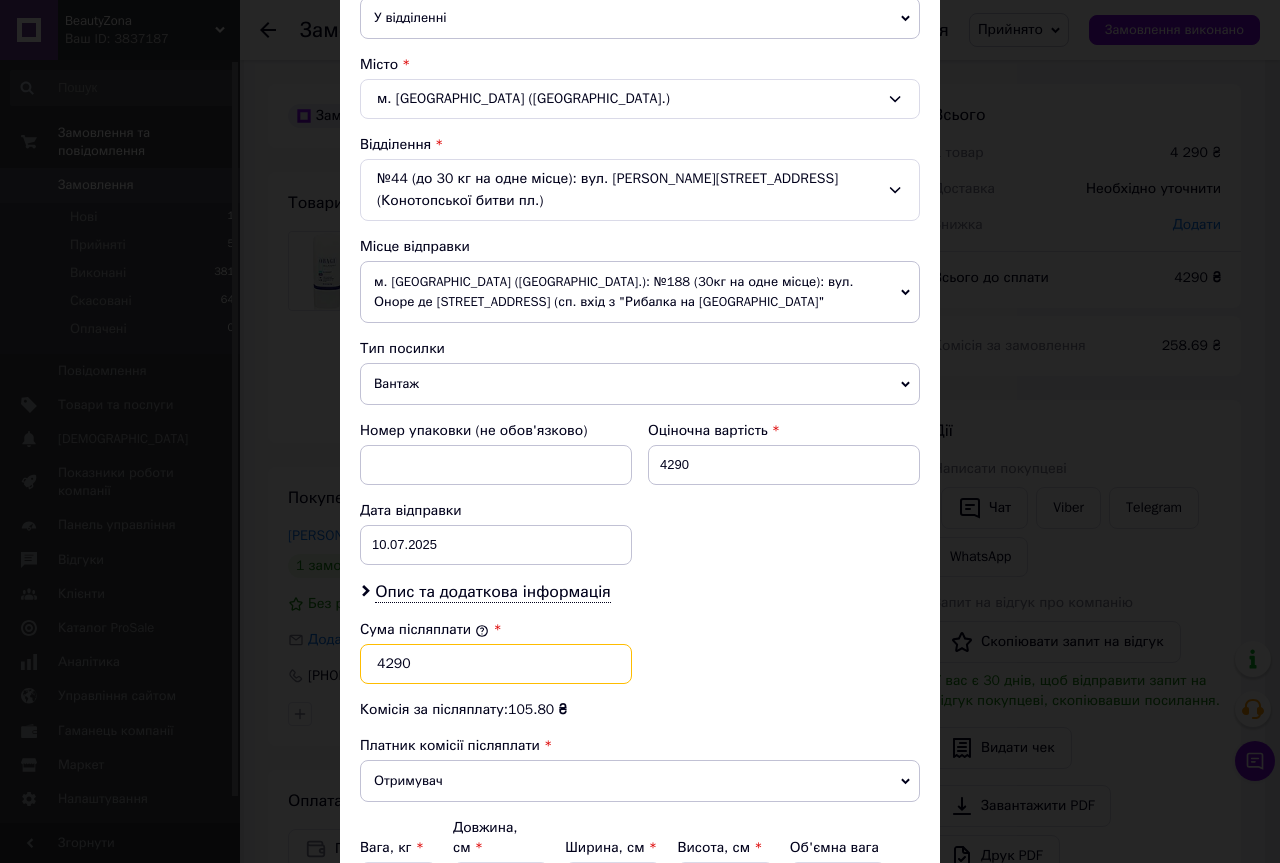 drag, startPoint x: 415, startPoint y: 645, endPoint x: 302, endPoint y: 645, distance: 113 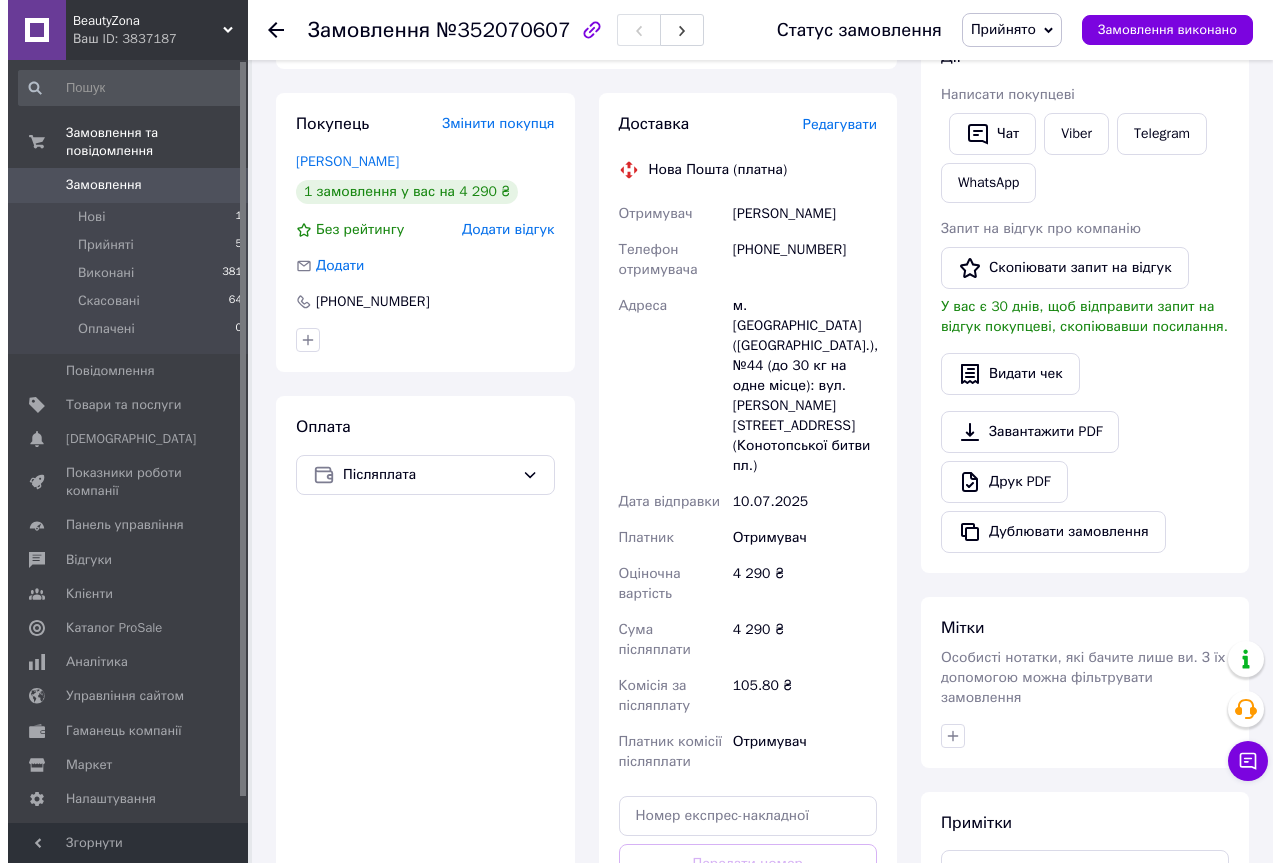 scroll, scrollTop: 100, scrollLeft: 0, axis: vertical 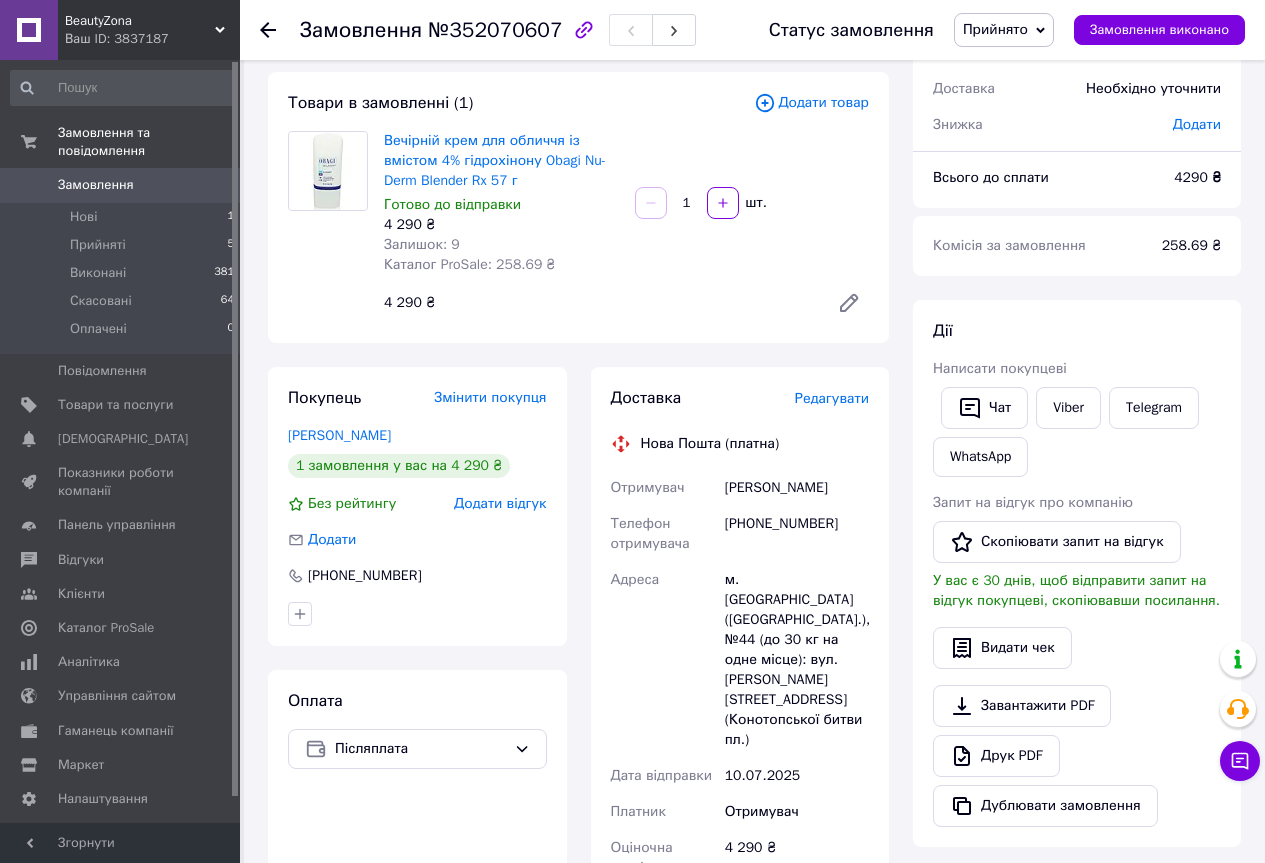 click on "Редагувати" at bounding box center (832, 398) 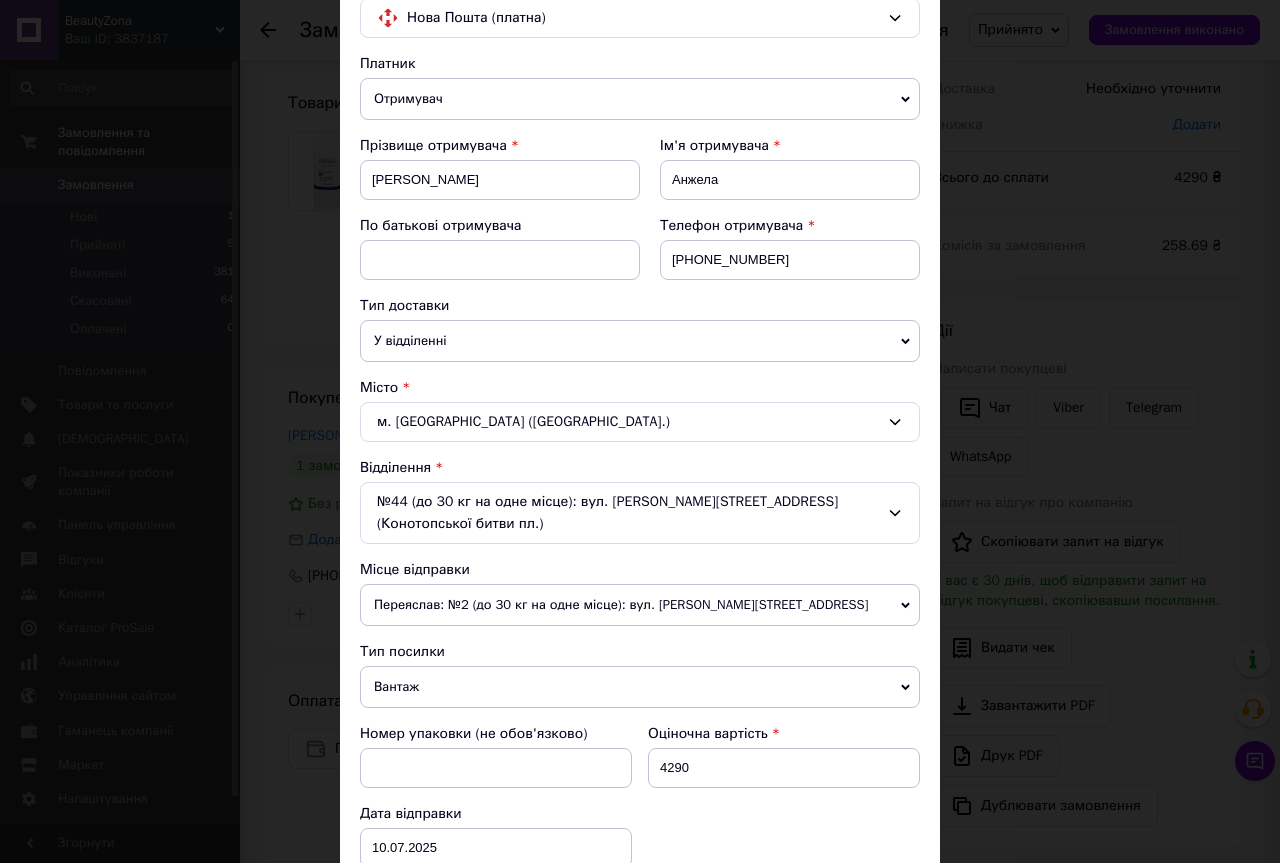 scroll, scrollTop: 200, scrollLeft: 0, axis: vertical 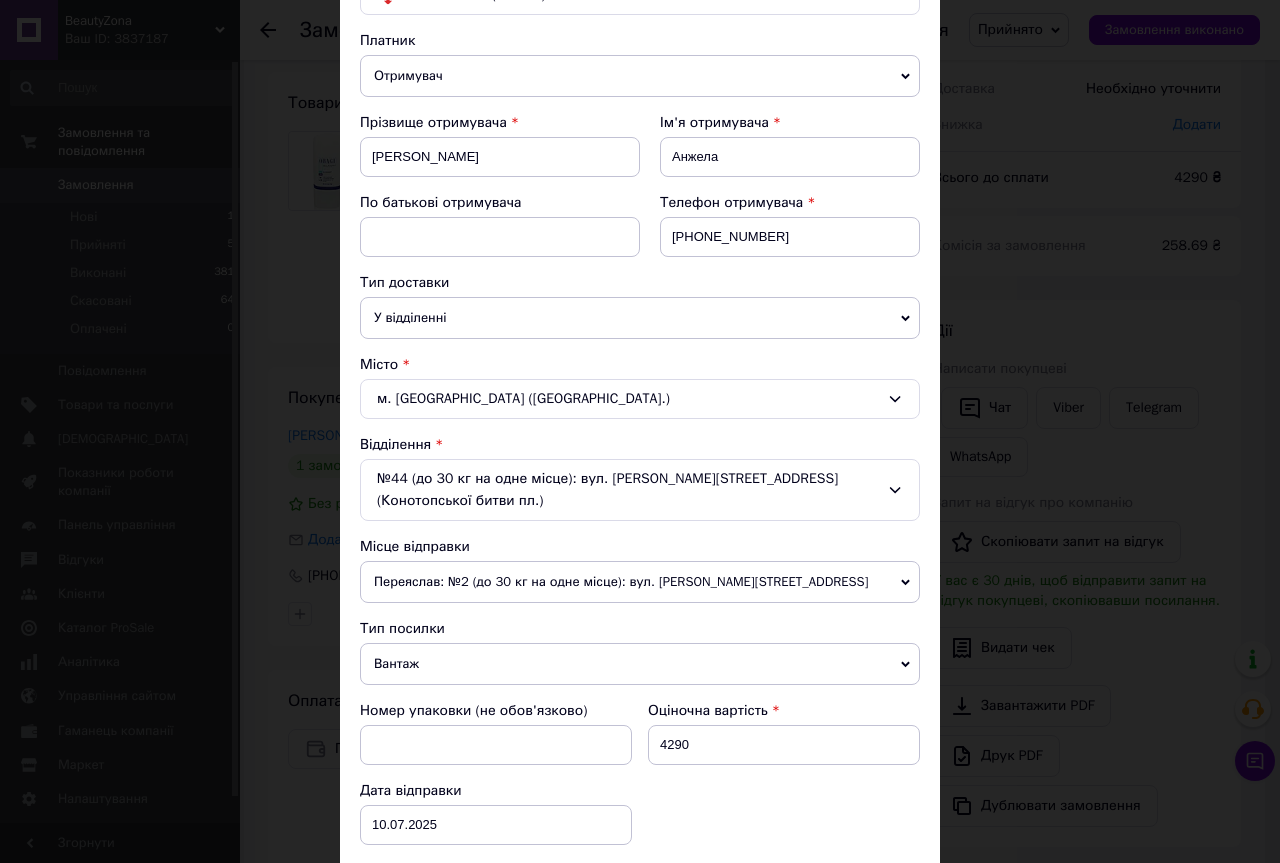 click on "Переяслав: №2 (до 30 кг на одне місце): вул. [PERSON_NAME][STREET_ADDRESS]" at bounding box center [640, 582] 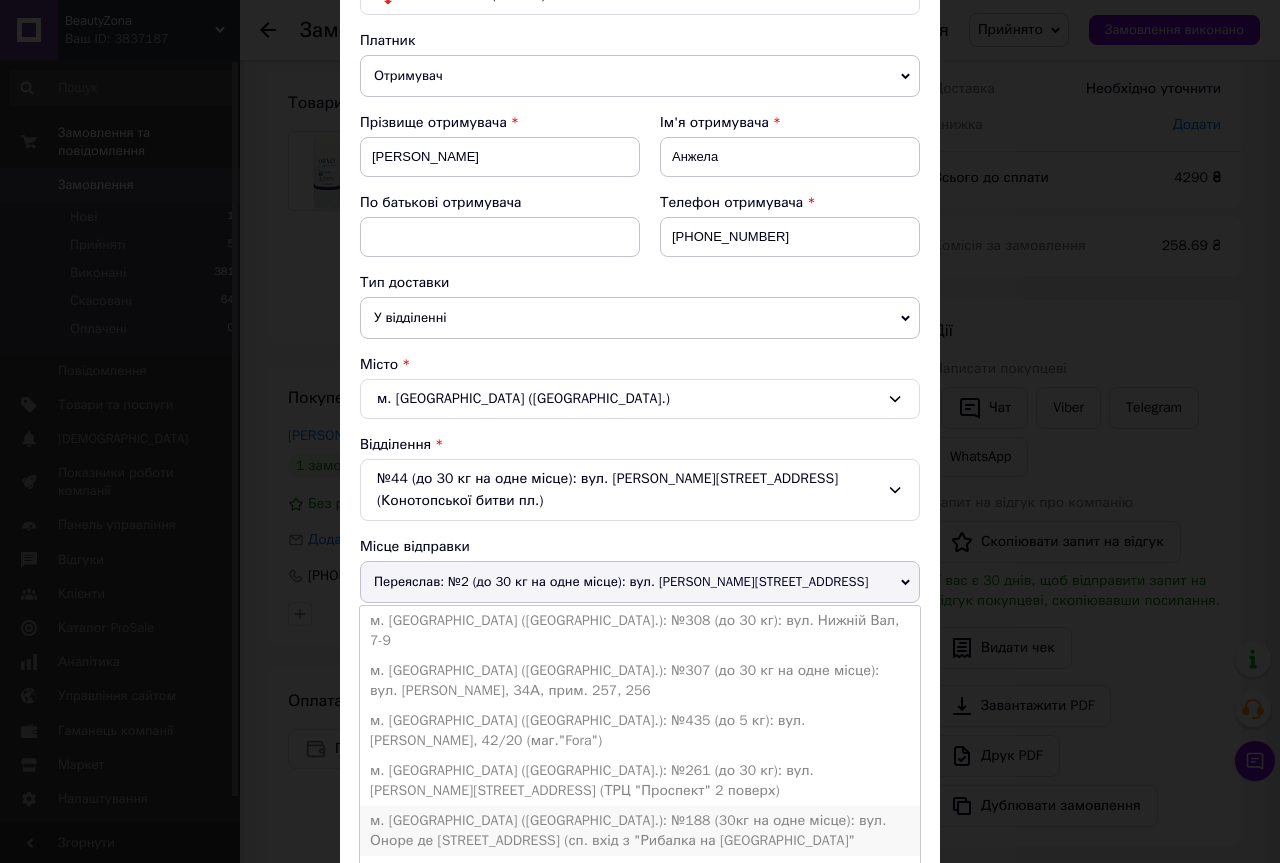click on "м. [GEOGRAPHIC_DATA] ([GEOGRAPHIC_DATA].): №188 (30кг на одне місце): вул. Оноре де [STREET_ADDRESS] (сп. вхід з "Рибалка на [GEOGRAPHIC_DATA]"" at bounding box center (640, 831) 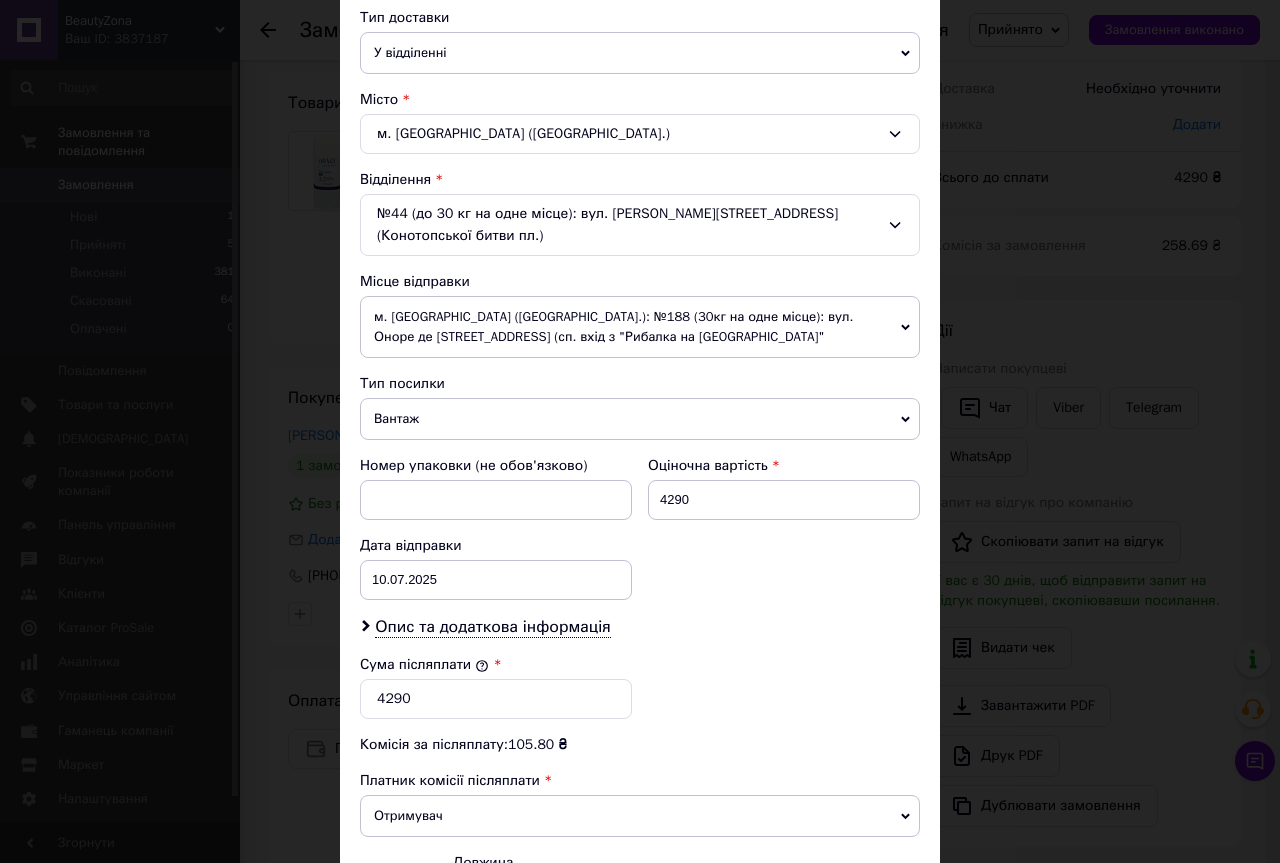 scroll, scrollTop: 500, scrollLeft: 0, axis: vertical 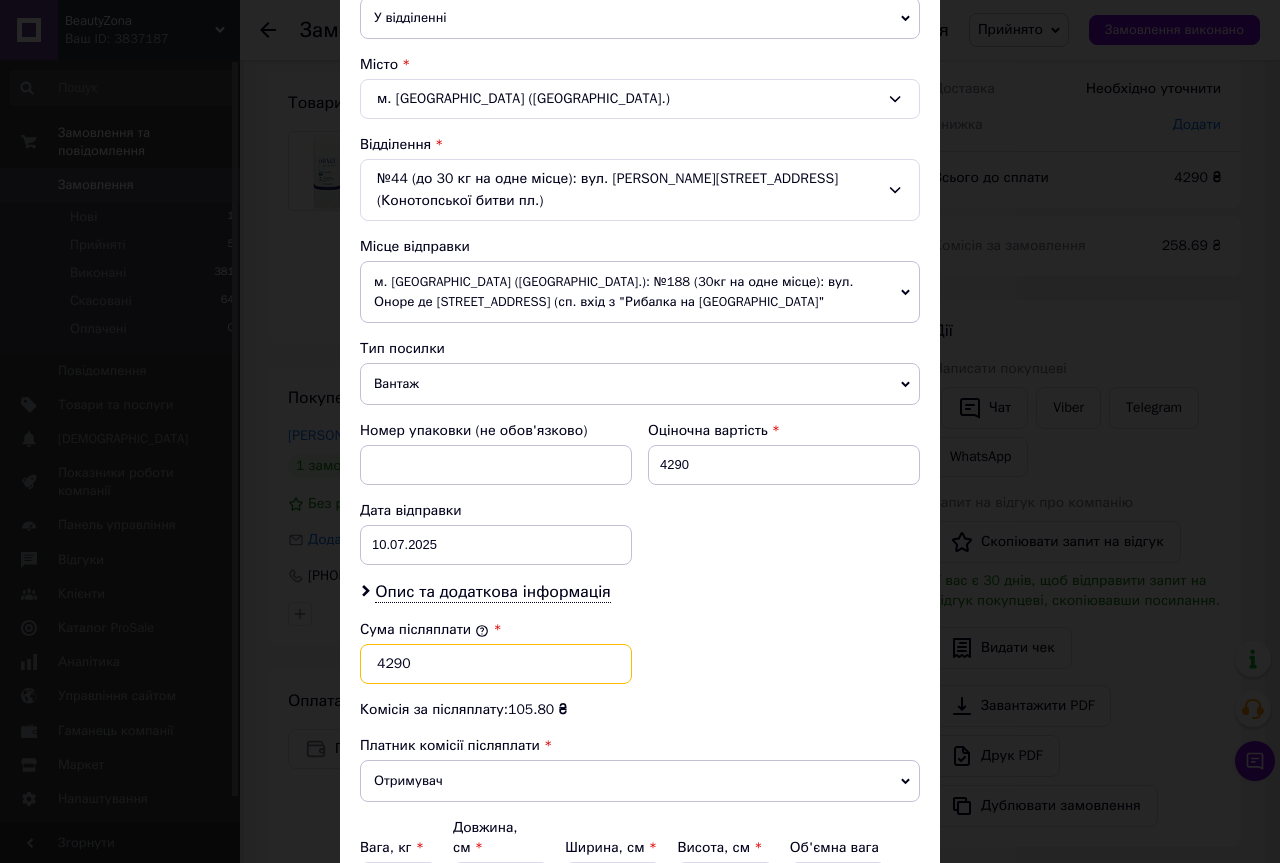 drag, startPoint x: 439, startPoint y: 643, endPoint x: 344, endPoint y: 645, distance: 95.02105 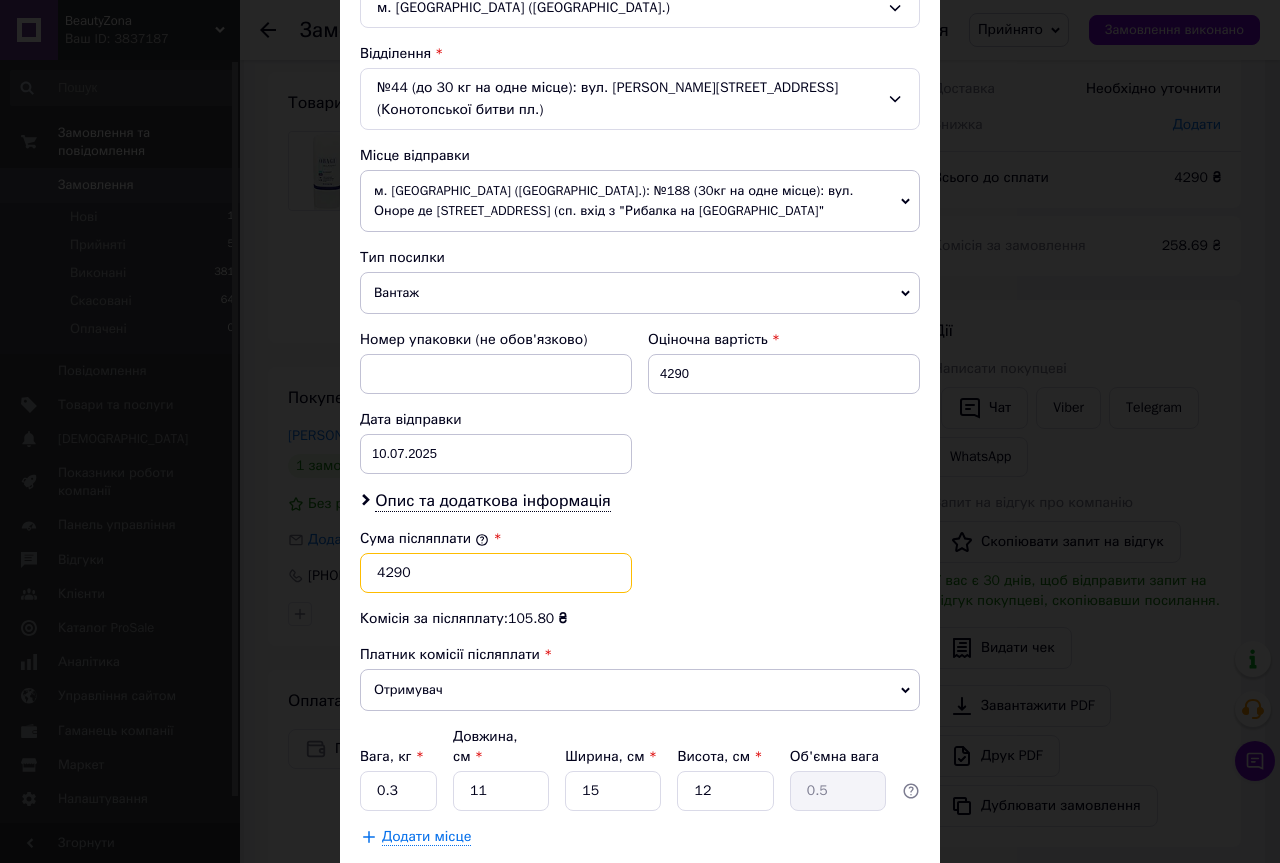 scroll, scrollTop: 683, scrollLeft: 0, axis: vertical 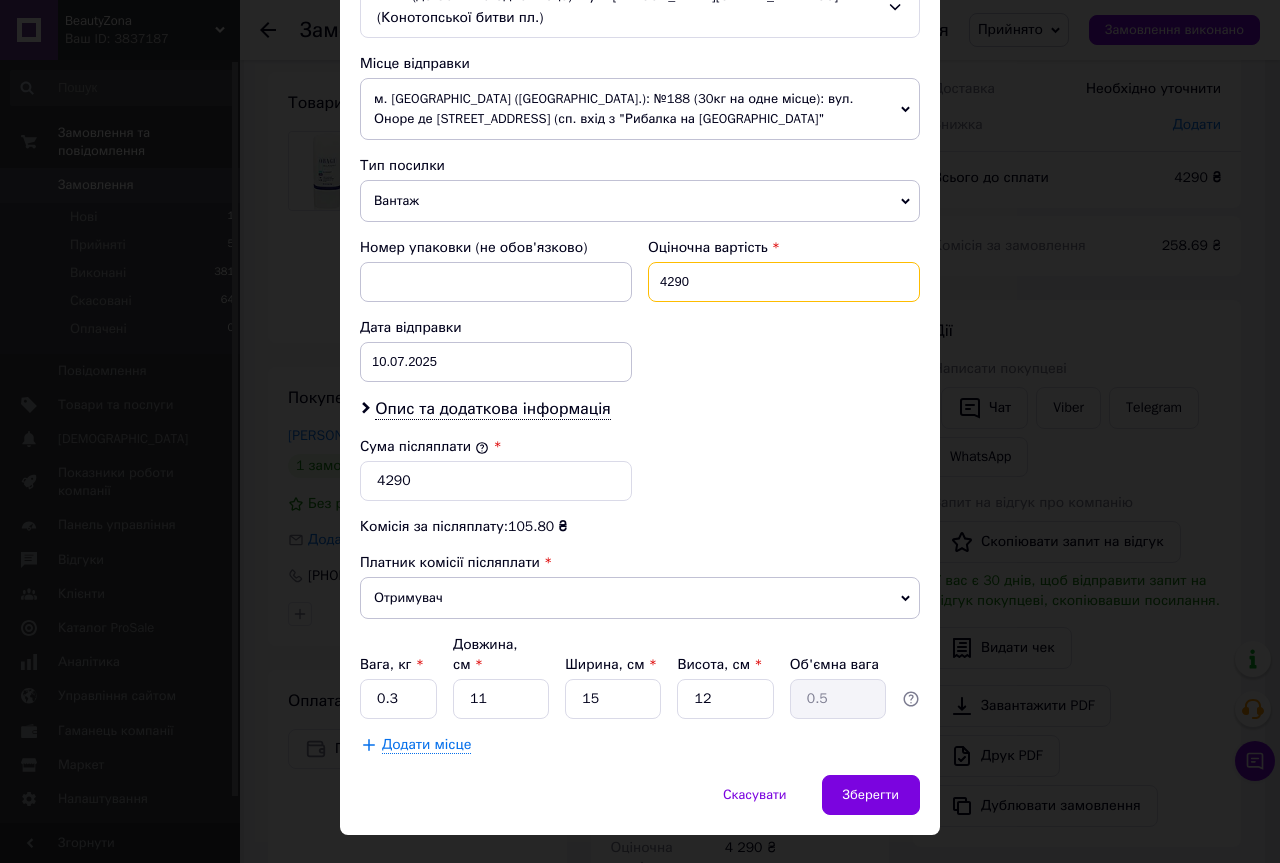 click on "4290" at bounding box center [784, 282] 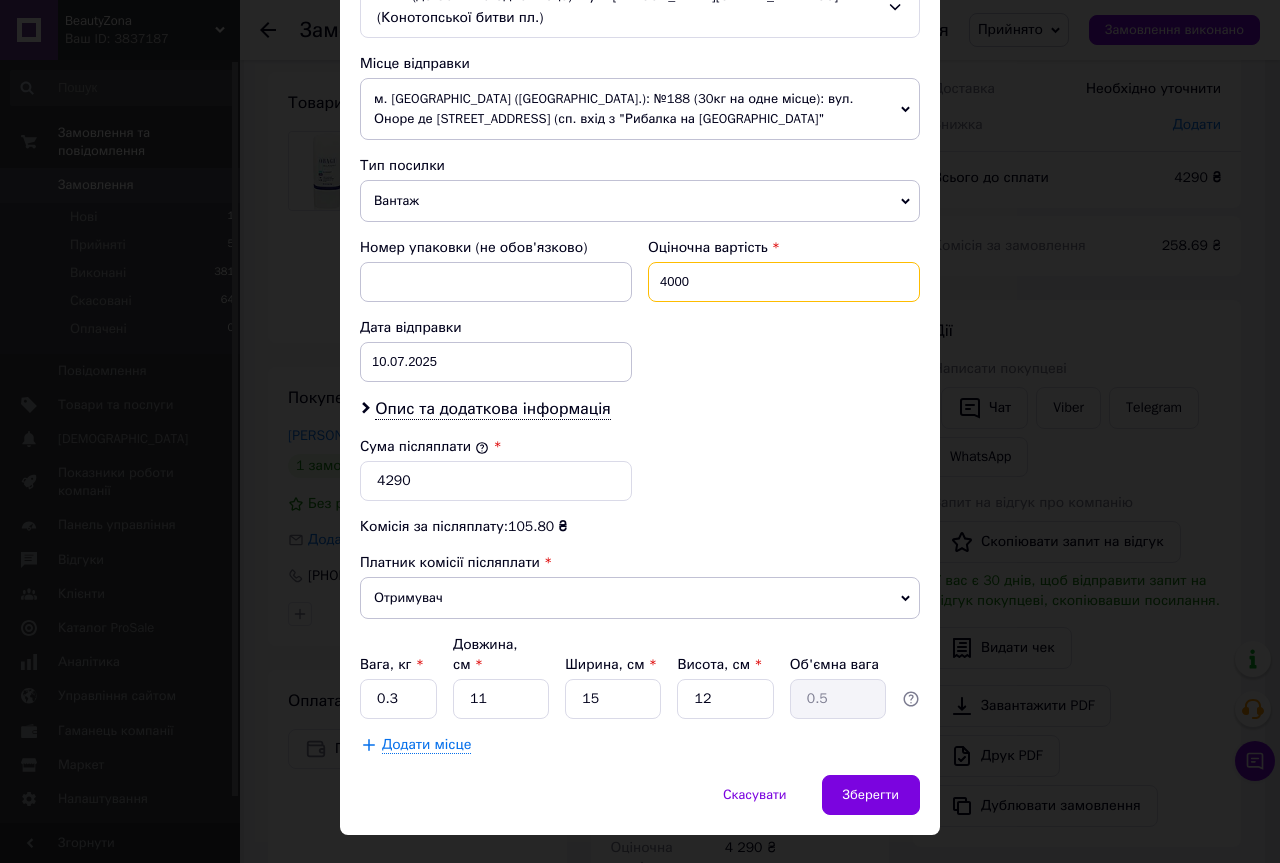 type on "4000" 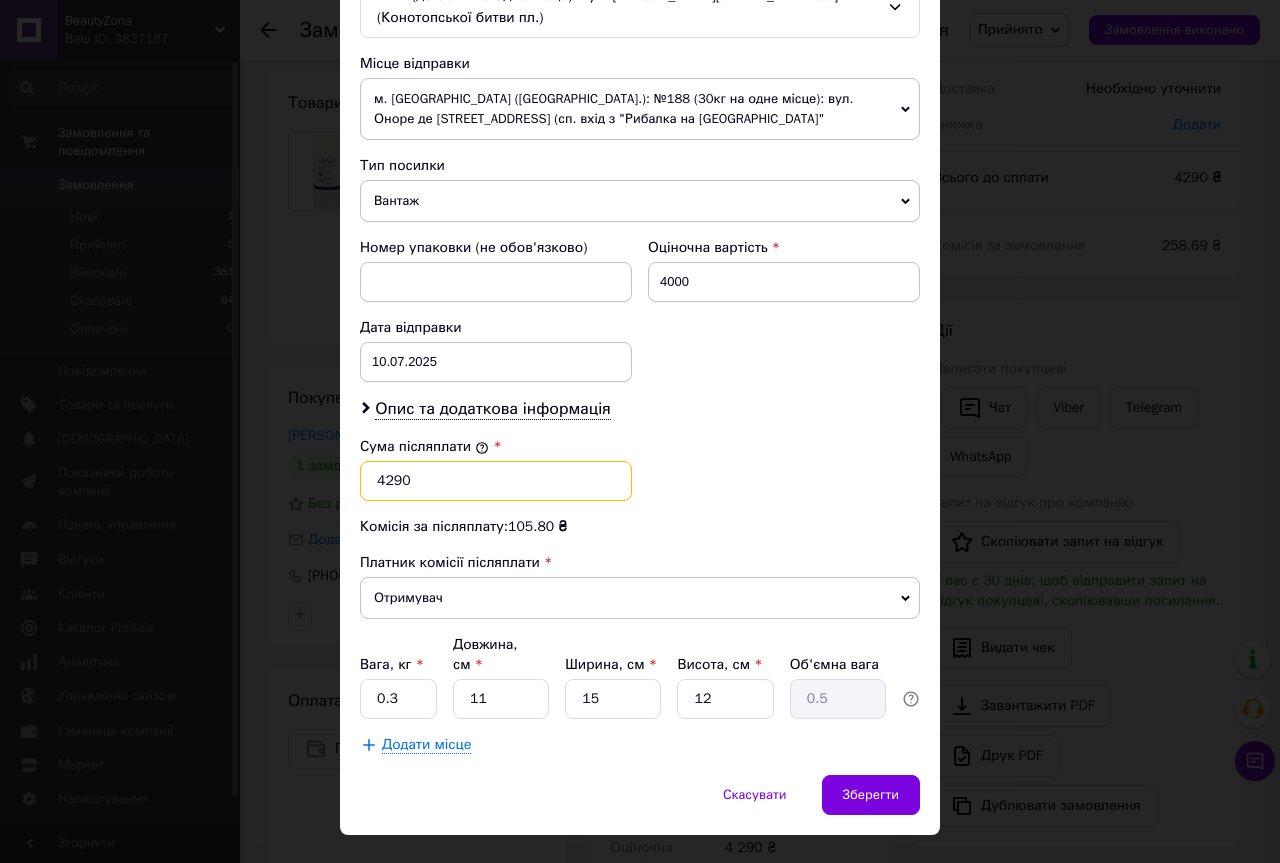 drag, startPoint x: 379, startPoint y: 453, endPoint x: 353, endPoint y: 456, distance: 26.172504 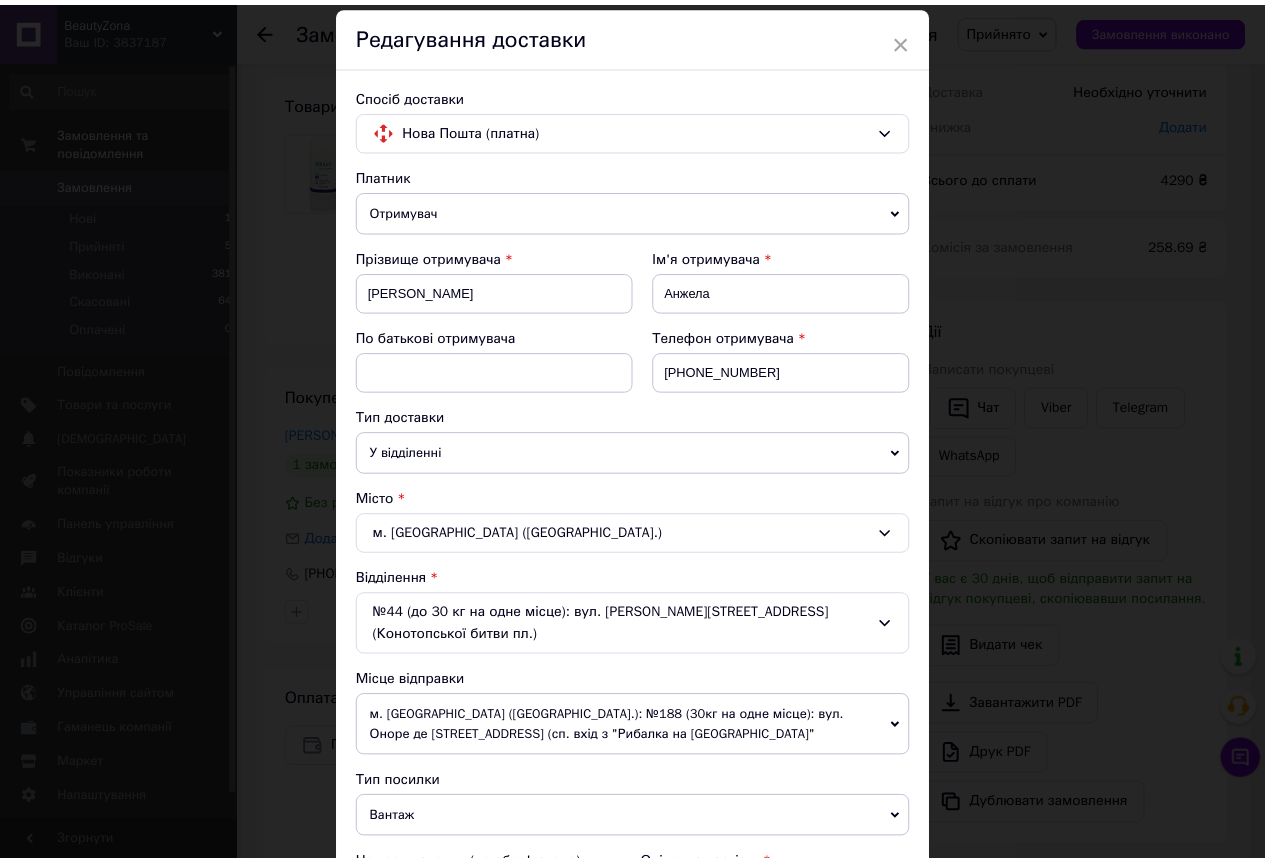 scroll, scrollTop: 0, scrollLeft: 0, axis: both 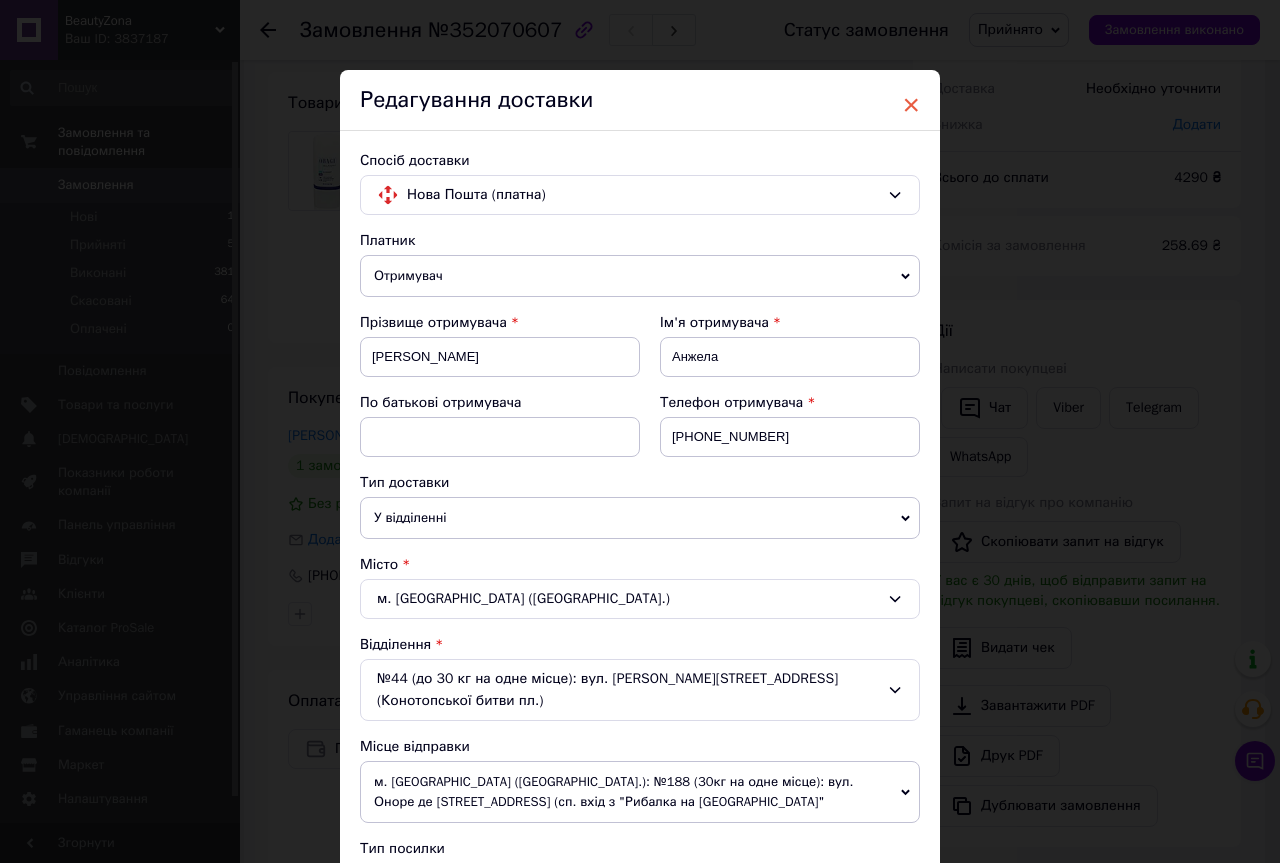 type on "4000" 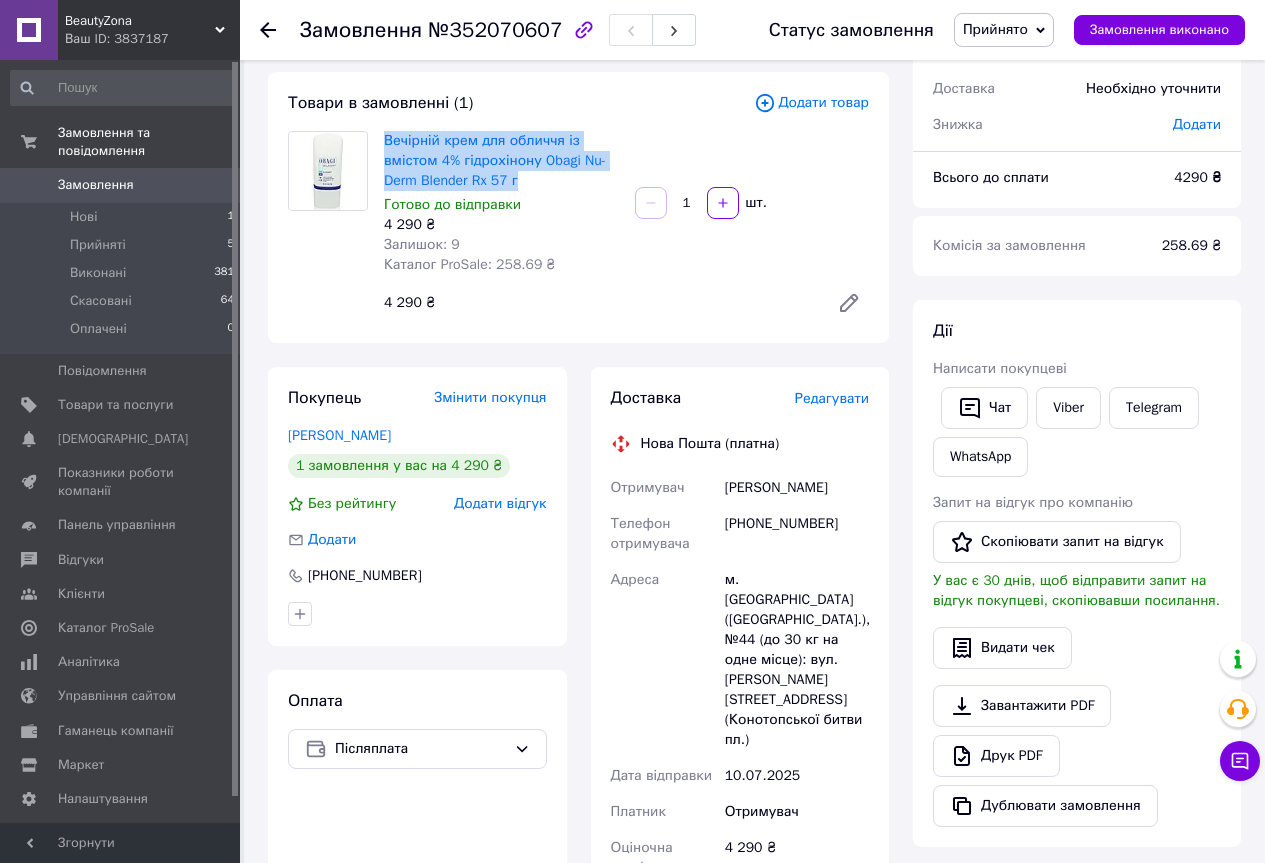 drag, startPoint x: 378, startPoint y: 138, endPoint x: 521, endPoint y: 178, distance: 148.48906 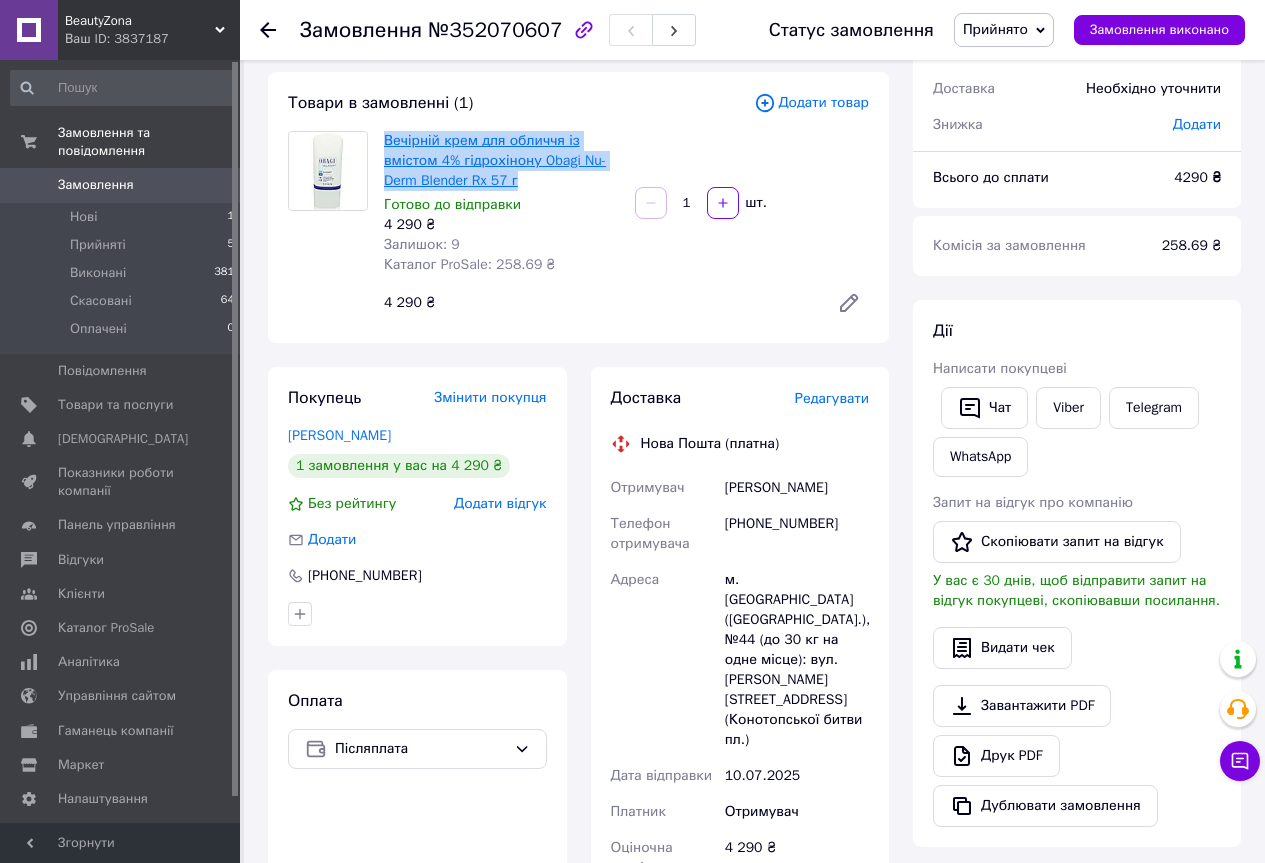 copy on "Вечірній крем для обличчя із вмістом 4% гідрохінону Obagi Nu-Derm Blender Rx 57 г" 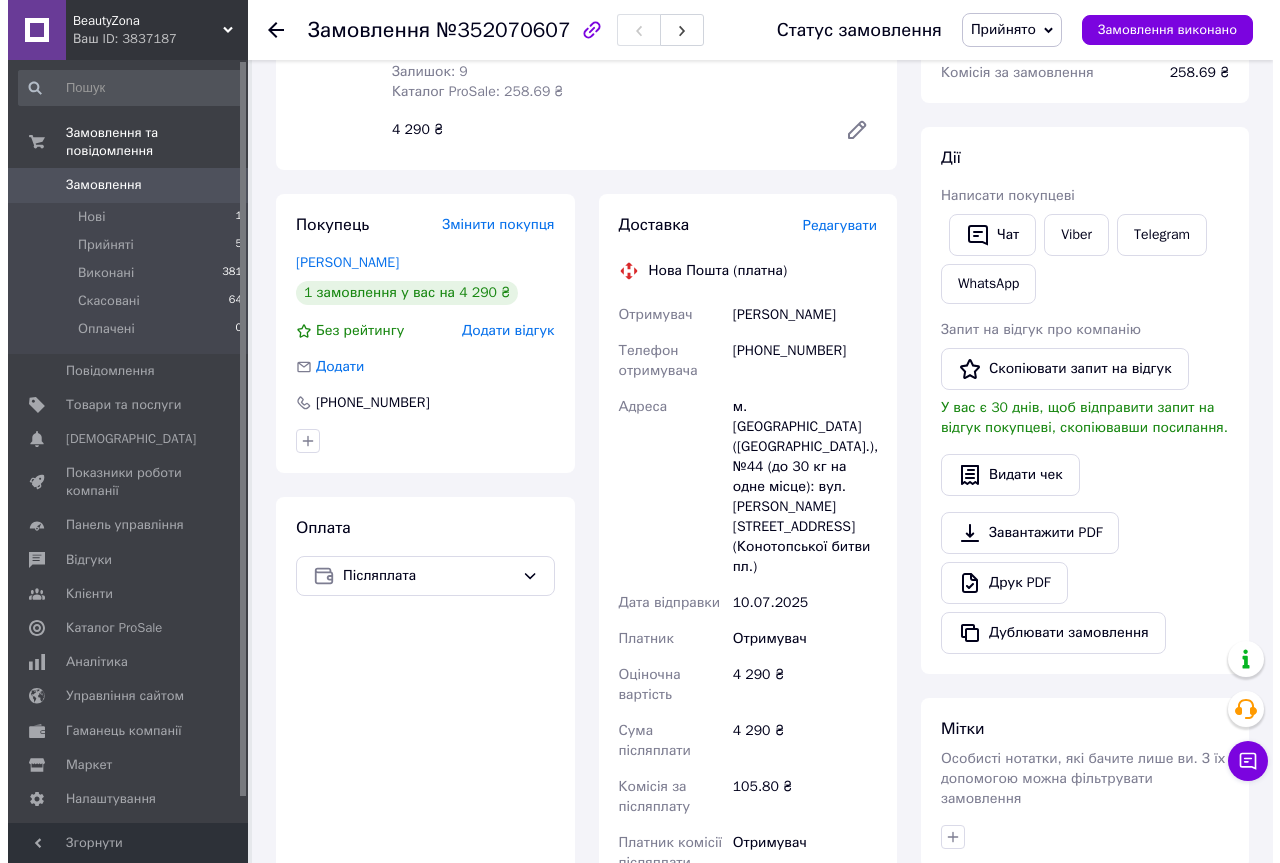 scroll, scrollTop: 400, scrollLeft: 0, axis: vertical 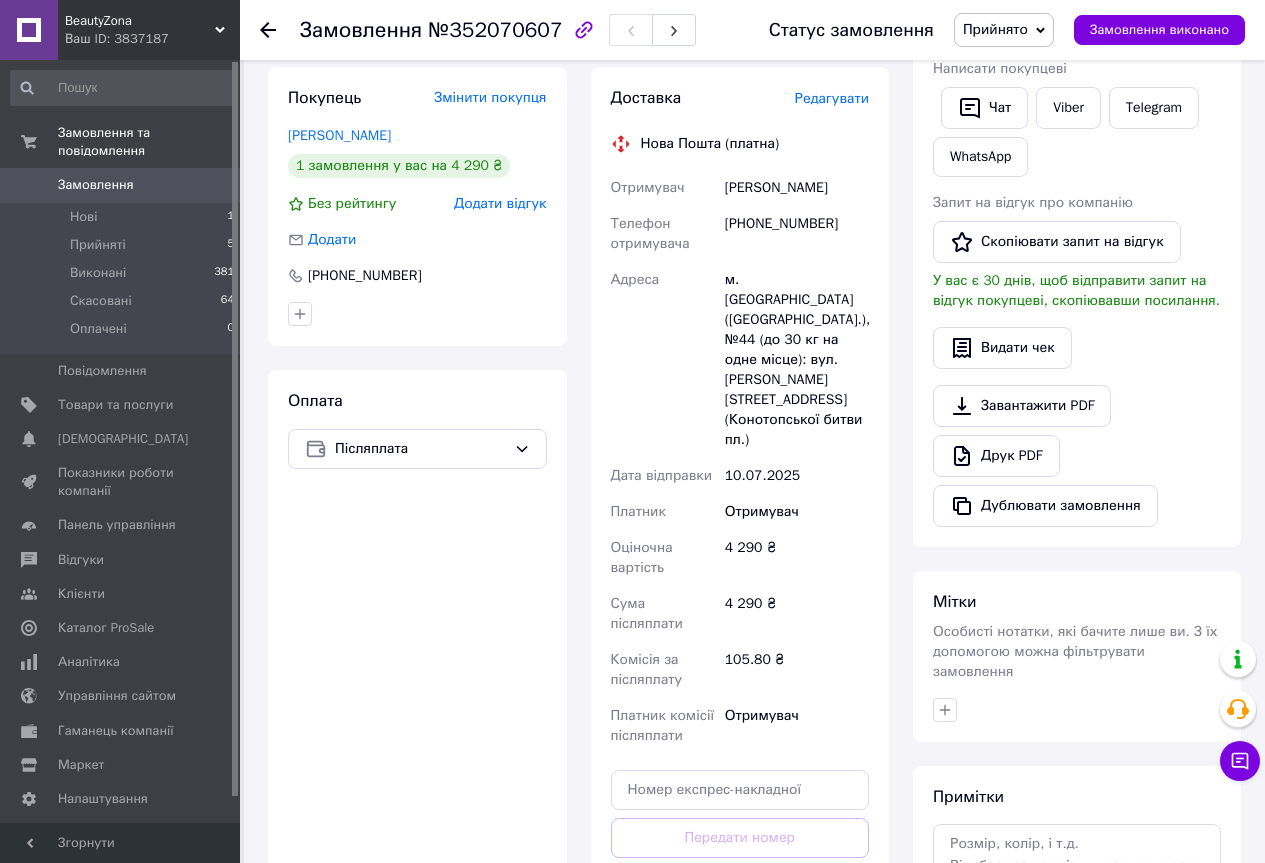 click on "Редагувати" at bounding box center (832, 98) 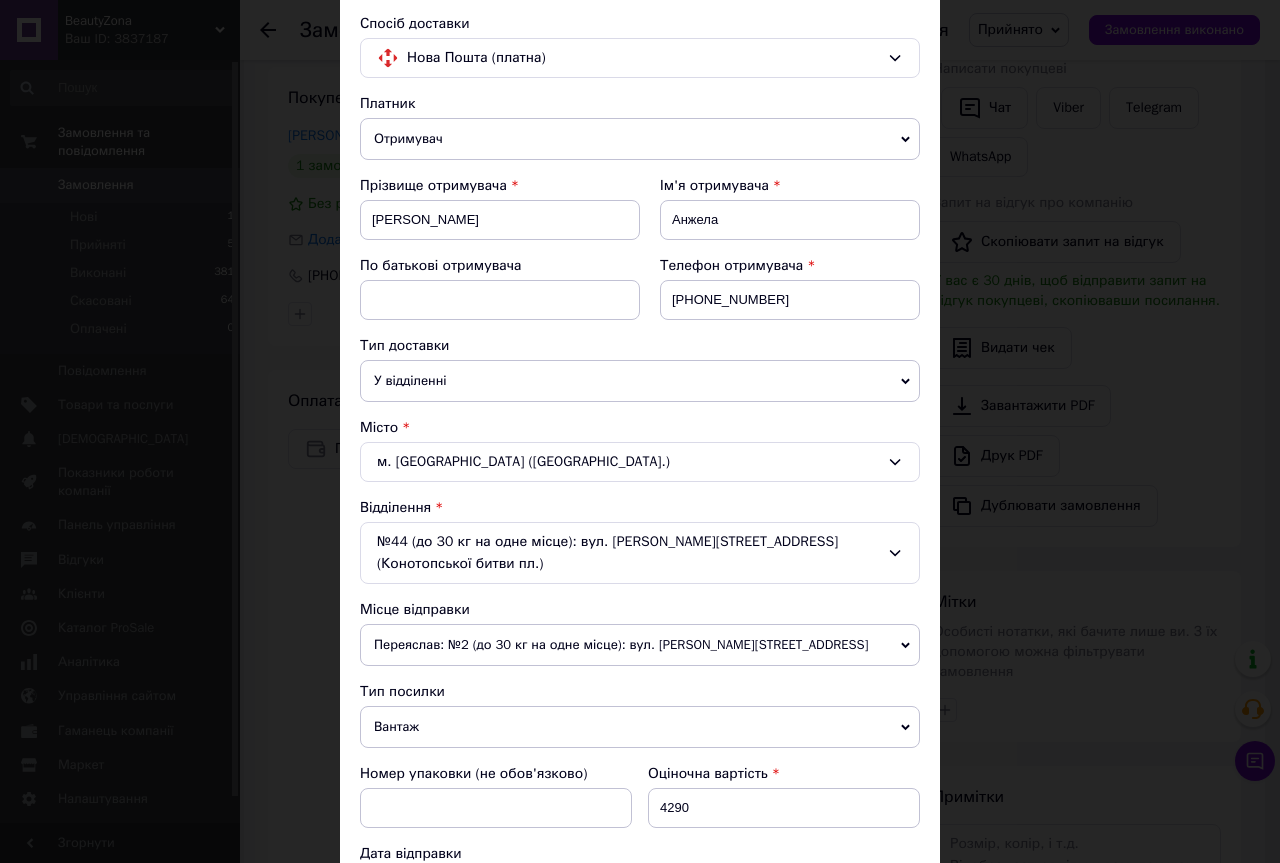 scroll, scrollTop: 400, scrollLeft: 0, axis: vertical 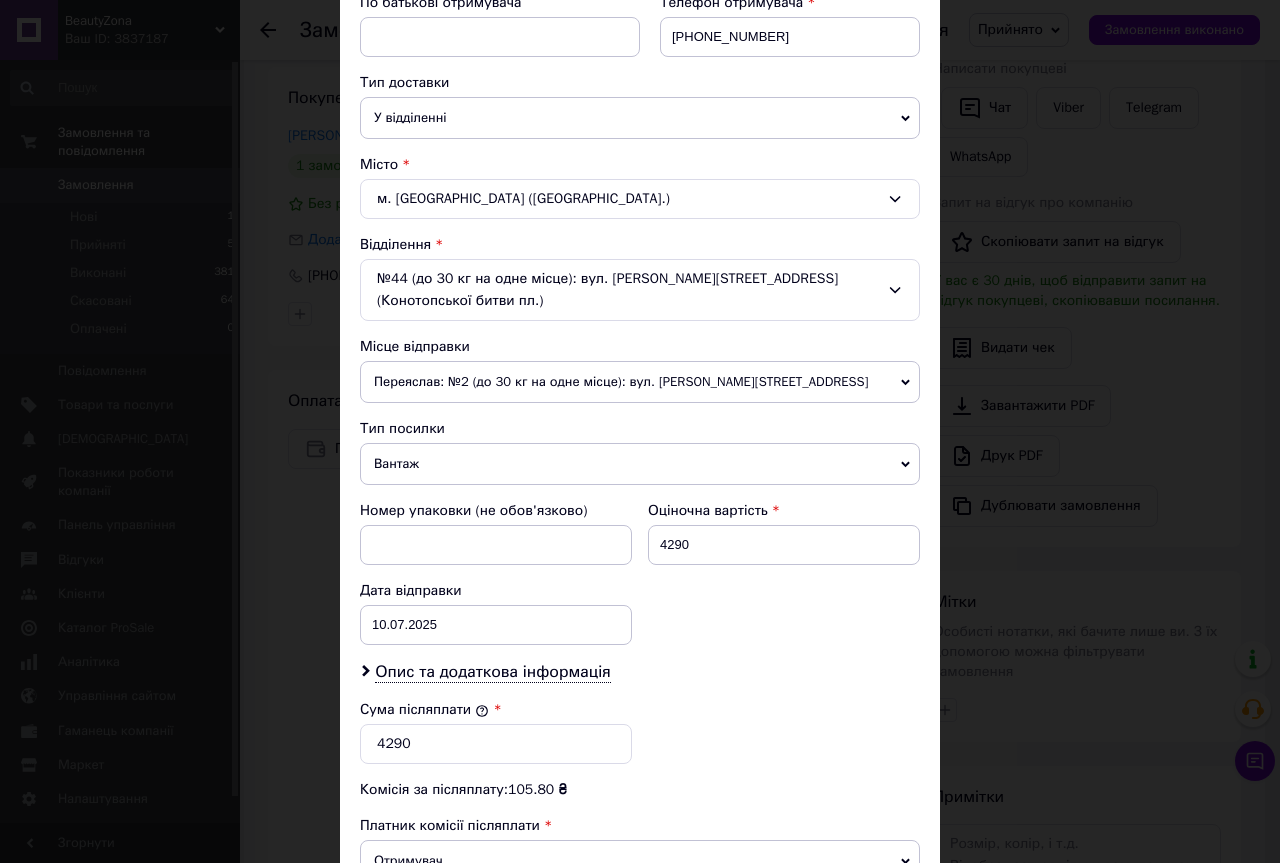click on "Переяслав: №2 (до 30 кг на одне місце): вул. Богдана Хмельницького, 32" at bounding box center (640, 382) 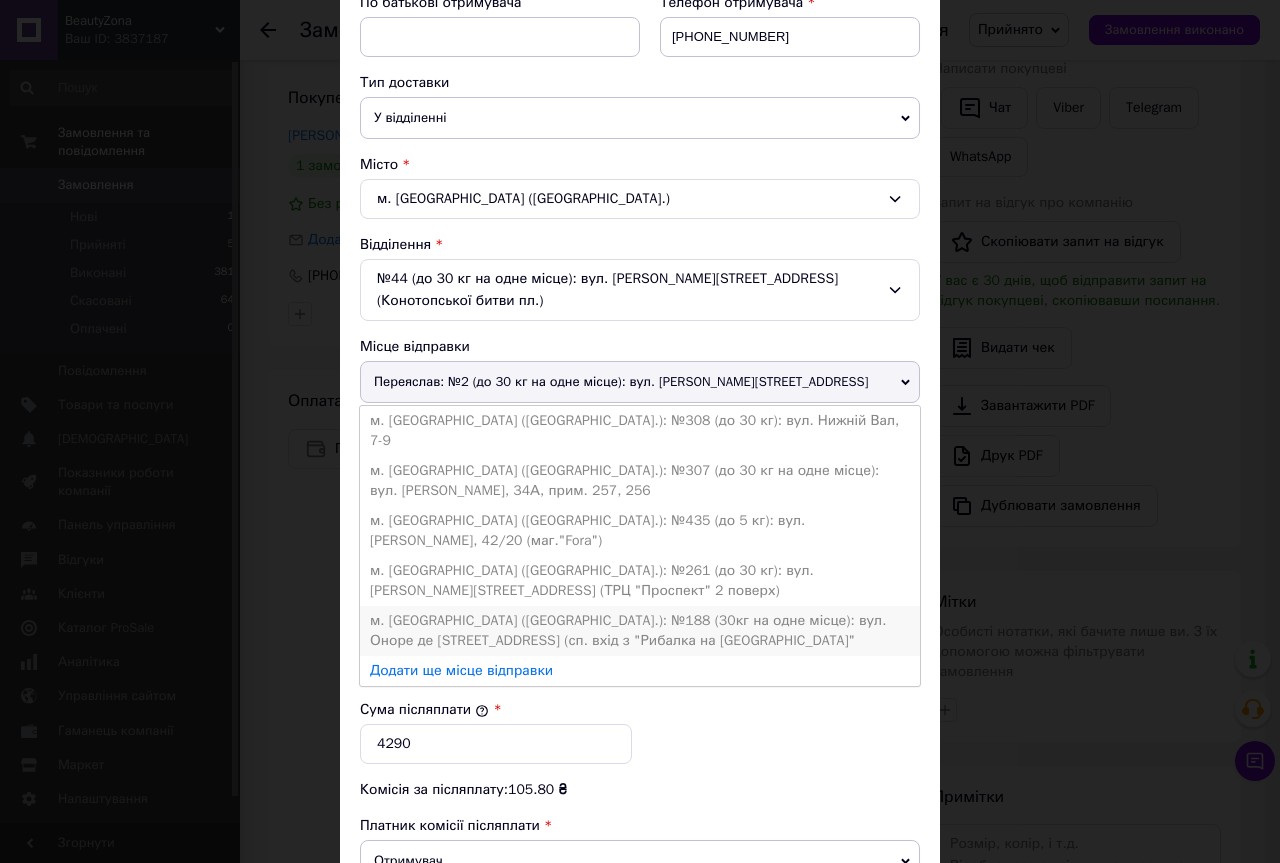 click on "м. Київ (Київська обл.): №188 (30кг на одне місце): вул. Оноре де Бальзака, 55Б (сп. вхід з "Рибалка на Бальзака"" at bounding box center [640, 631] 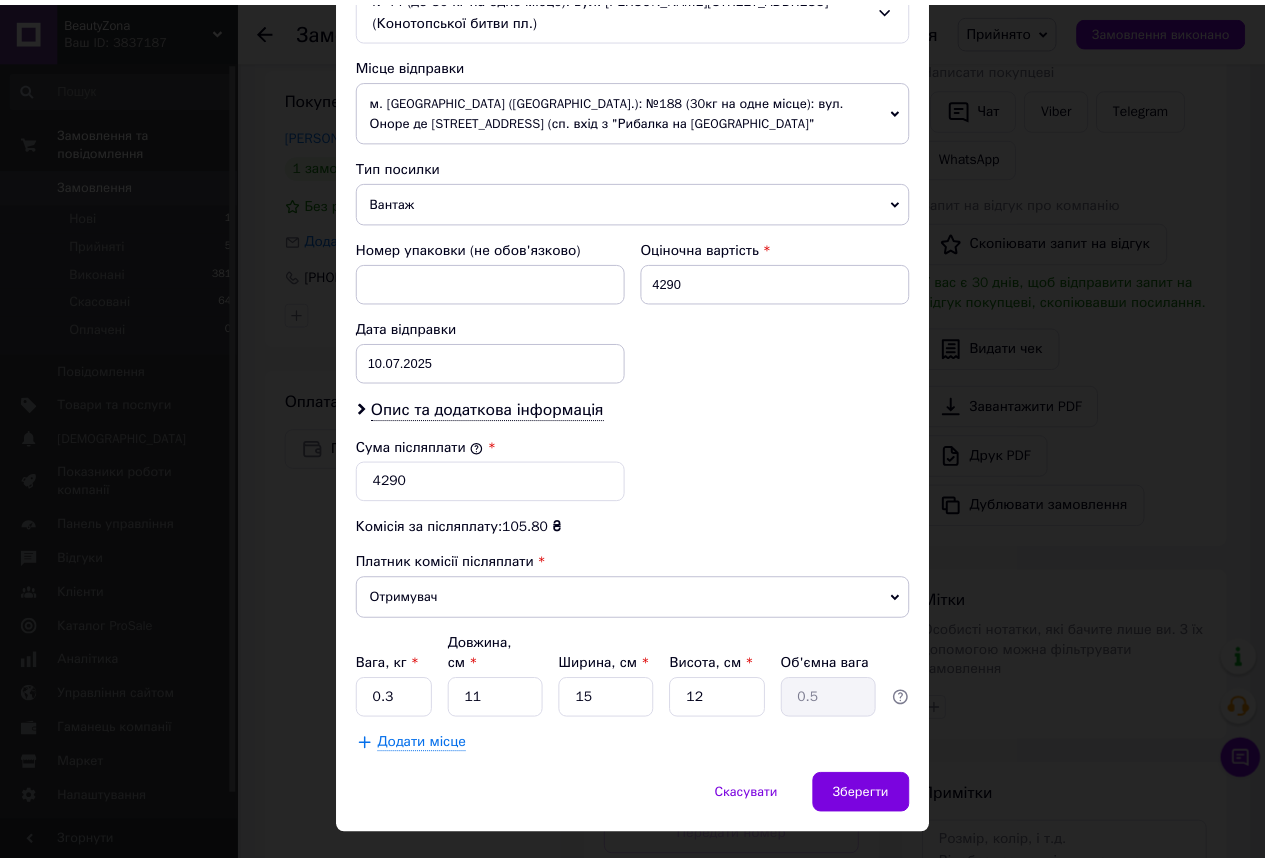 scroll, scrollTop: 683, scrollLeft: 0, axis: vertical 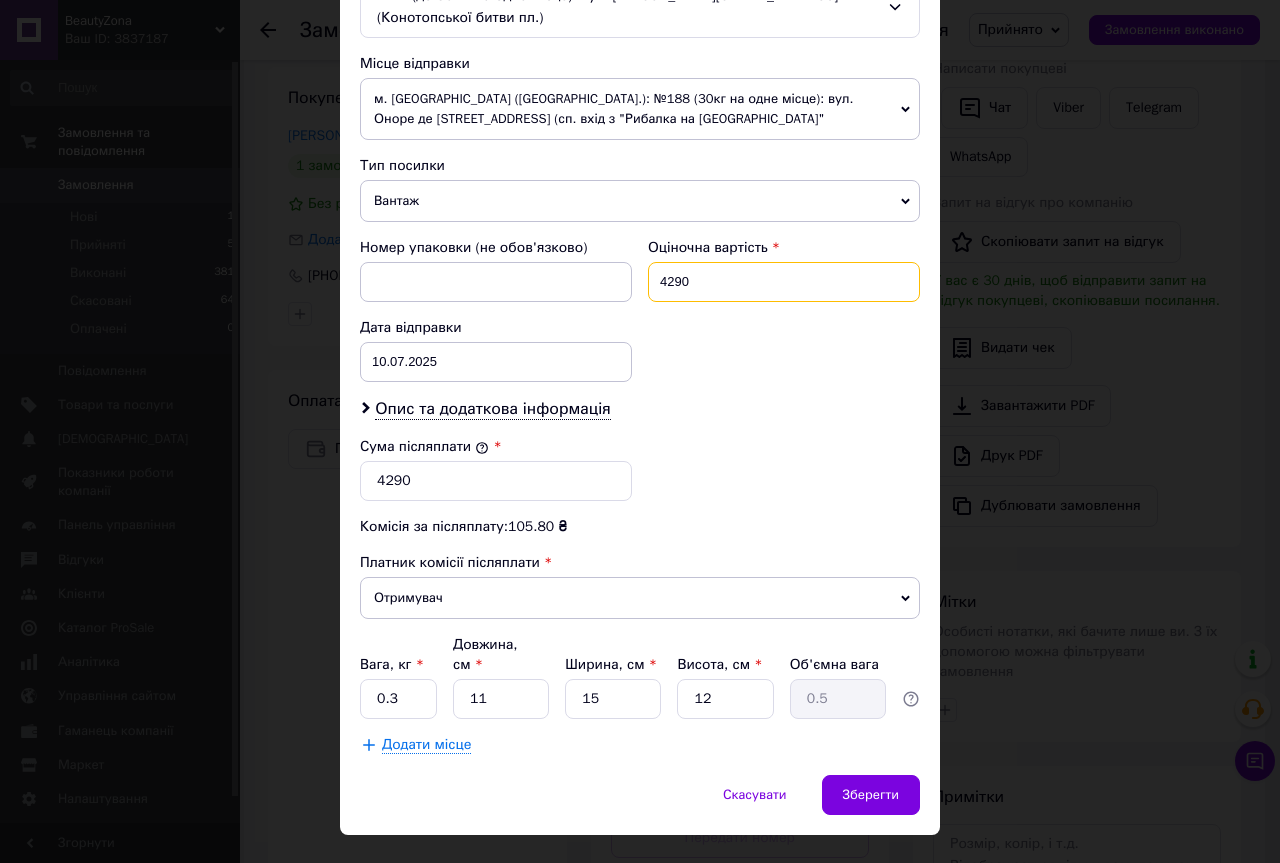 drag, startPoint x: 719, startPoint y: 249, endPoint x: 652, endPoint y: 255, distance: 67.26812 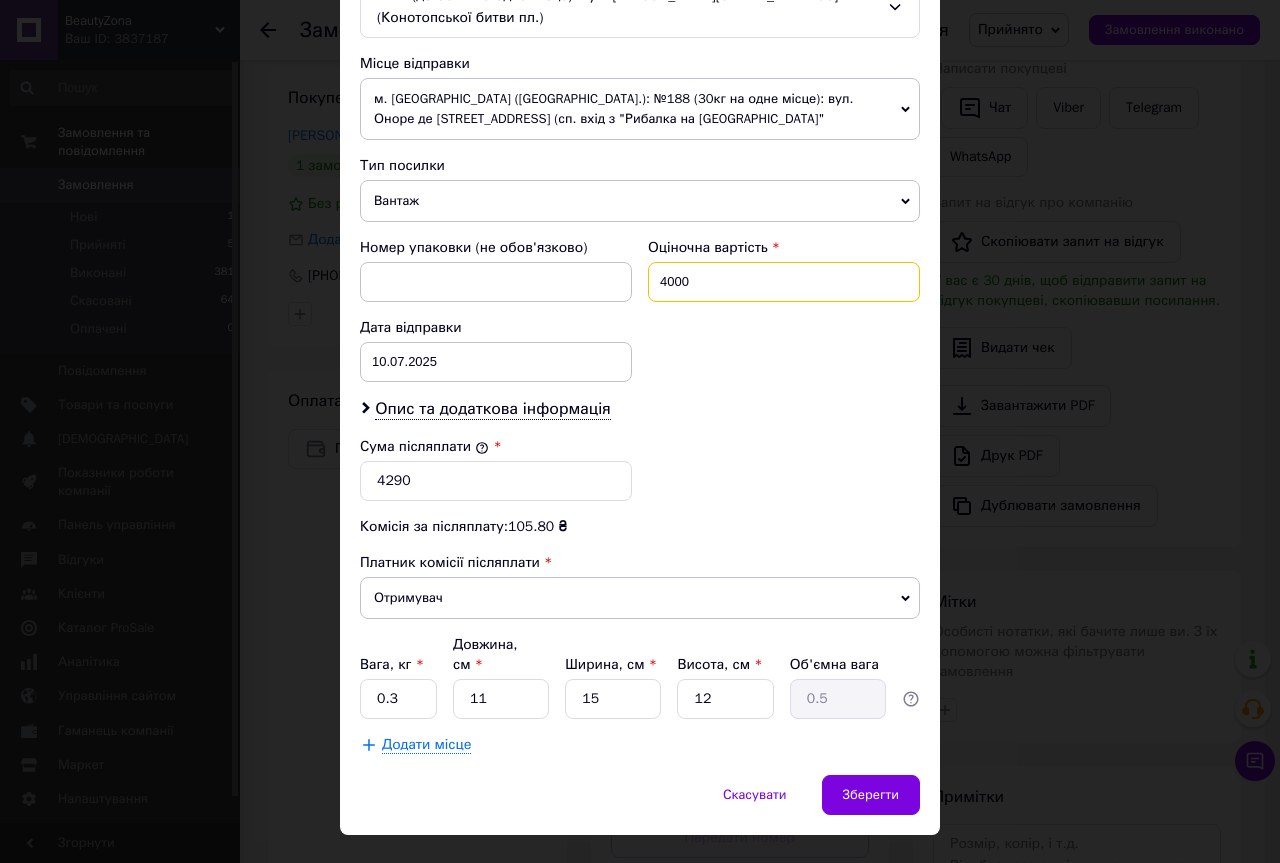 type on "4000" 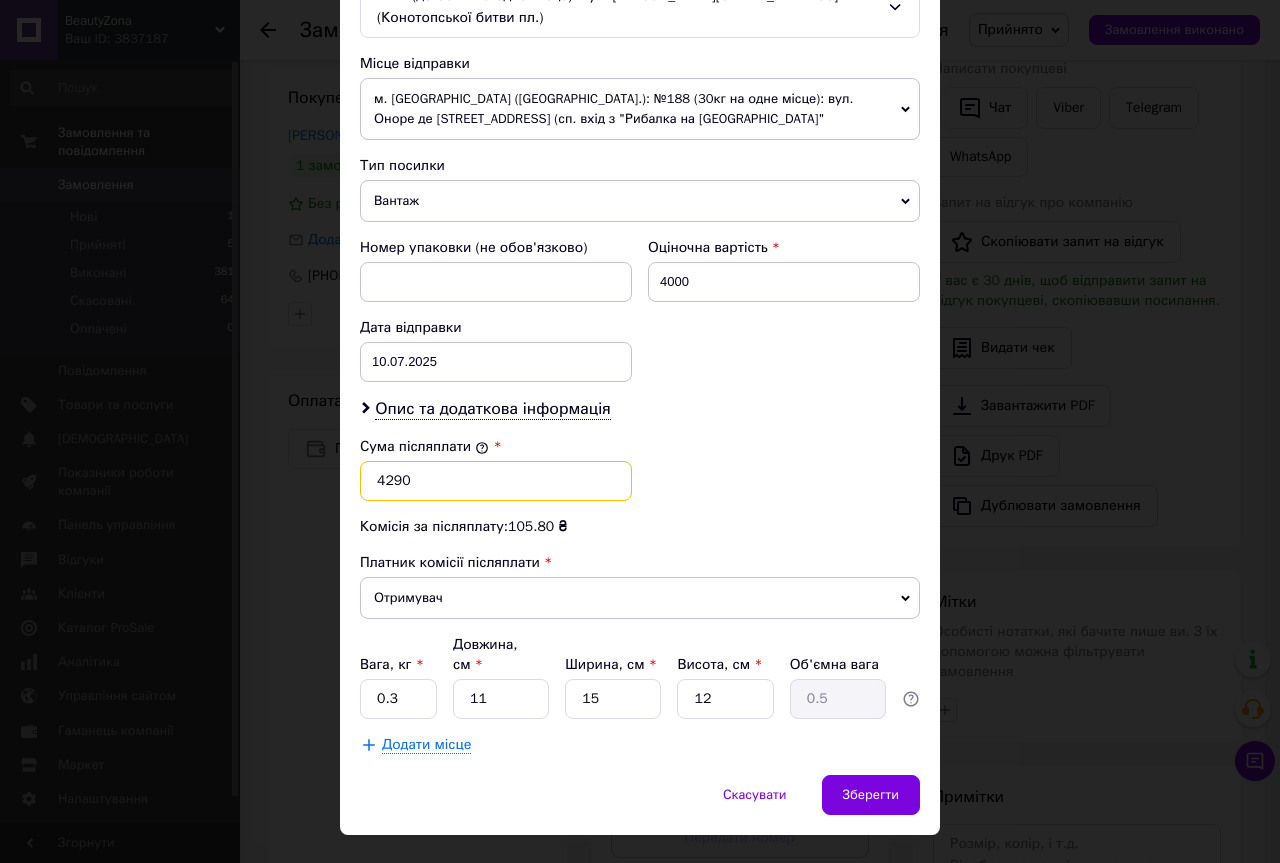 drag, startPoint x: 423, startPoint y: 450, endPoint x: 378, endPoint y: 454, distance: 45.17743 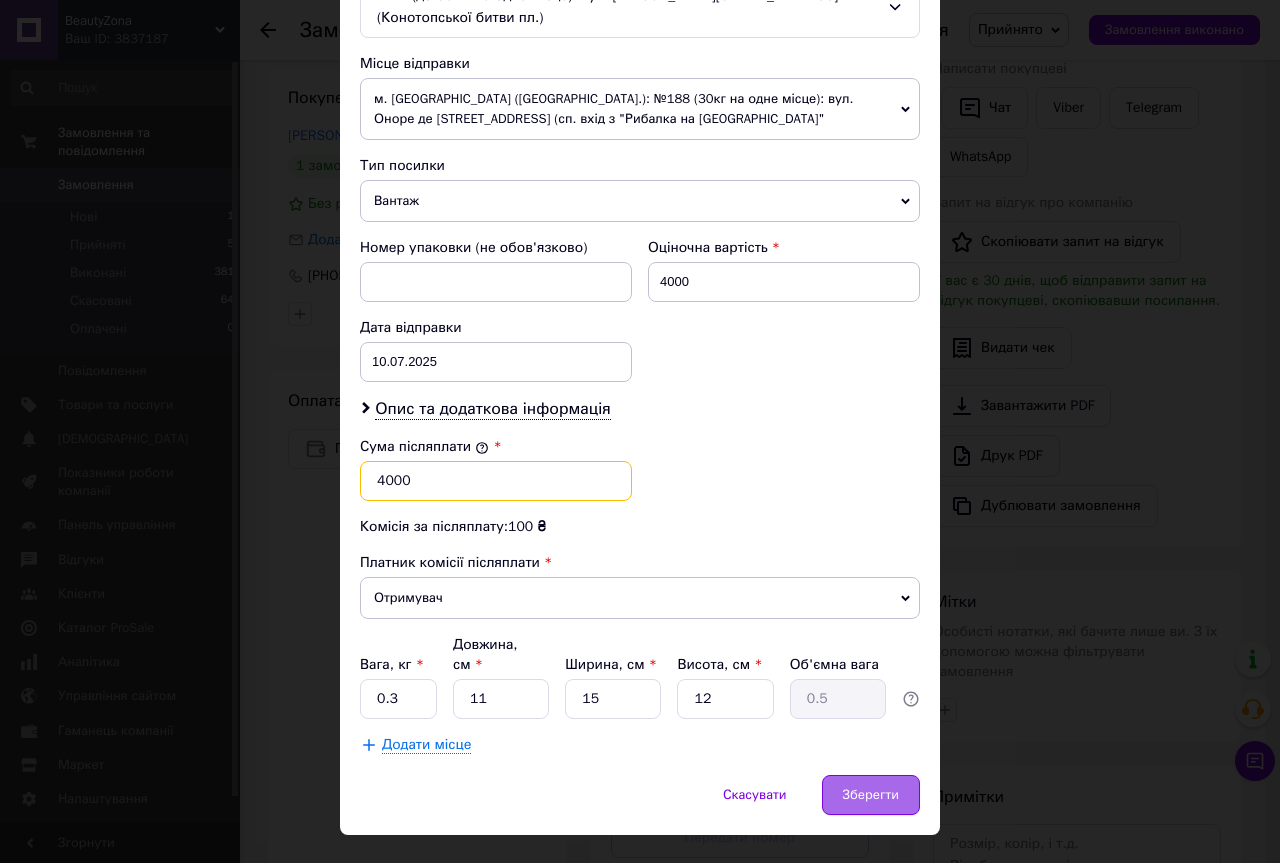 type on "4000" 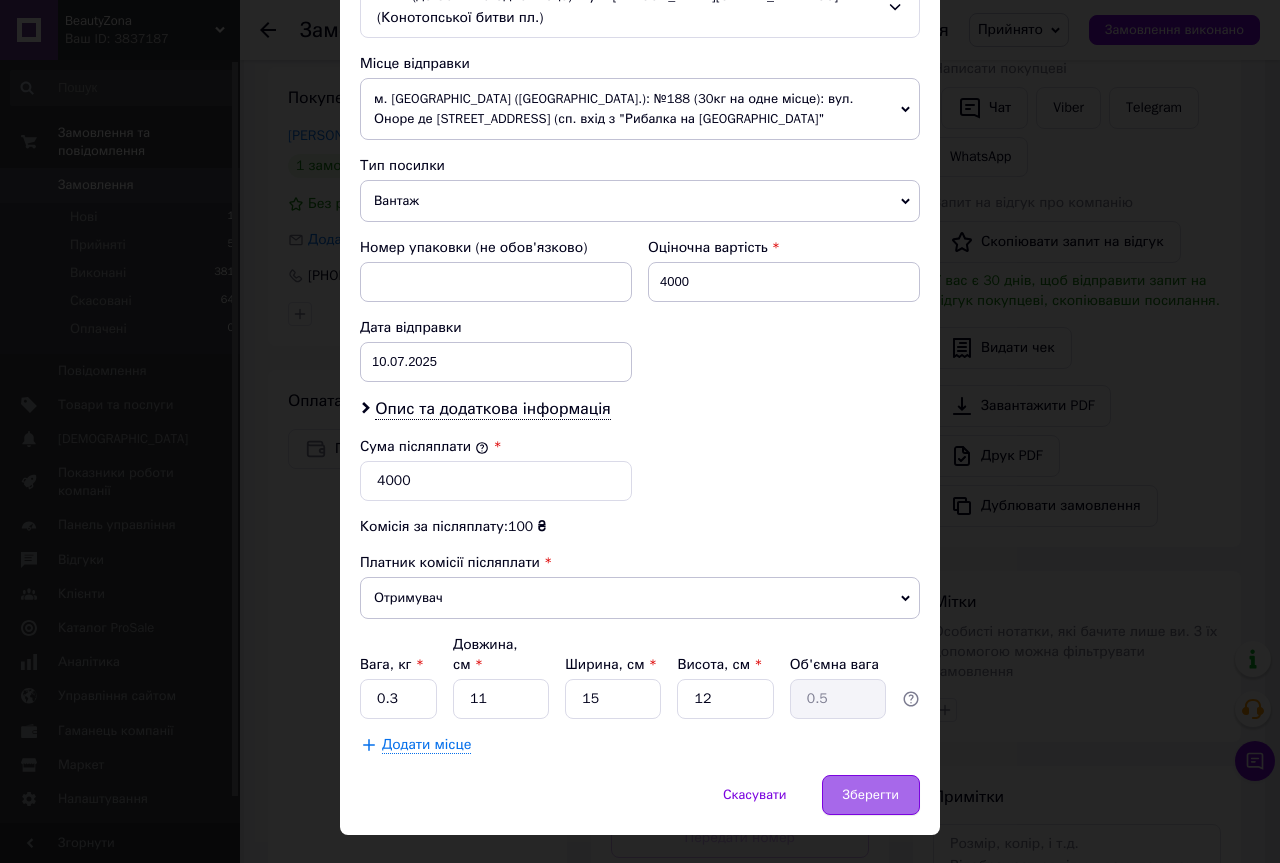 click on "Зберегти" at bounding box center [871, 795] 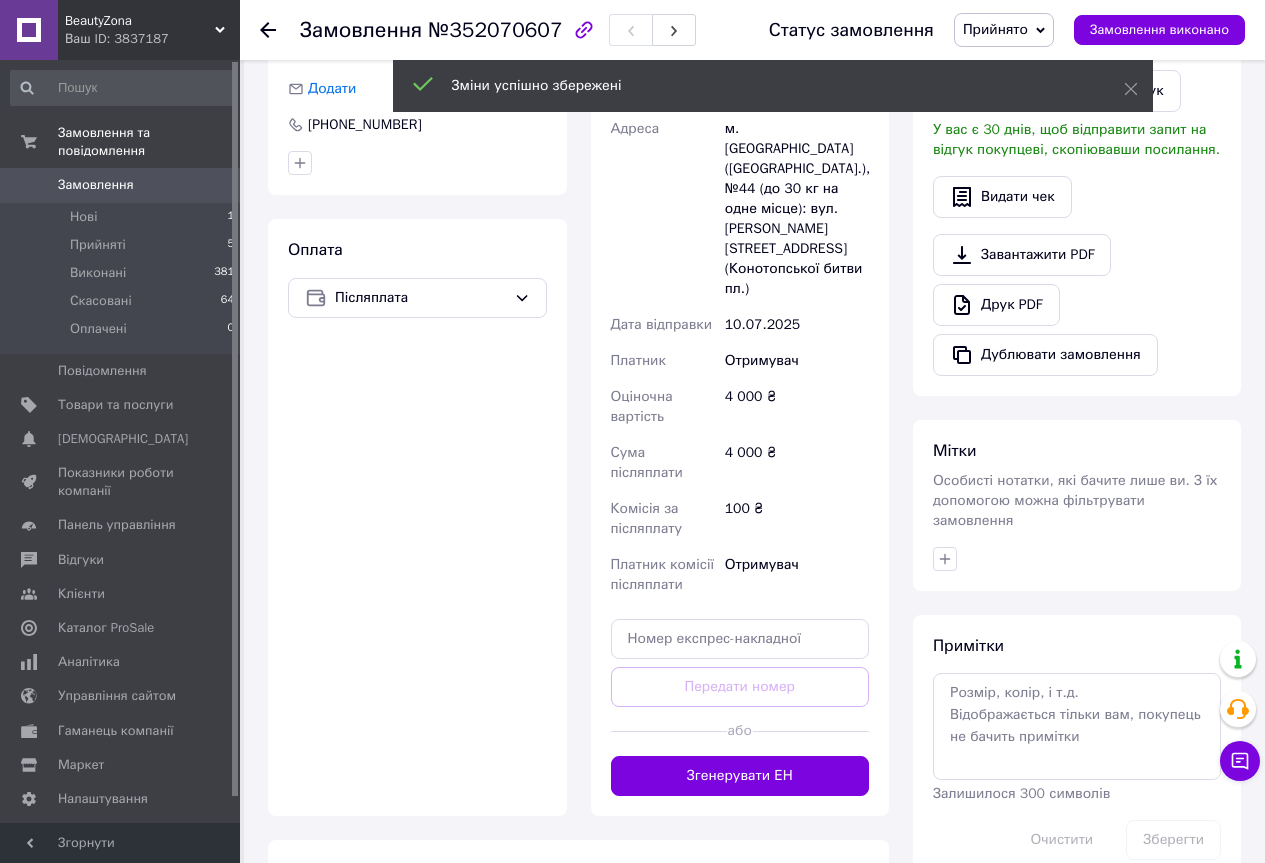 scroll, scrollTop: 700, scrollLeft: 0, axis: vertical 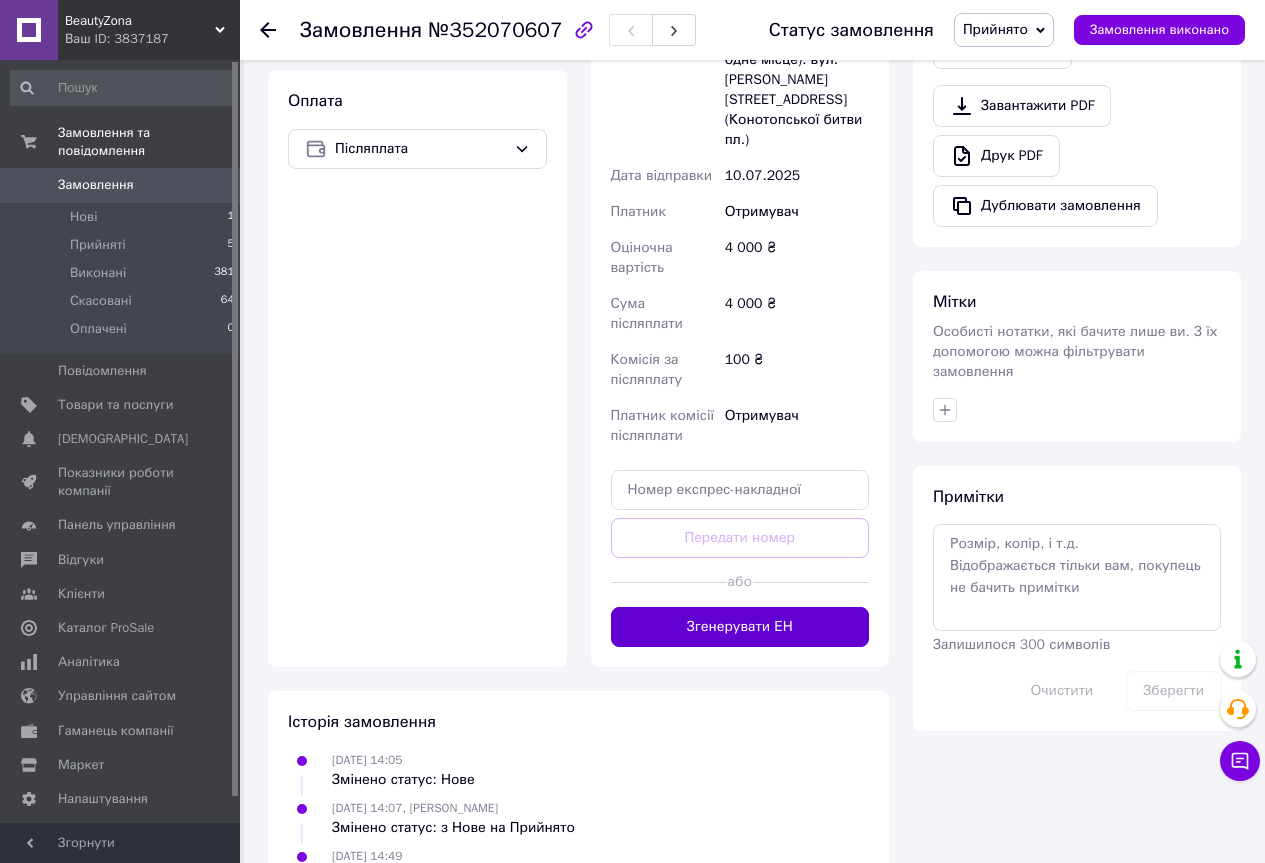 click on "Згенерувати ЕН" at bounding box center [740, 627] 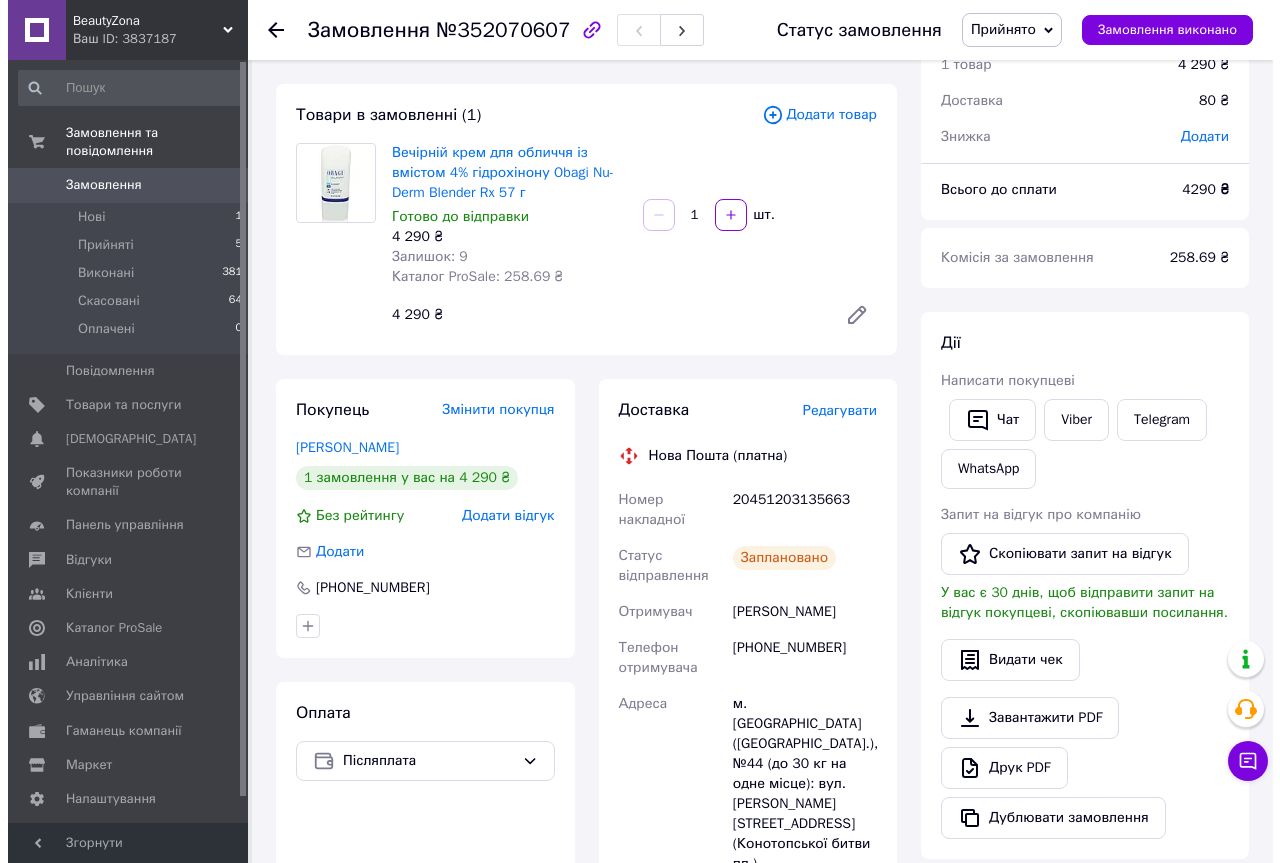 scroll, scrollTop: 0, scrollLeft: 0, axis: both 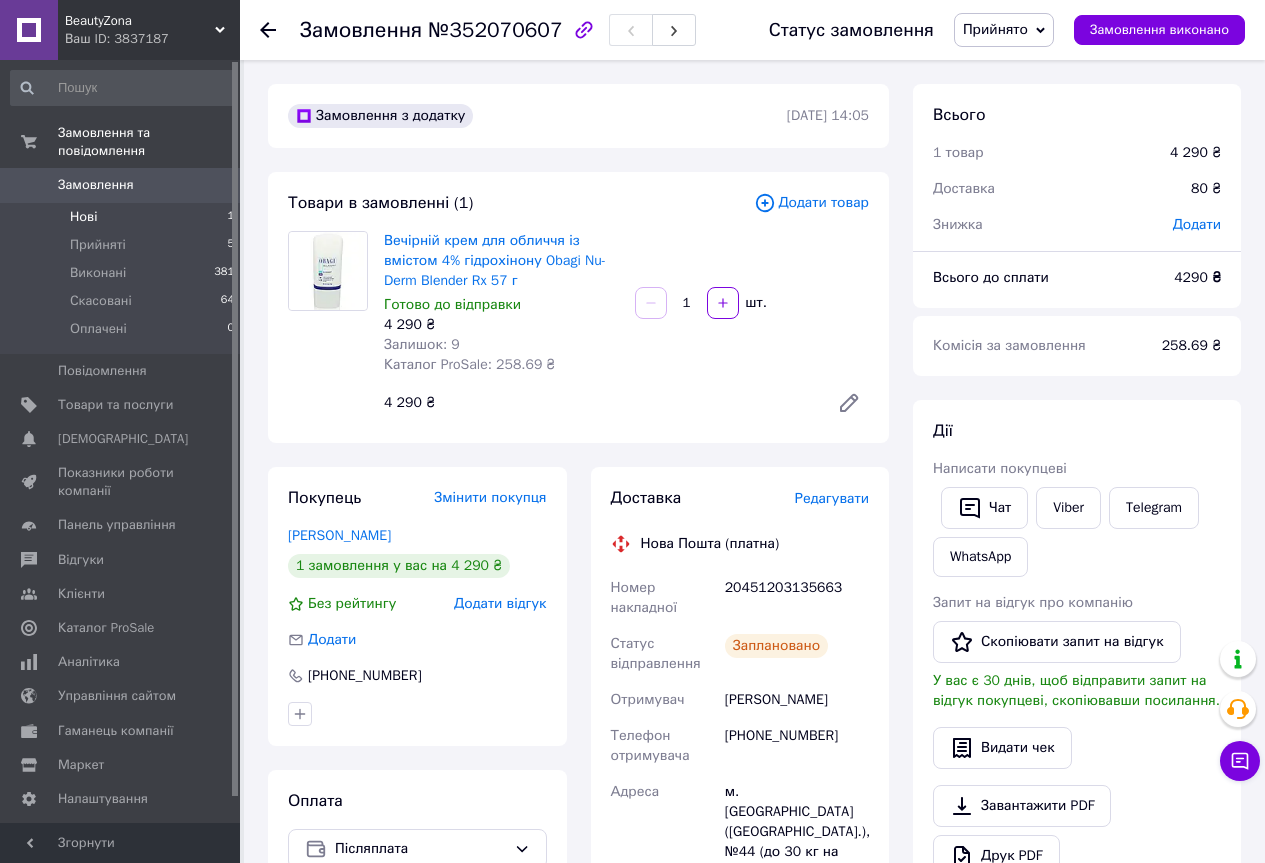 click on "Нові 1" at bounding box center [123, 217] 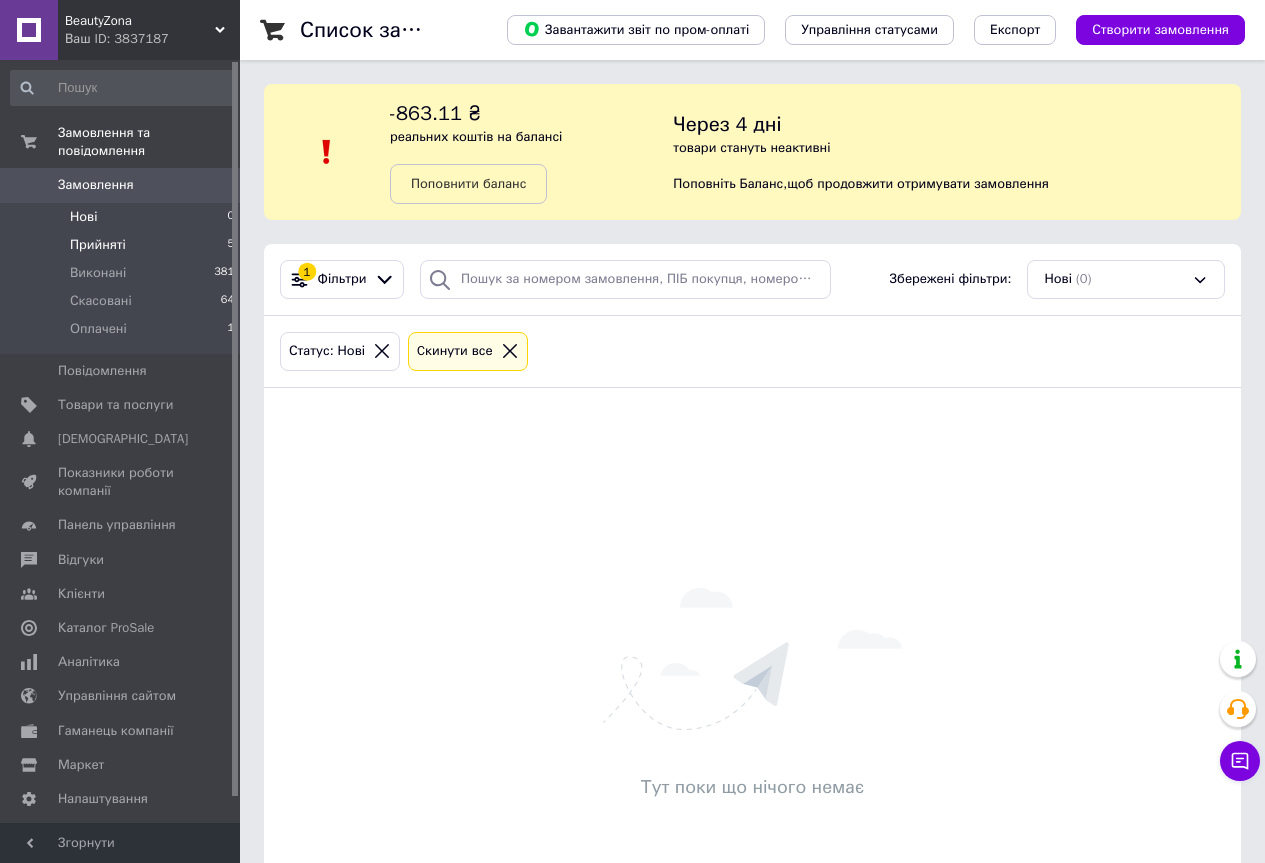 click on "Прийняті" at bounding box center (98, 245) 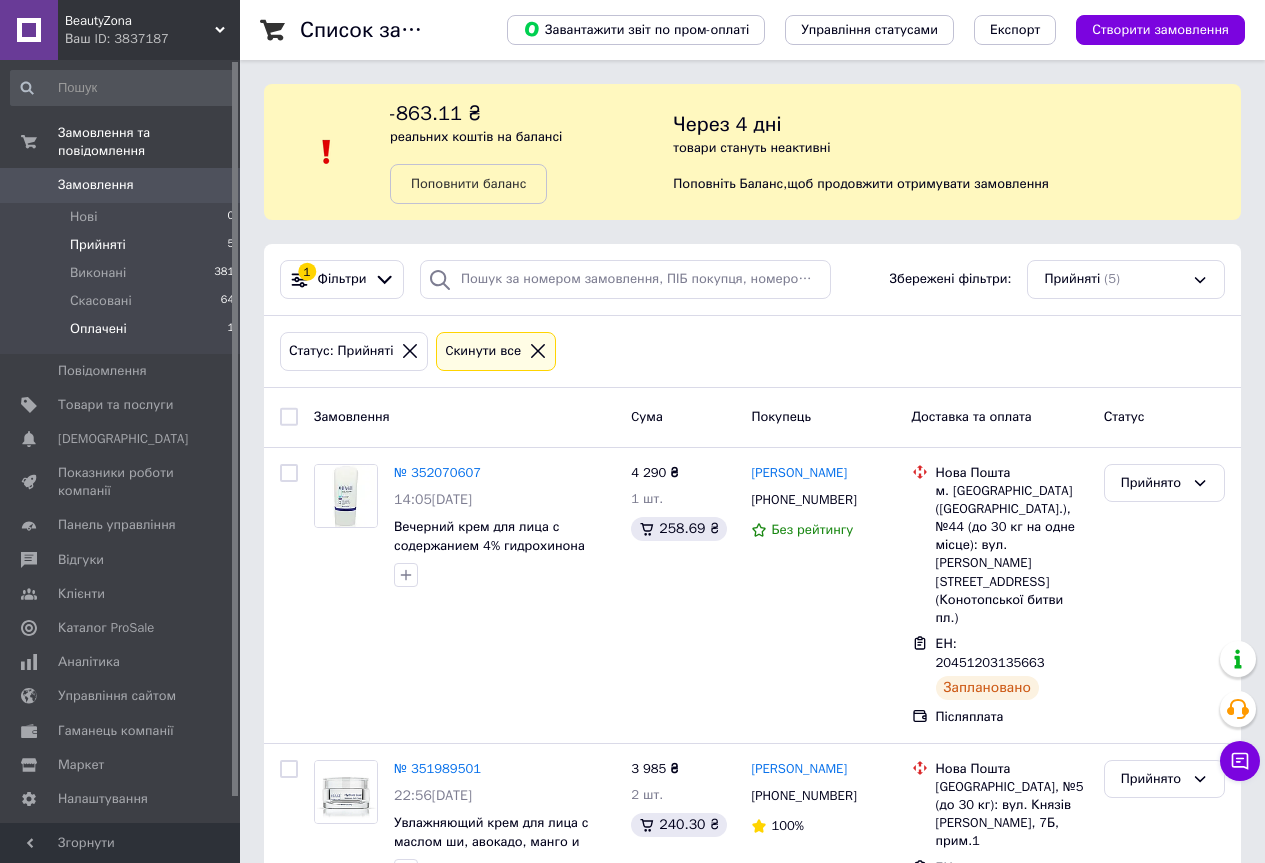 click on "Оплачені" at bounding box center [98, 329] 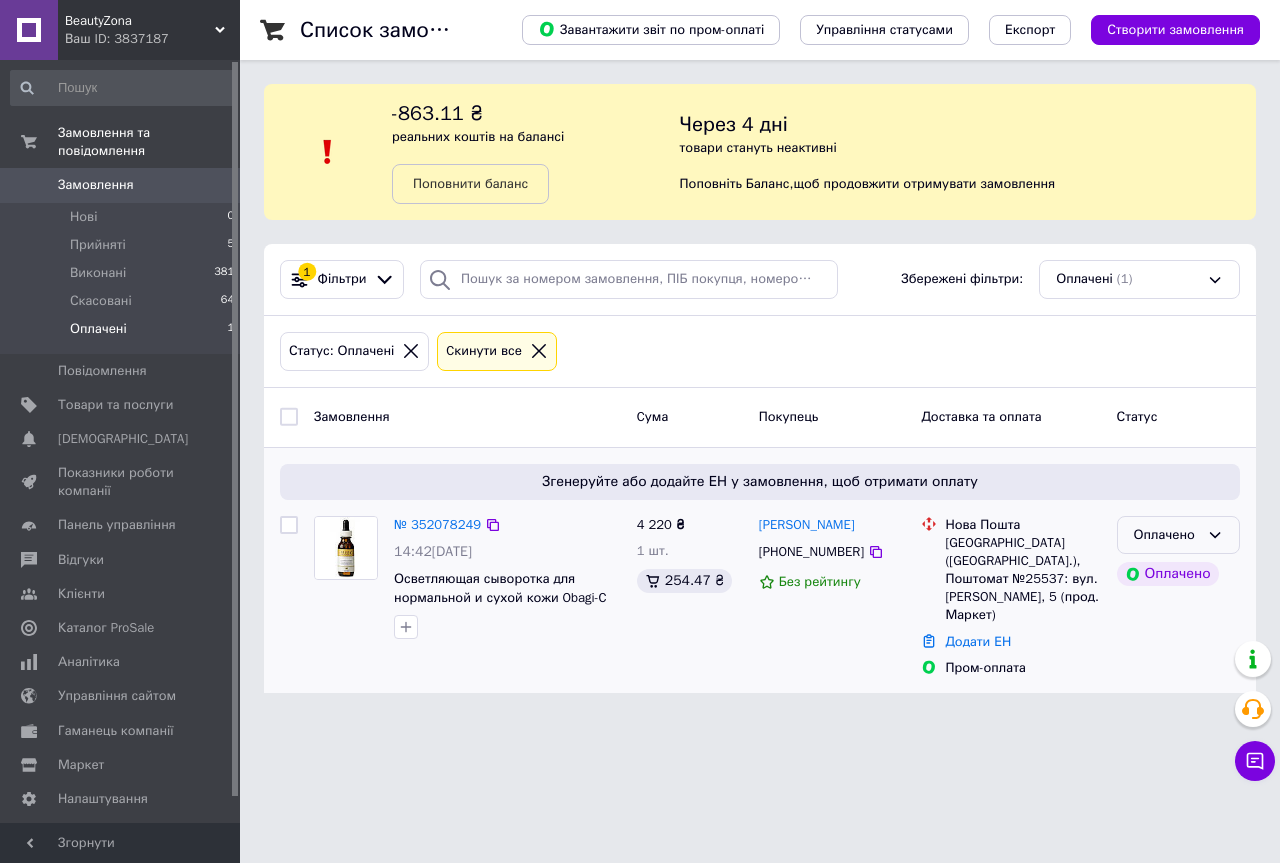 click on "Оплачено" at bounding box center (1166, 535) 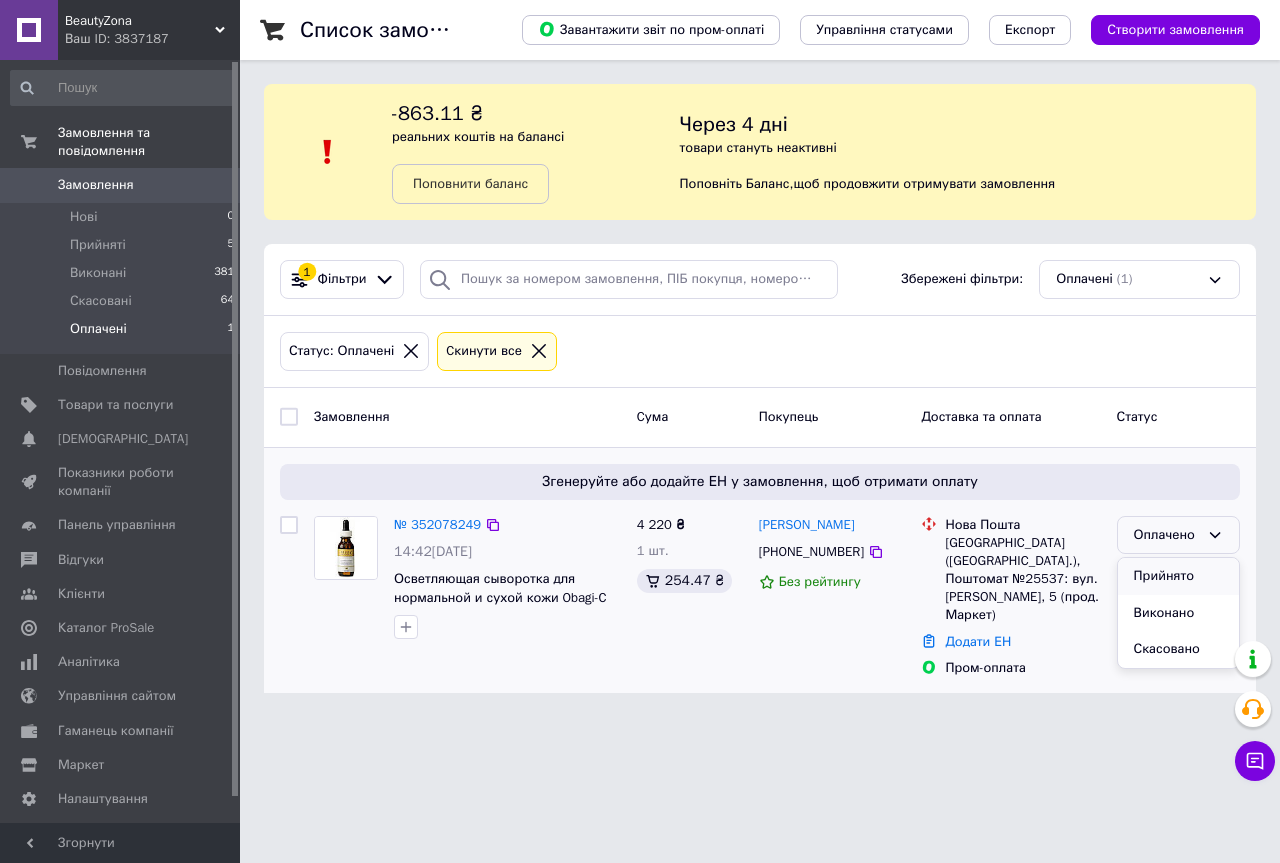 click on "Прийнято" at bounding box center [1178, 576] 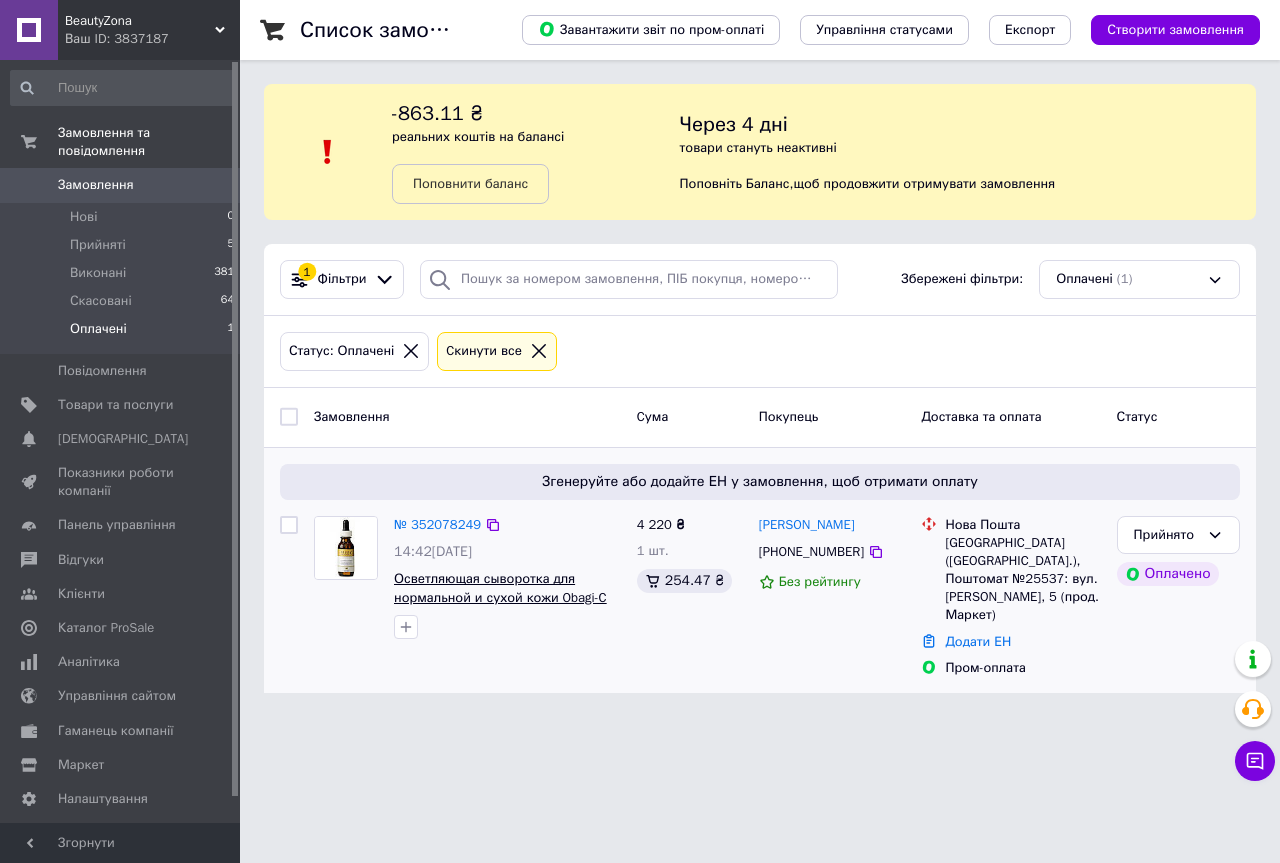 click on "Осветляющая сыворотка для нормальной и сухой кожи Obagi-C Rx Clarifying Serum Normal to Dry Skin 30 мл" at bounding box center [500, 606] 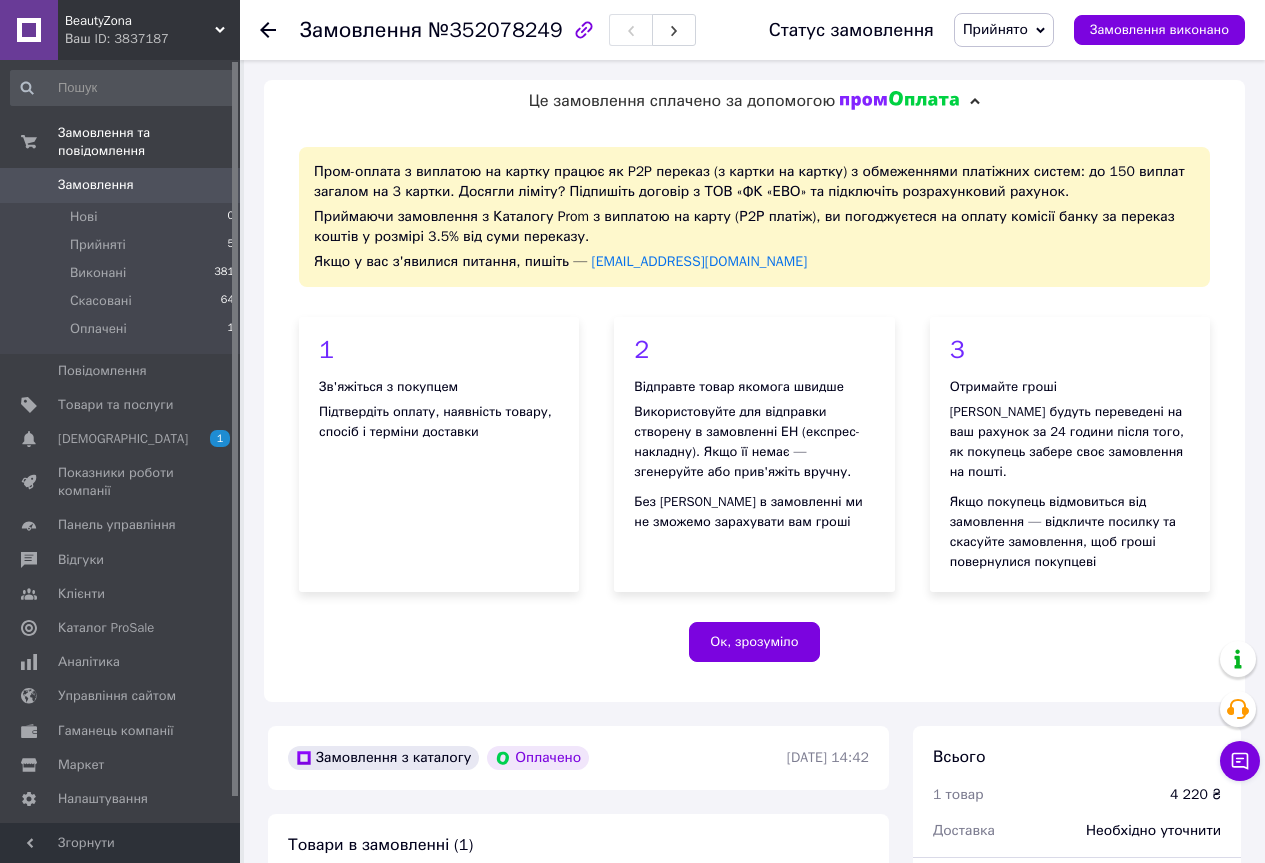 scroll, scrollTop: 500, scrollLeft: 0, axis: vertical 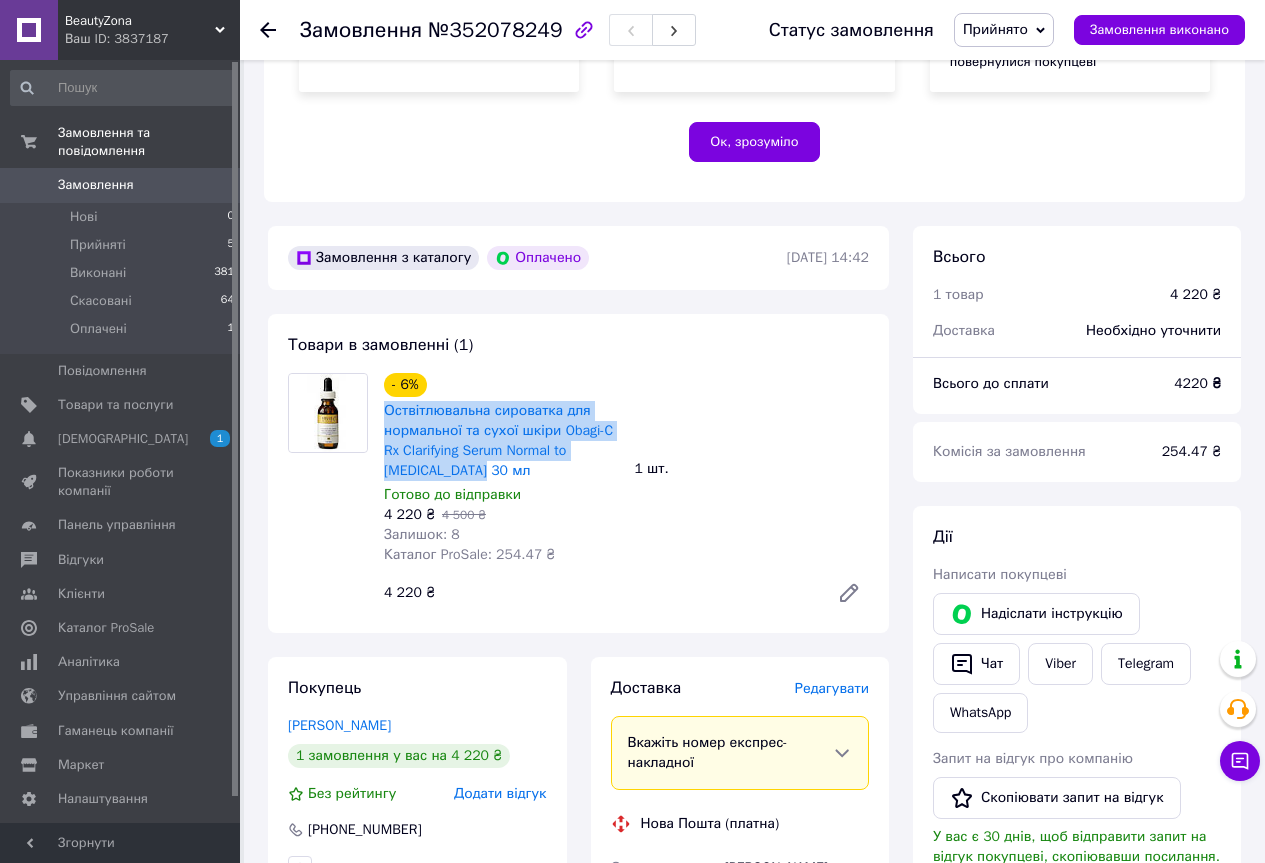 drag, startPoint x: 378, startPoint y: 412, endPoint x: 472, endPoint y: 481, distance: 116.60618 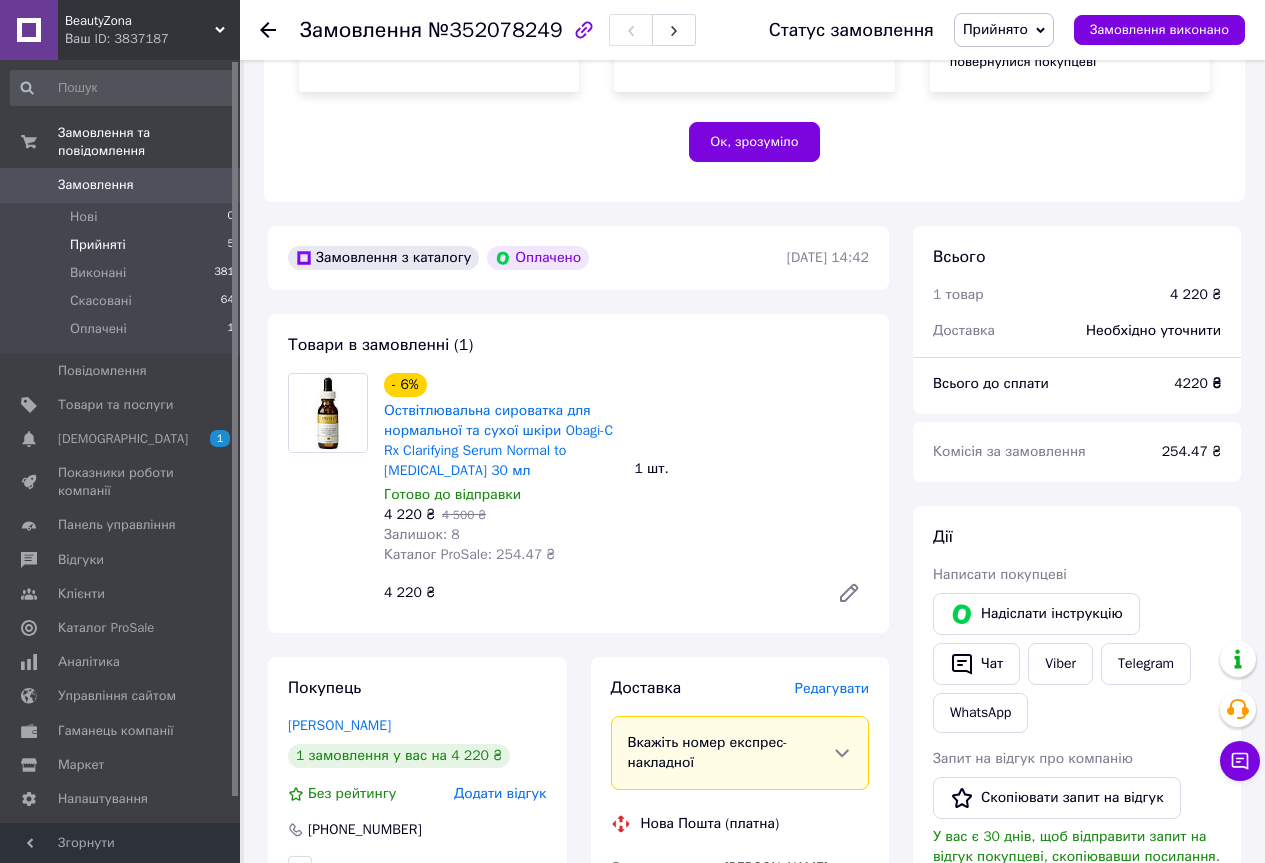 click on "Прийняті" at bounding box center [98, 245] 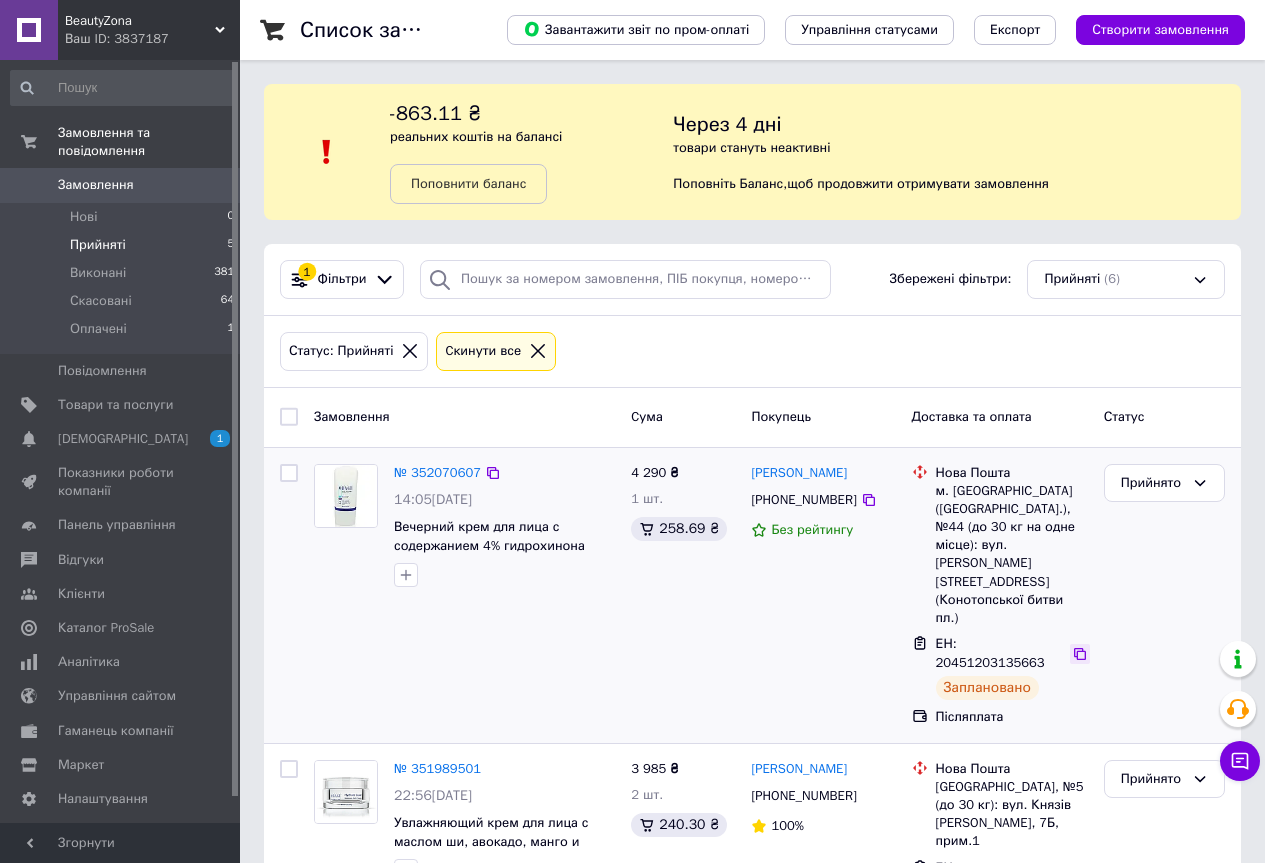 click 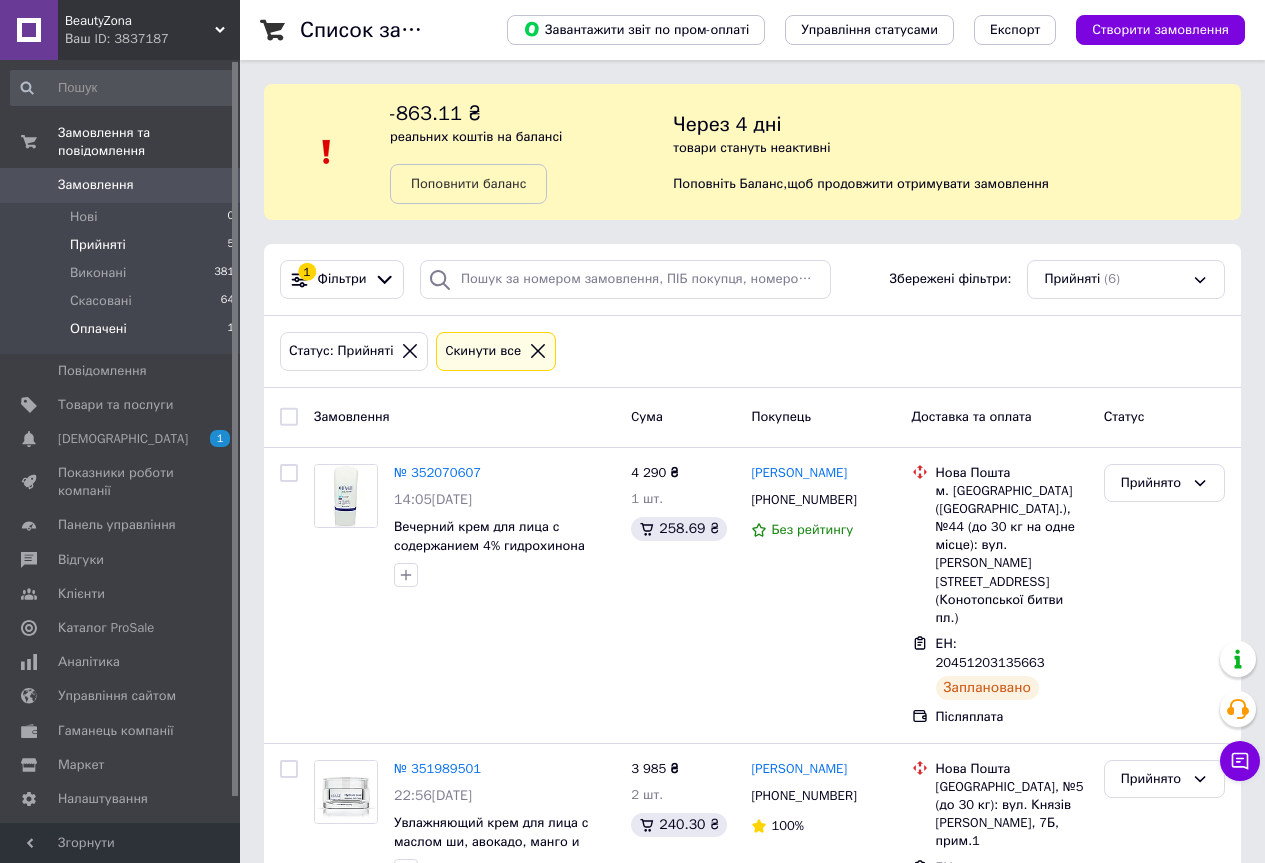 drag, startPoint x: 131, startPoint y: 310, endPoint x: 155, endPoint y: 315, distance: 24.5153 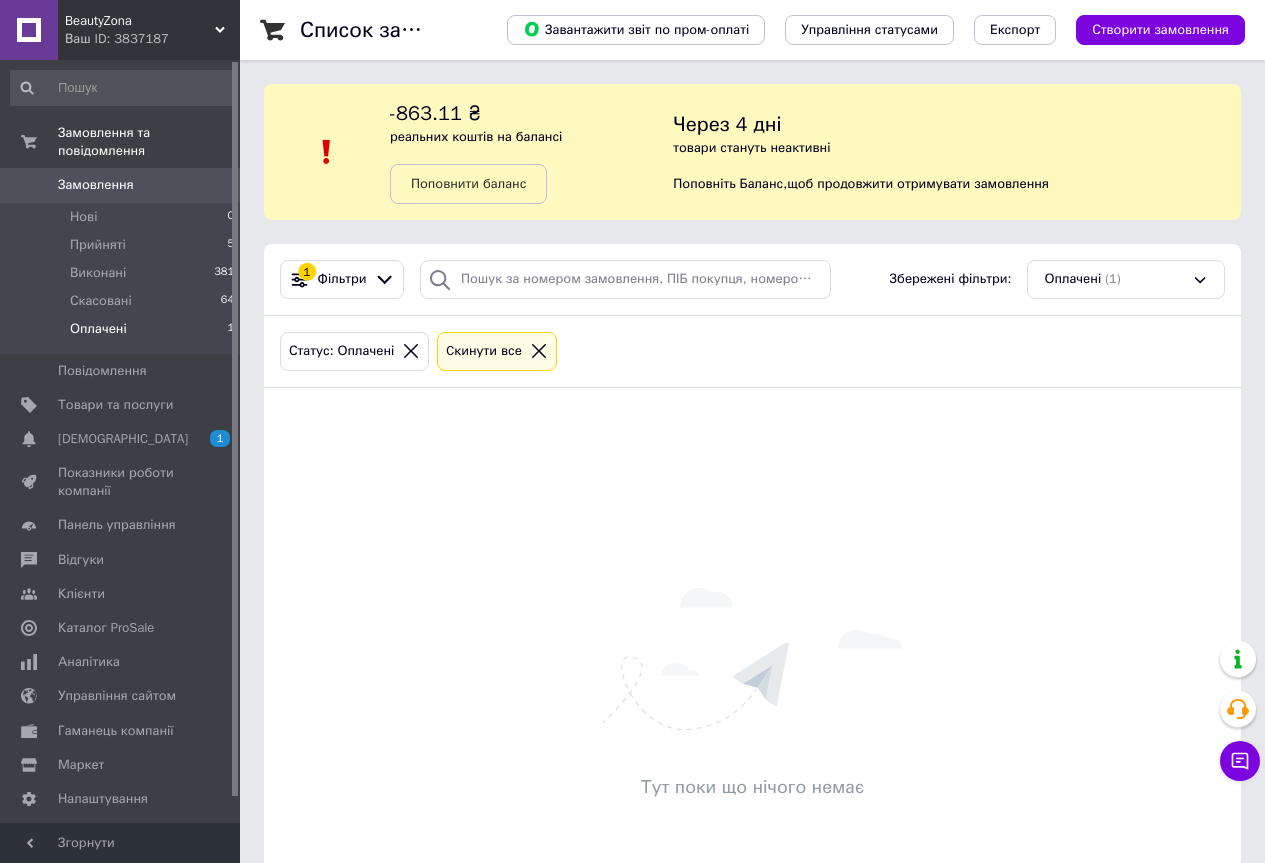 click on "Оплачені" at bounding box center (98, 329) 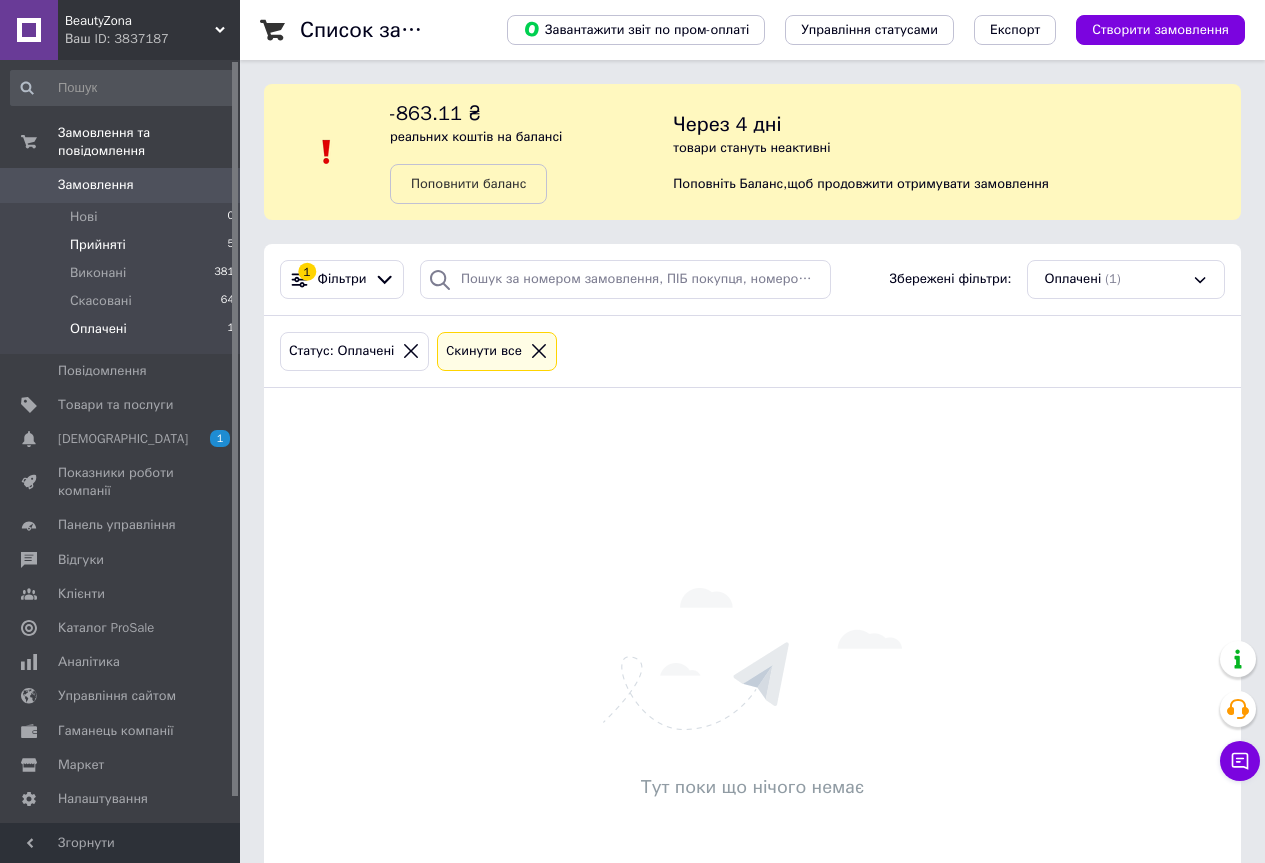 click on "Прийняті" at bounding box center (98, 245) 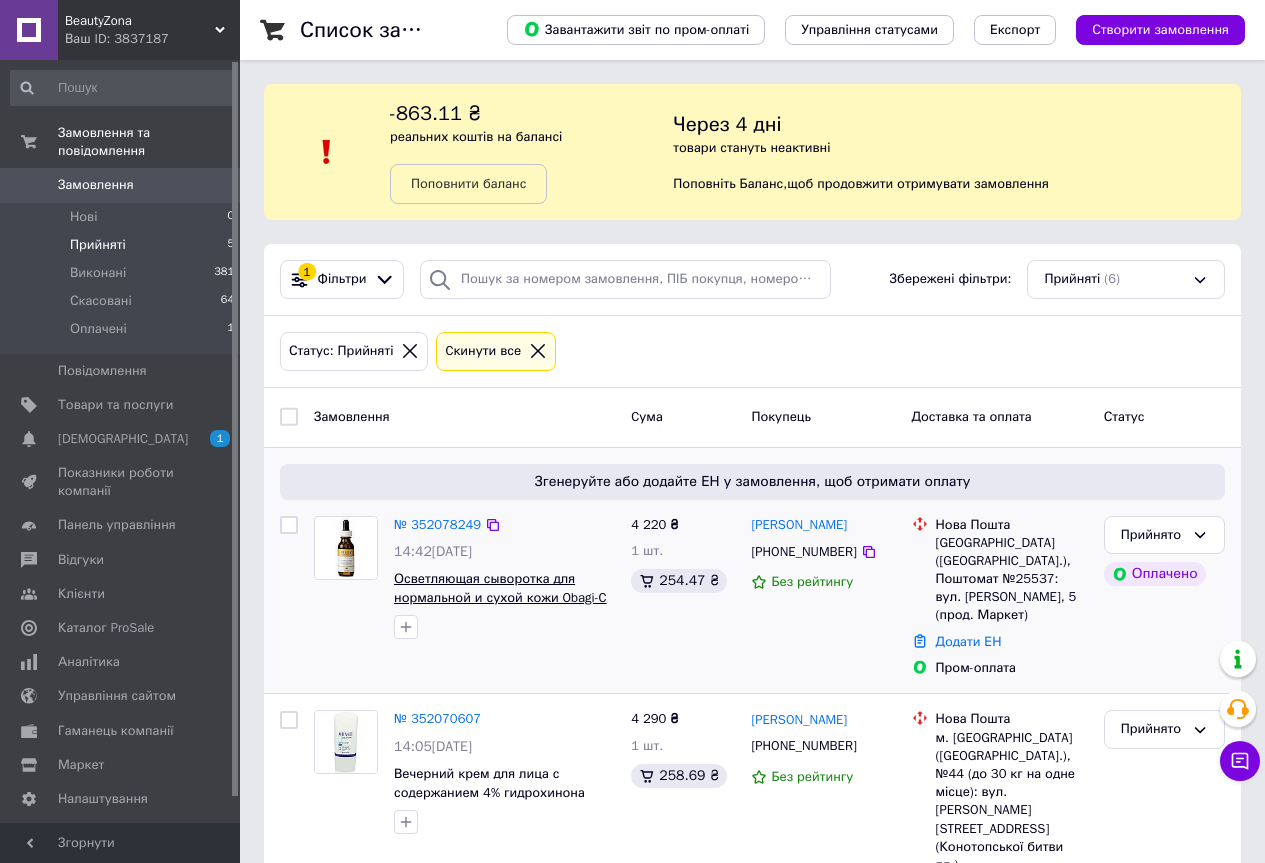 click on "Осветляющая сыворотка для нормальной и сухой кожи Obagi-C Rx Clarifying Serum Normal to Dry Skin 30 мл" at bounding box center (500, 606) 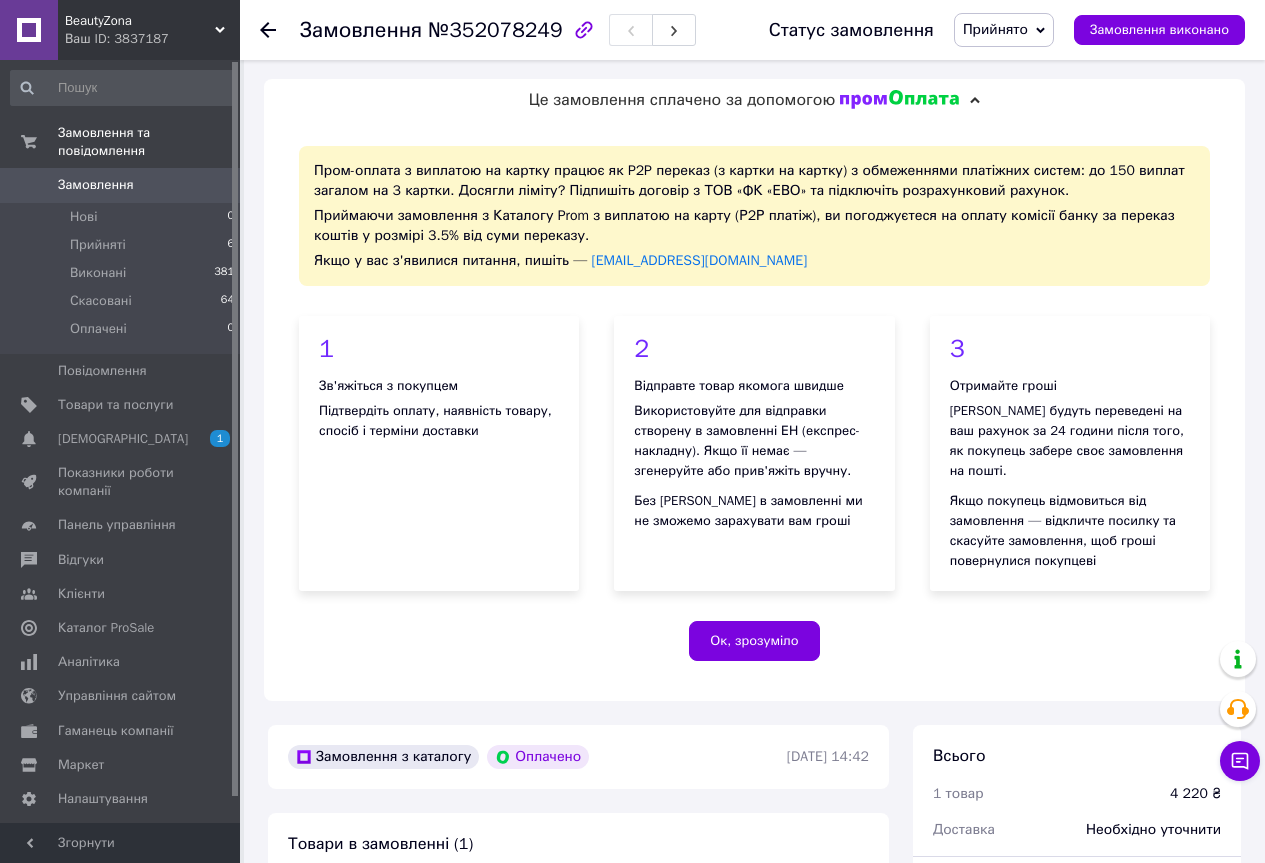 scroll, scrollTop: 400, scrollLeft: 0, axis: vertical 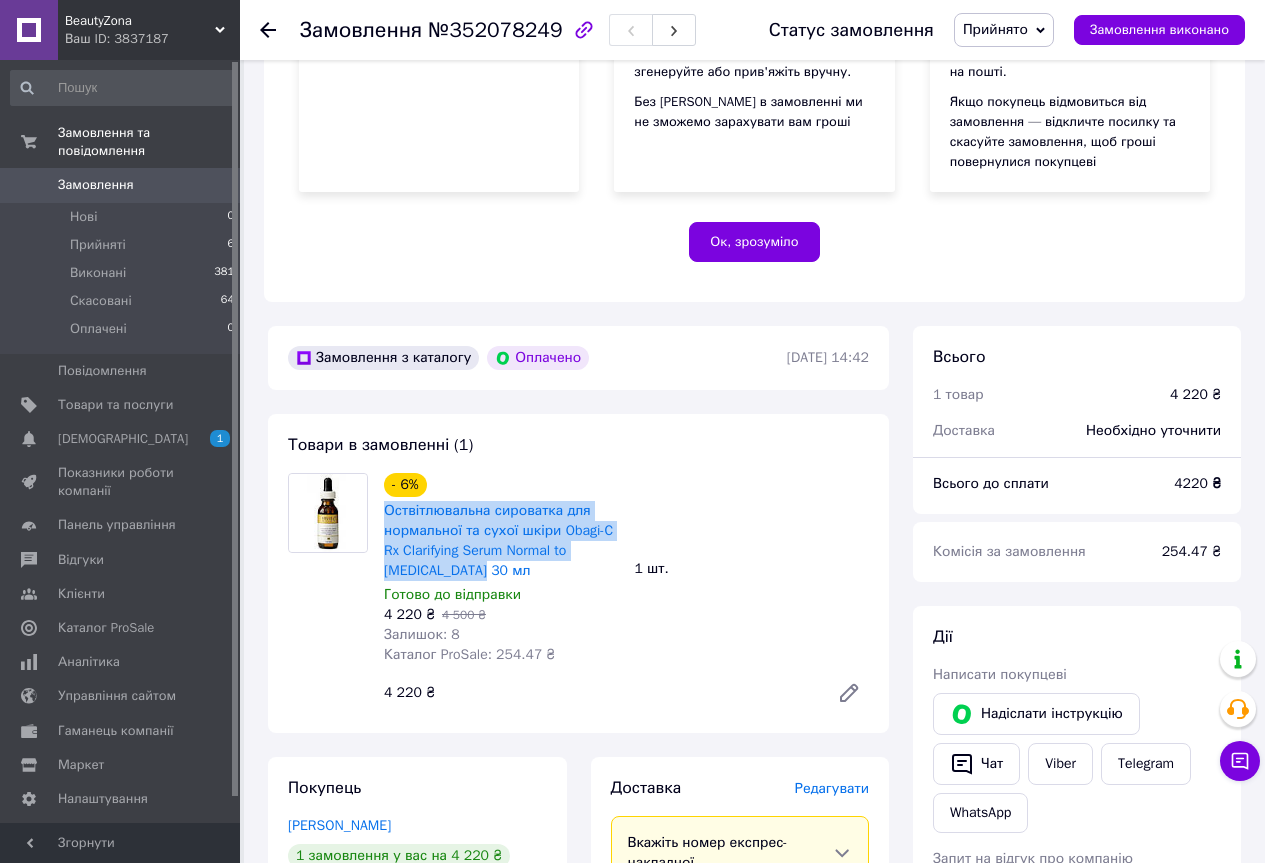 drag, startPoint x: 377, startPoint y: 511, endPoint x: 460, endPoint y: 573, distance: 103.6002 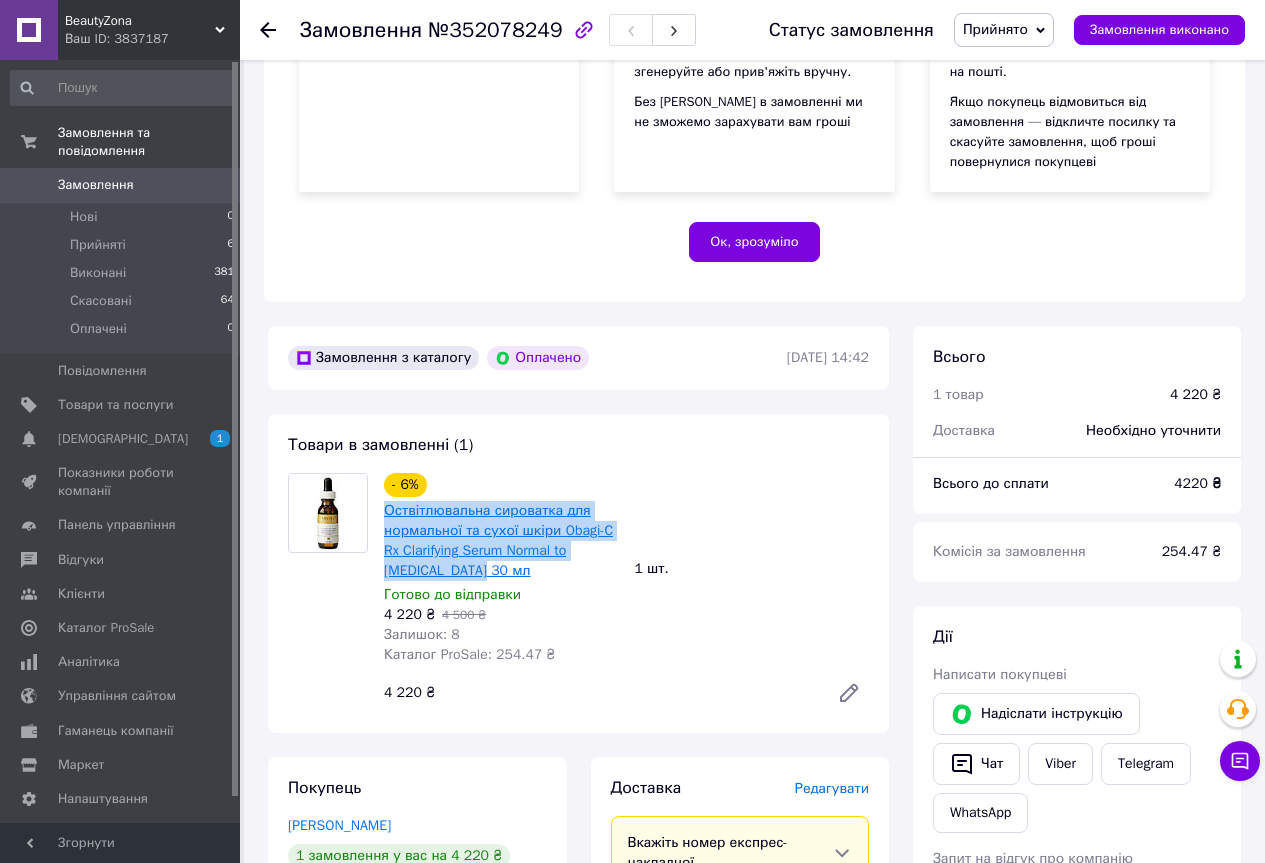 copy on "Оствітлювальна сироватка для нормальної та сухої шкіри Obagi-C Rx Clarifying Serum Normal to [MEDICAL_DATA] 30 мл" 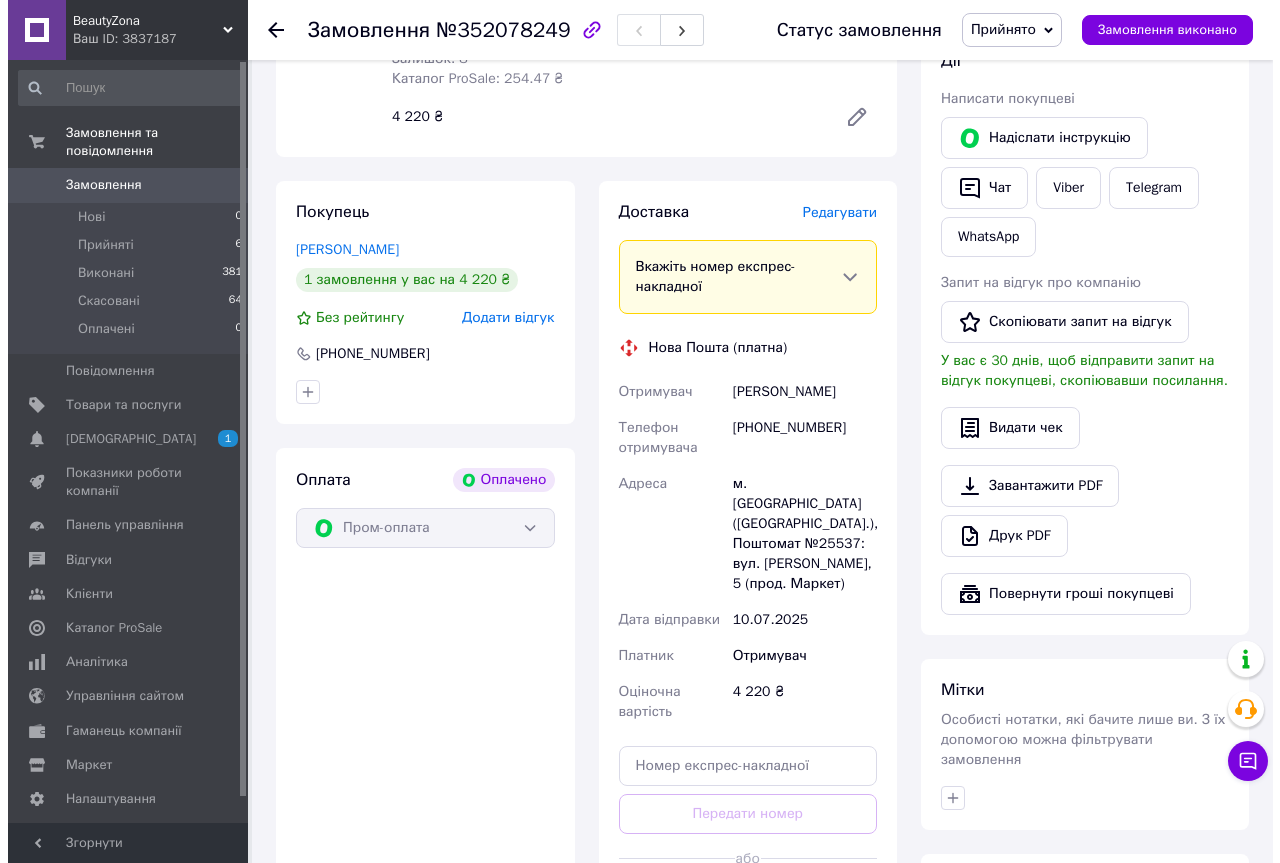 scroll, scrollTop: 1000, scrollLeft: 0, axis: vertical 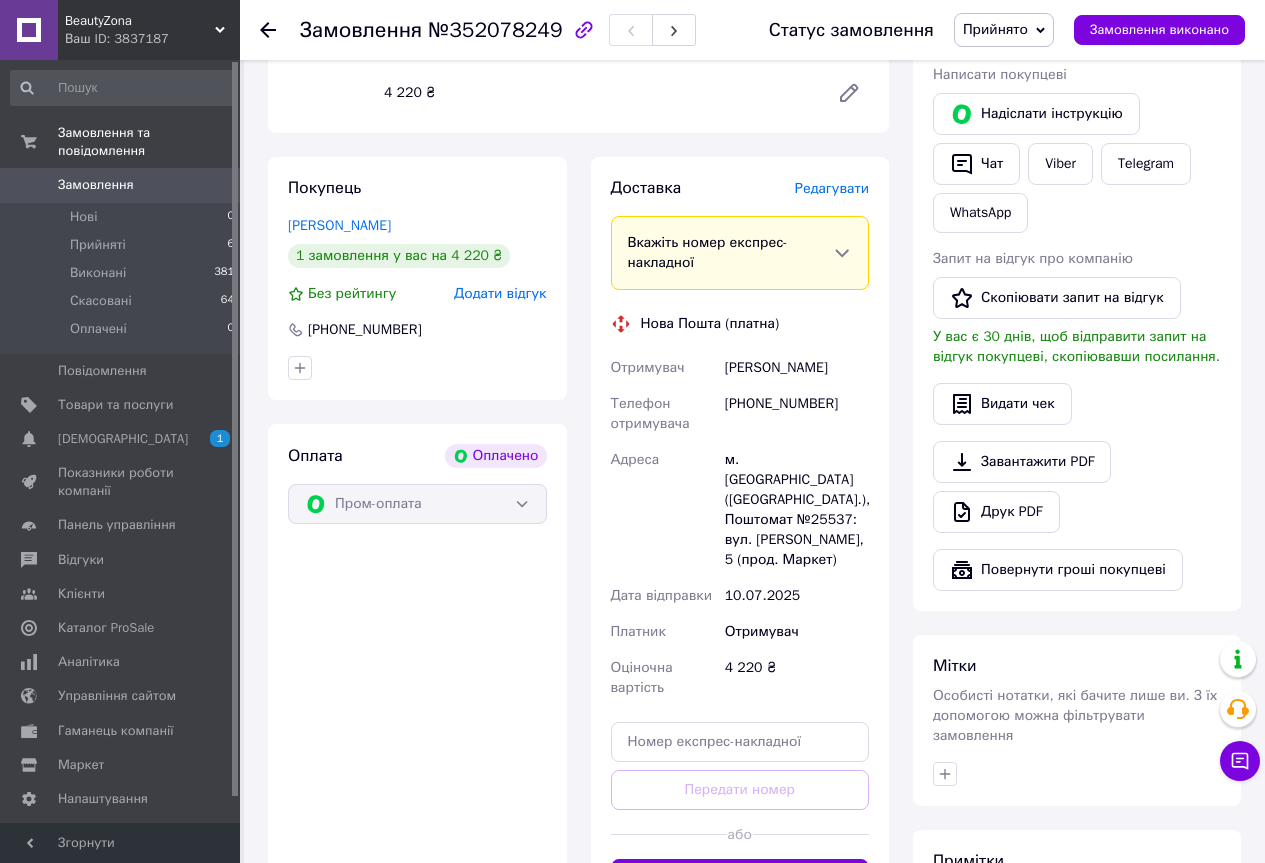 click on "Редагувати" at bounding box center (832, 188) 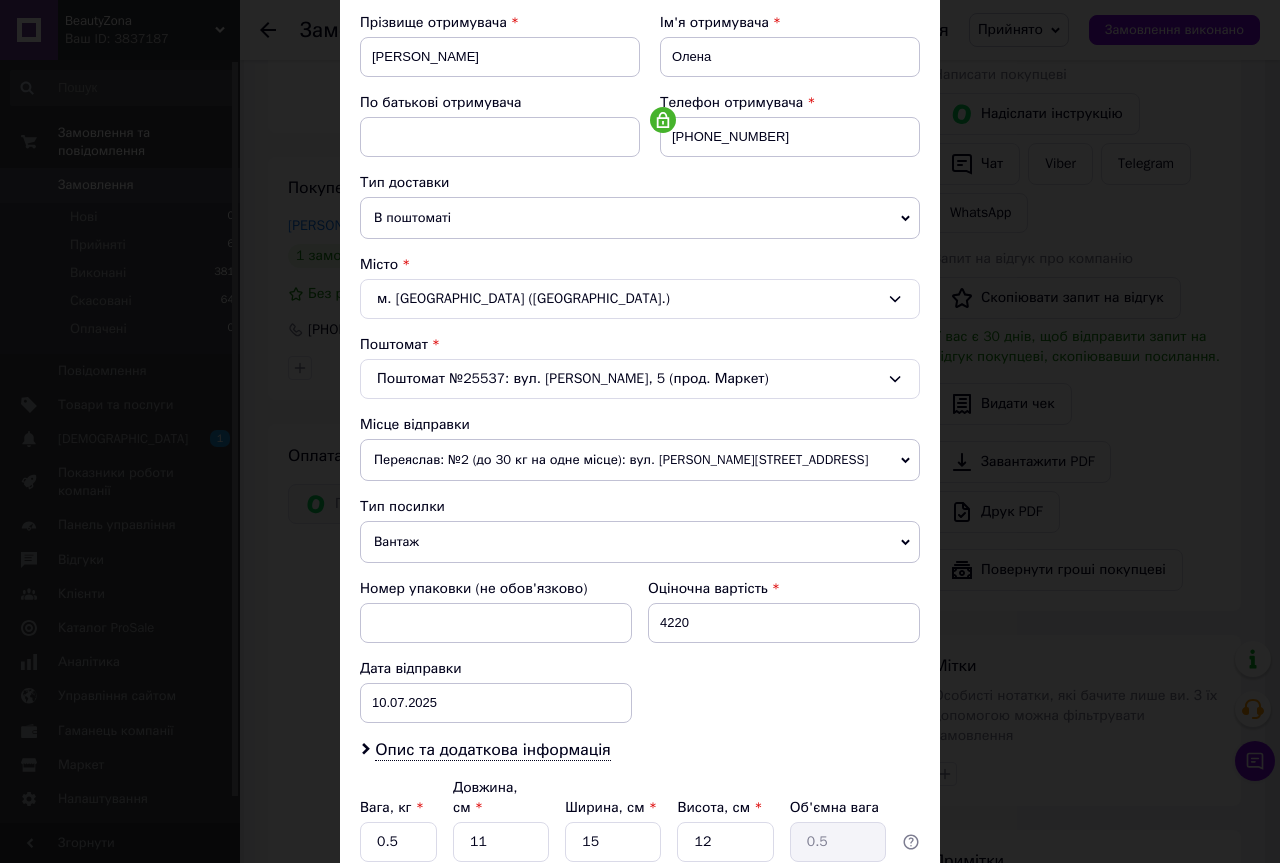scroll, scrollTop: 0, scrollLeft: 0, axis: both 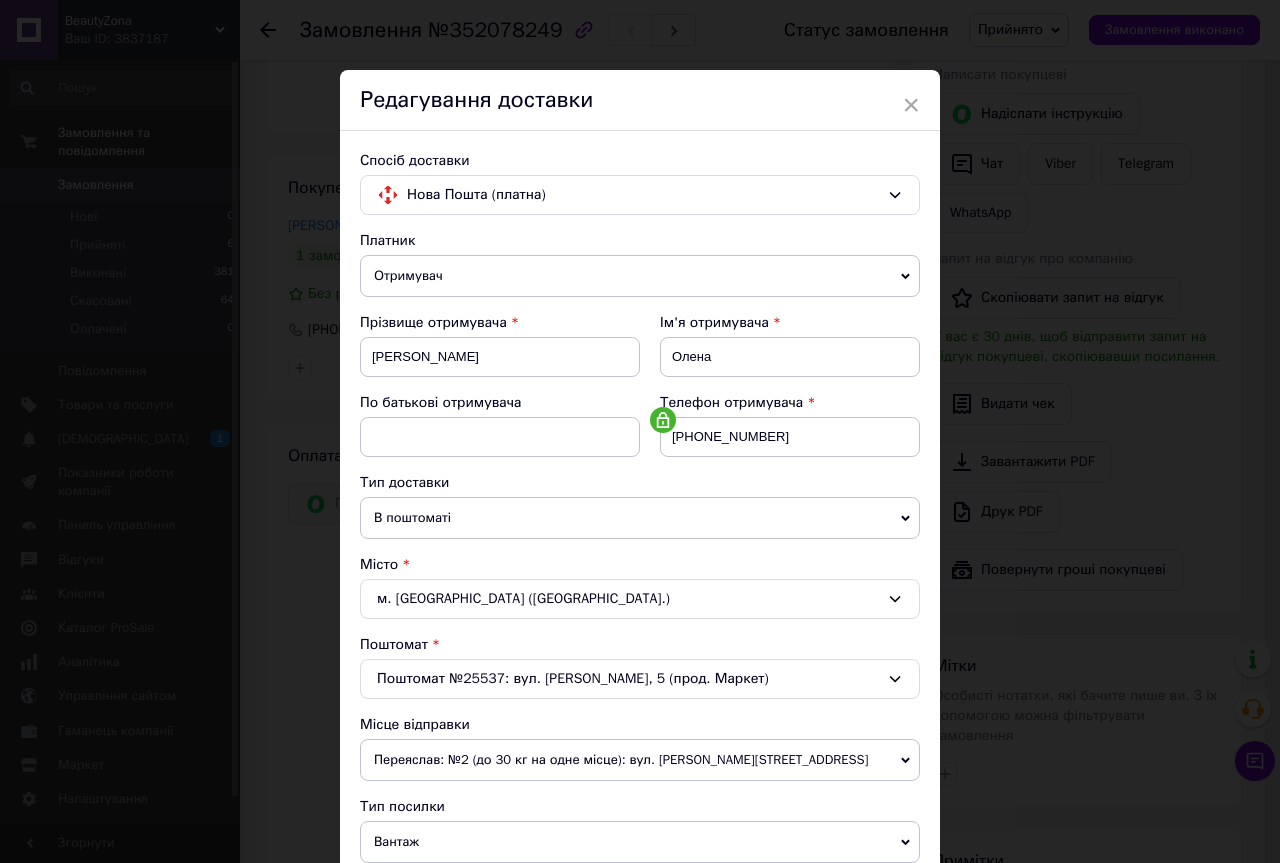 click on "Переяслав: №2 (до 30 кг на одне місце): вул. [PERSON_NAME][STREET_ADDRESS]" at bounding box center [640, 760] 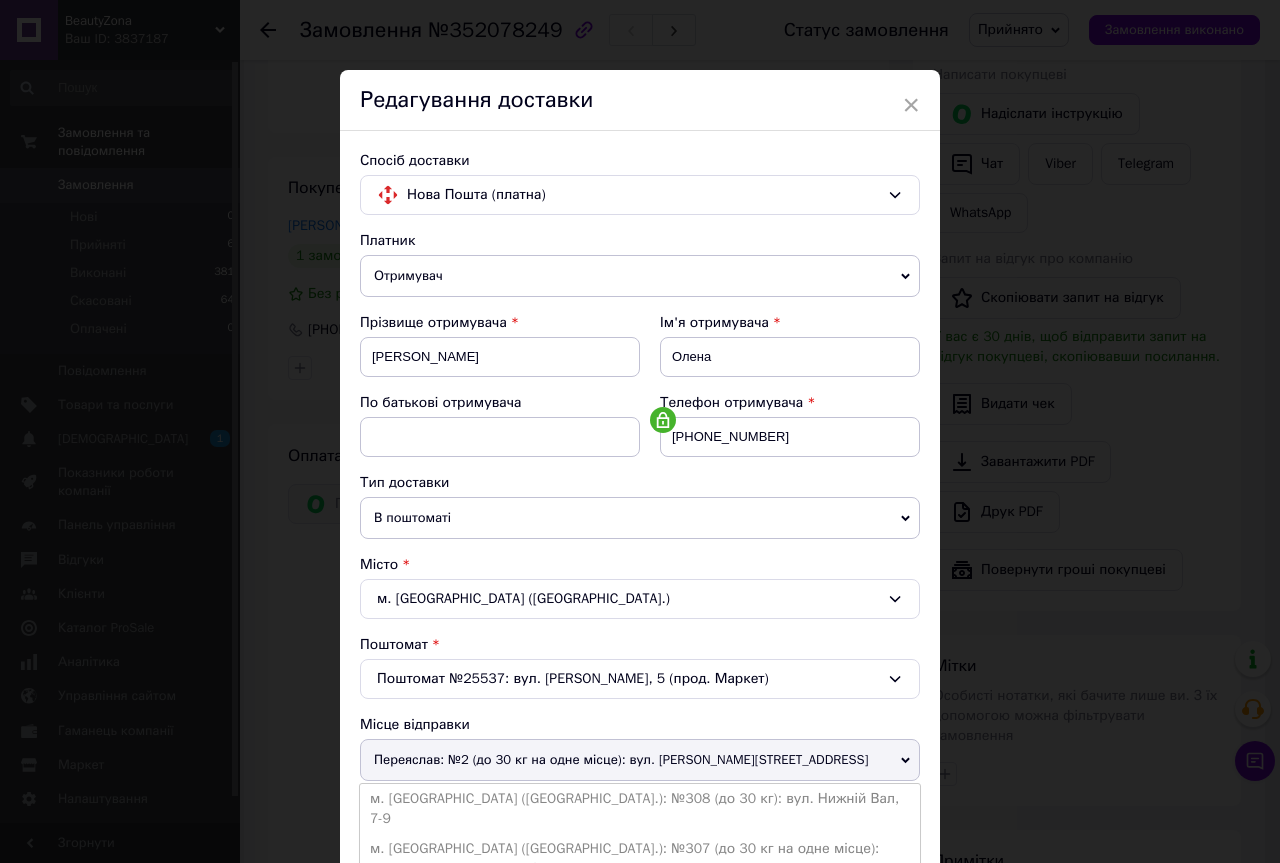 scroll, scrollTop: 200, scrollLeft: 0, axis: vertical 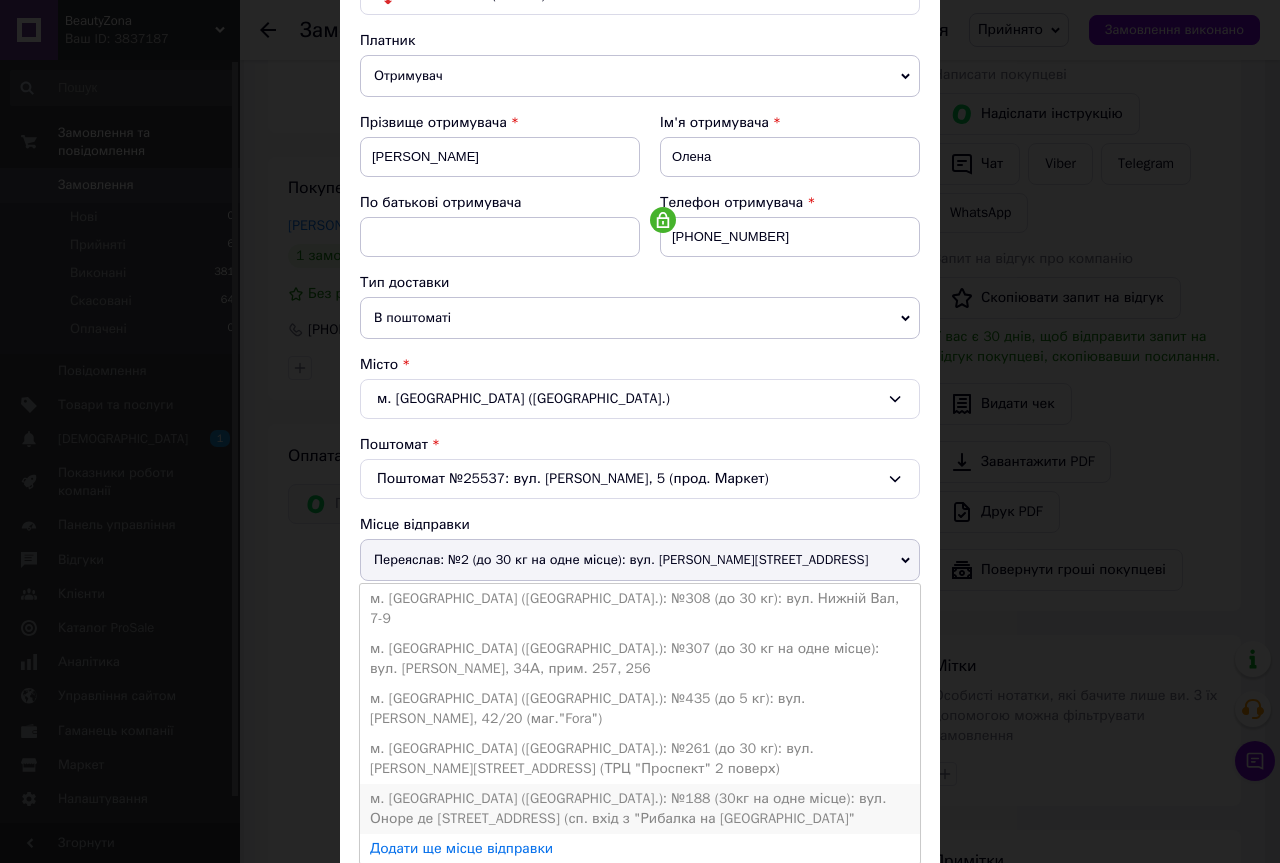 click on "м. [GEOGRAPHIC_DATA] ([GEOGRAPHIC_DATA].): №188 (30кг на одне місце): вул. Оноре де [STREET_ADDRESS] (сп. вхід з "Рибалка на [GEOGRAPHIC_DATA]"" at bounding box center (640, 809) 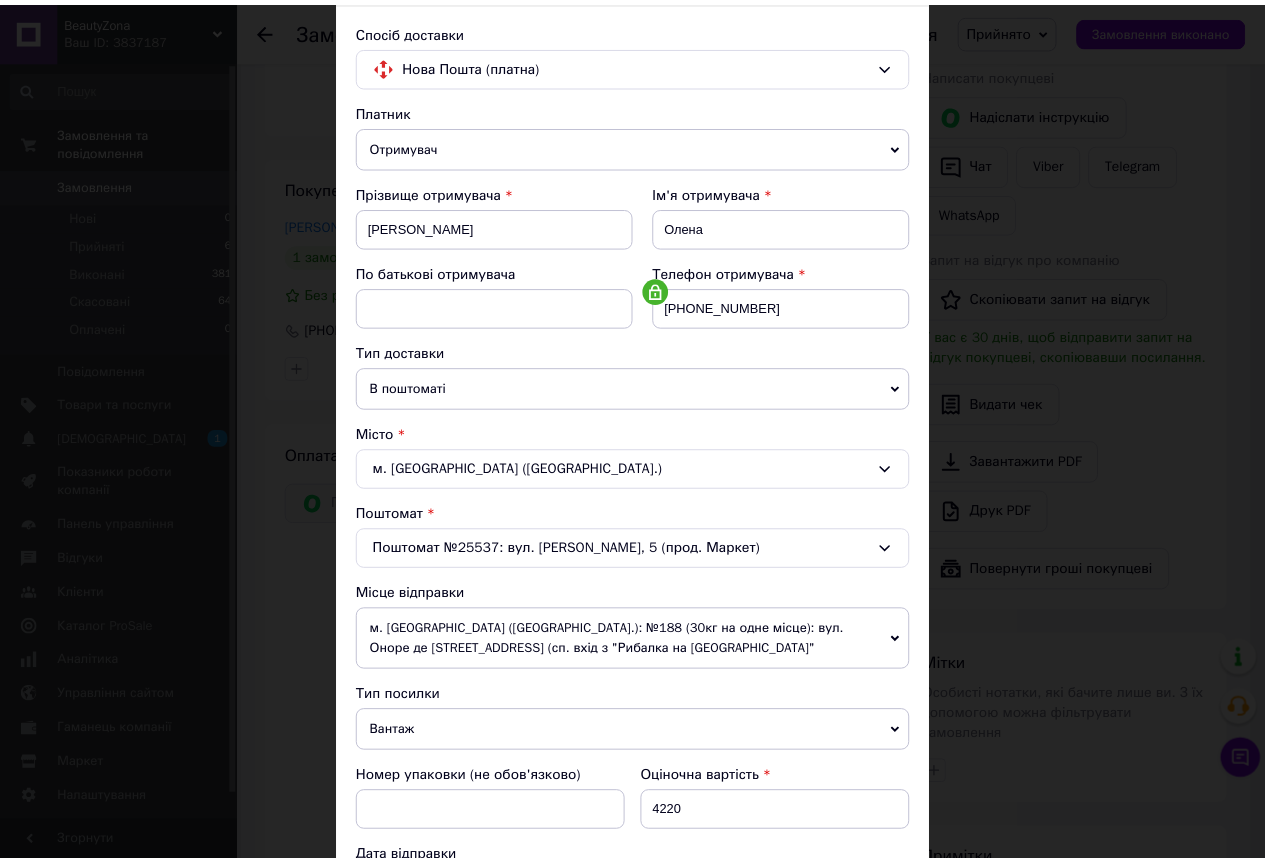 scroll, scrollTop: 485, scrollLeft: 0, axis: vertical 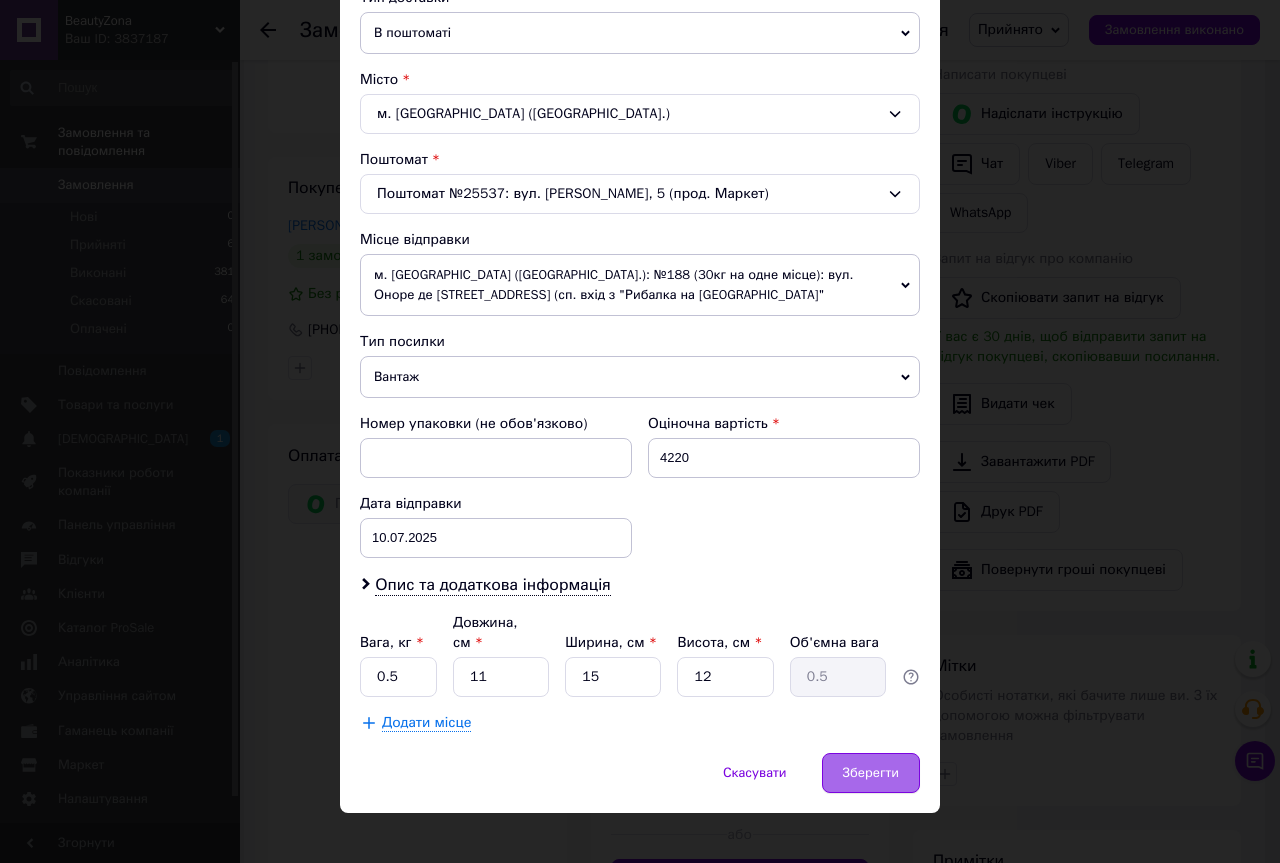 click on "Зберегти" at bounding box center (871, 773) 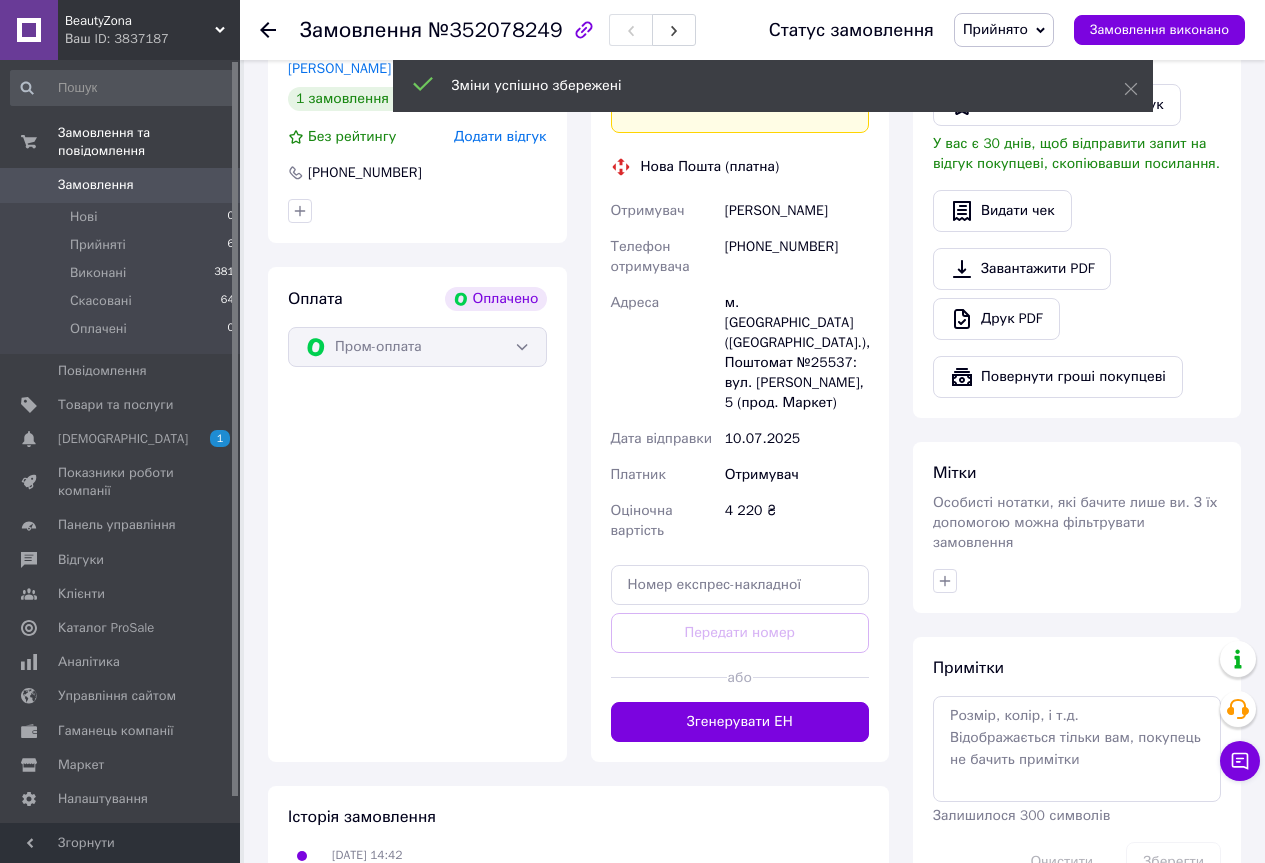 scroll, scrollTop: 1400, scrollLeft: 0, axis: vertical 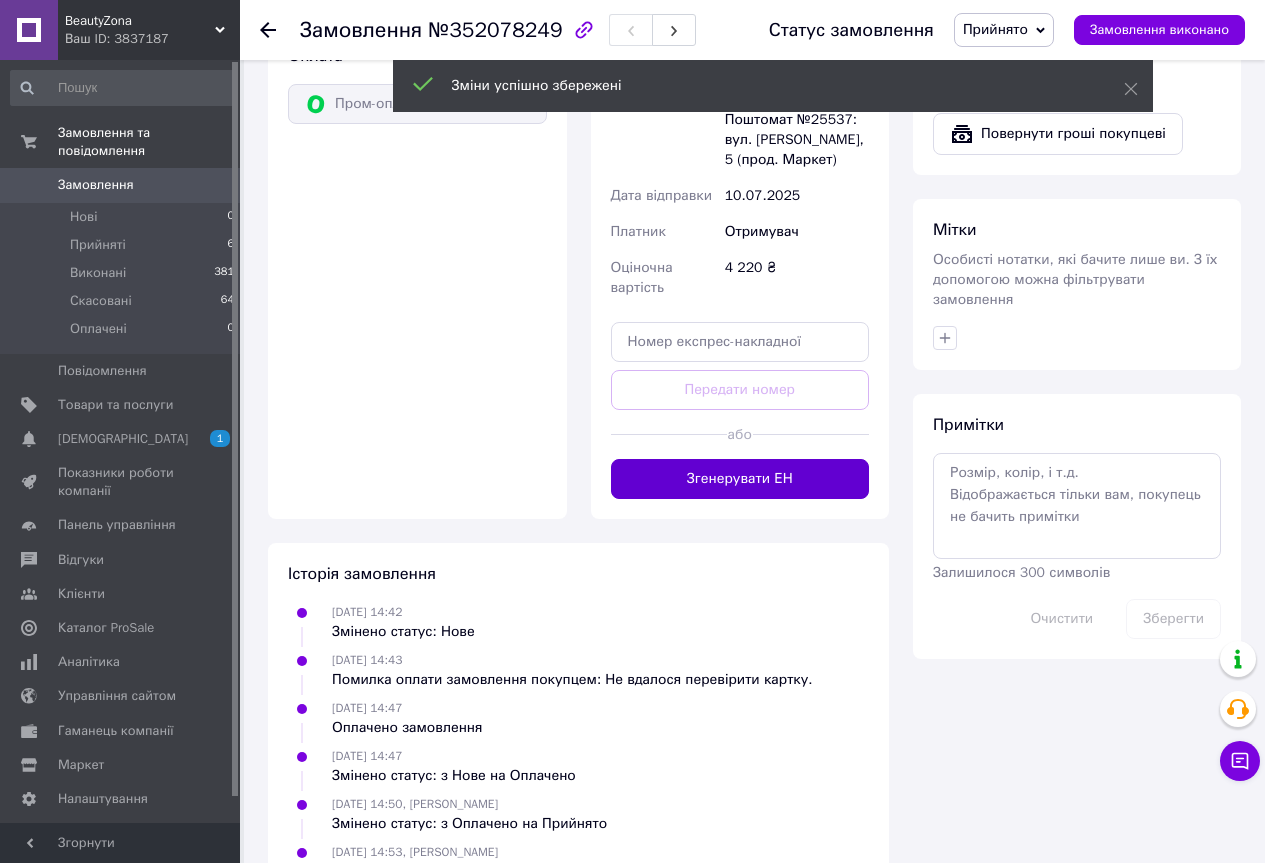 click on "Згенерувати ЕН" at bounding box center [740, 479] 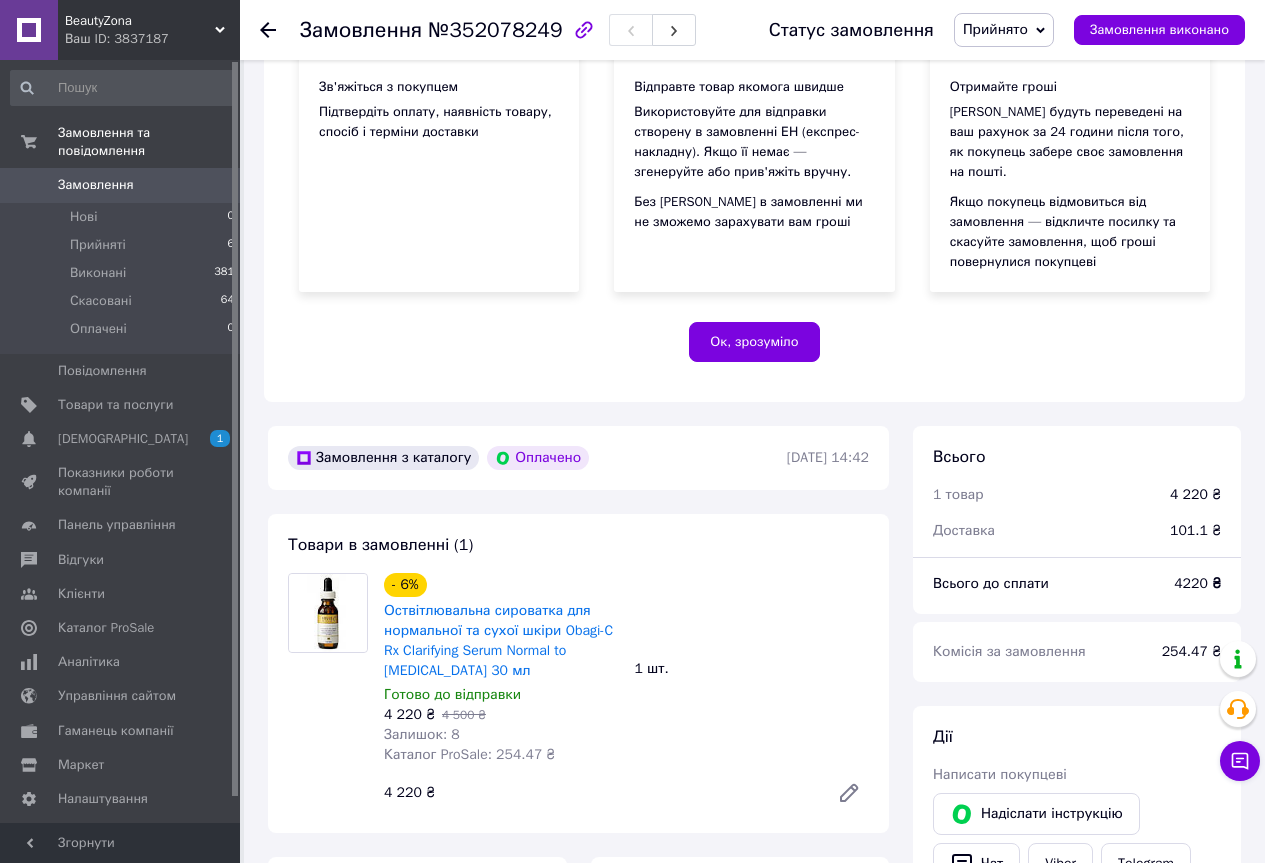 scroll, scrollTop: 0, scrollLeft: 0, axis: both 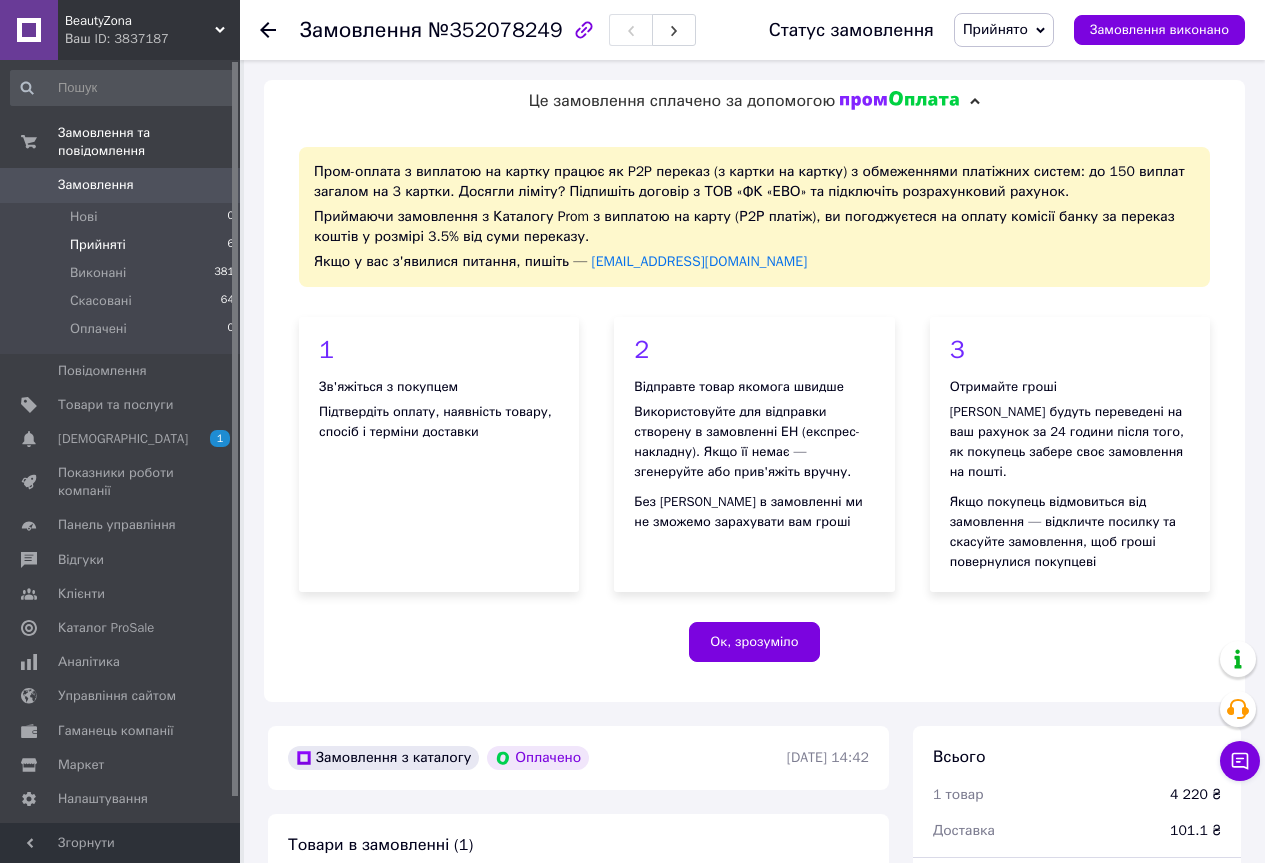 click on "Прийняті" at bounding box center (98, 245) 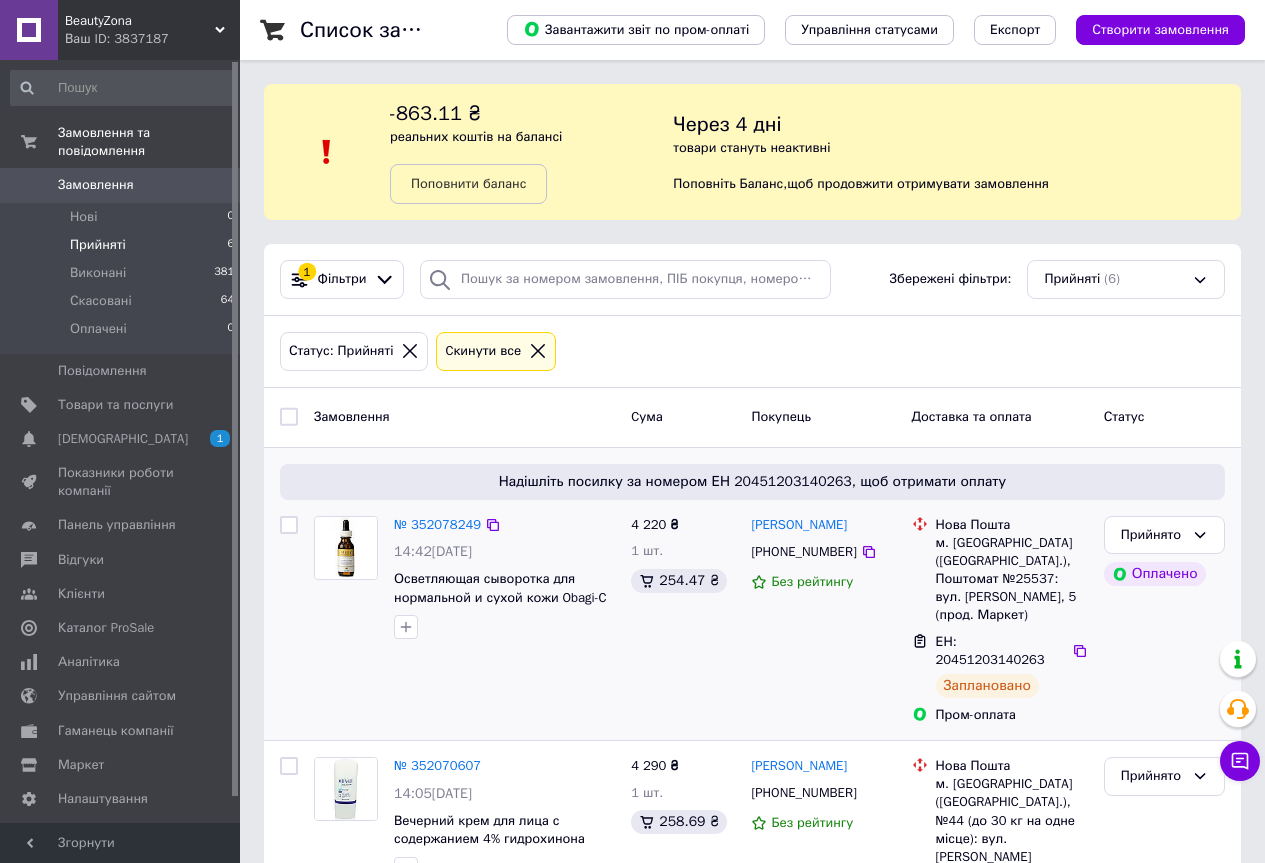 scroll, scrollTop: 100, scrollLeft: 0, axis: vertical 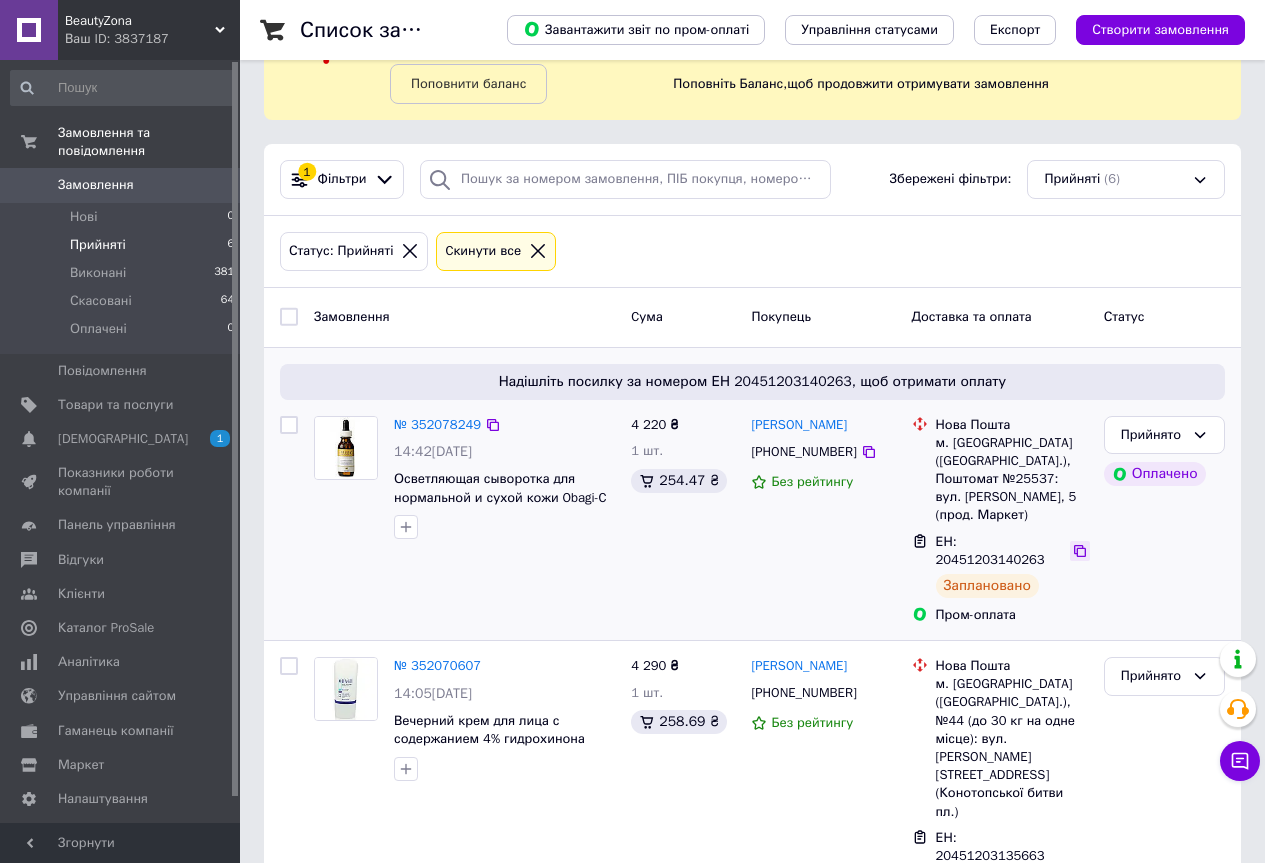click 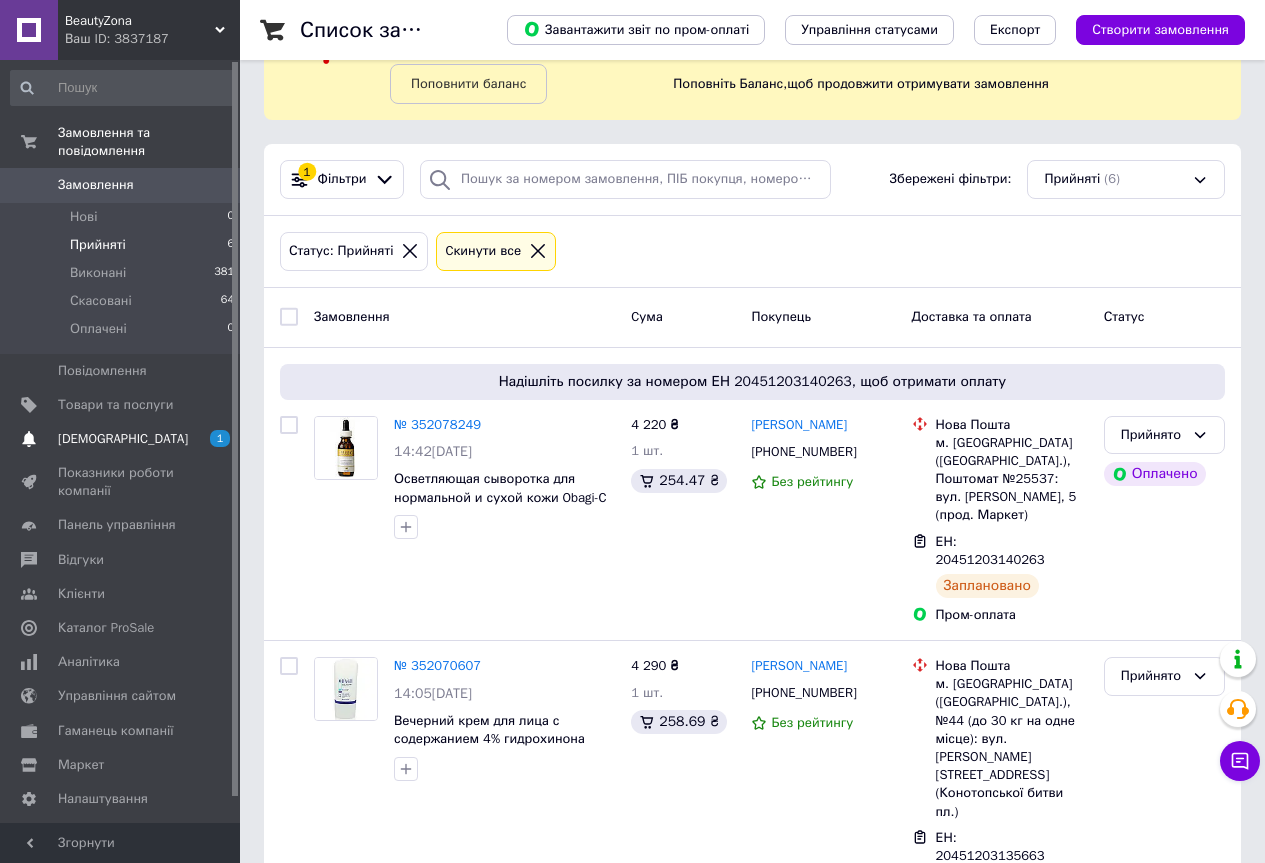 click on "[DEMOGRAPHIC_DATA]" at bounding box center [123, 439] 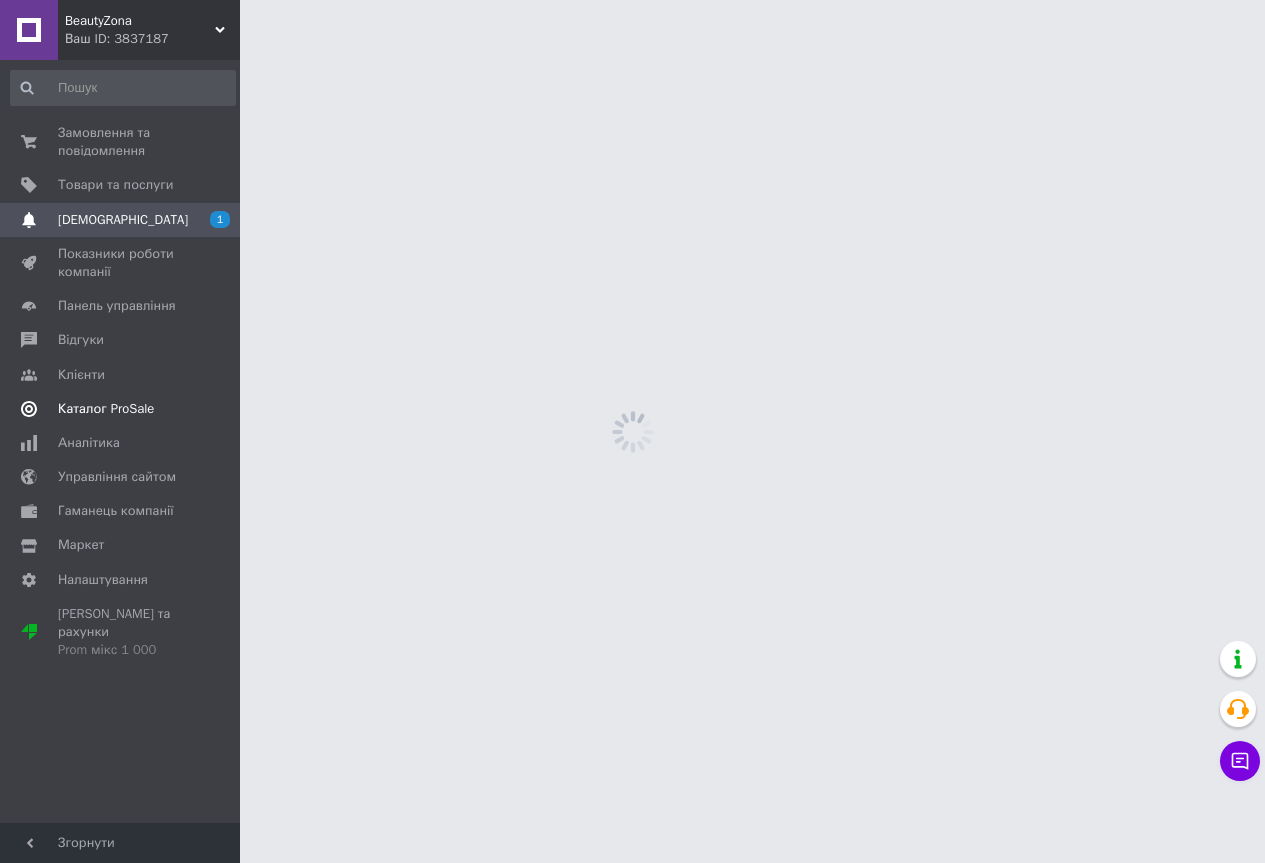scroll, scrollTop: 0, scrollLeft: 0, axis: both 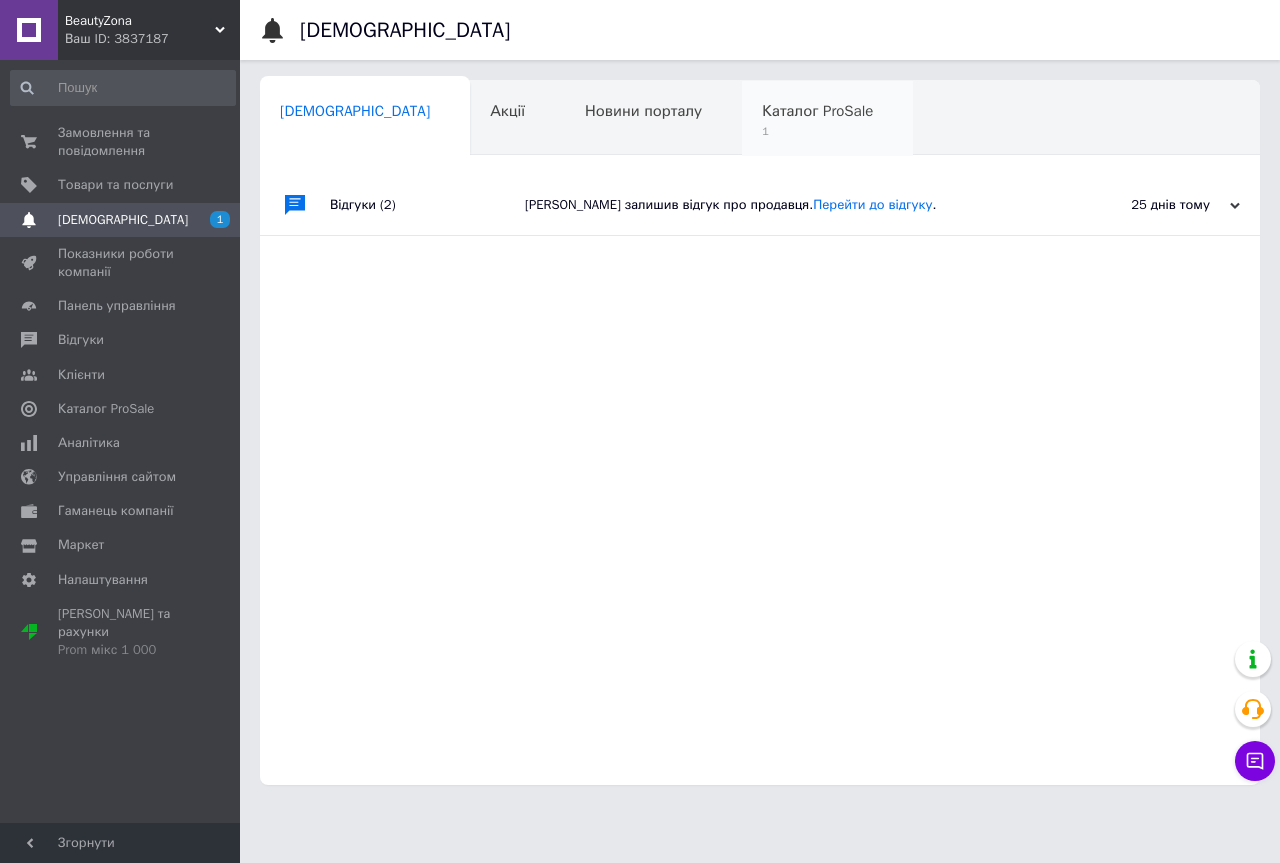 click on "Каталог ProSale" at bounding box center [817, 111] 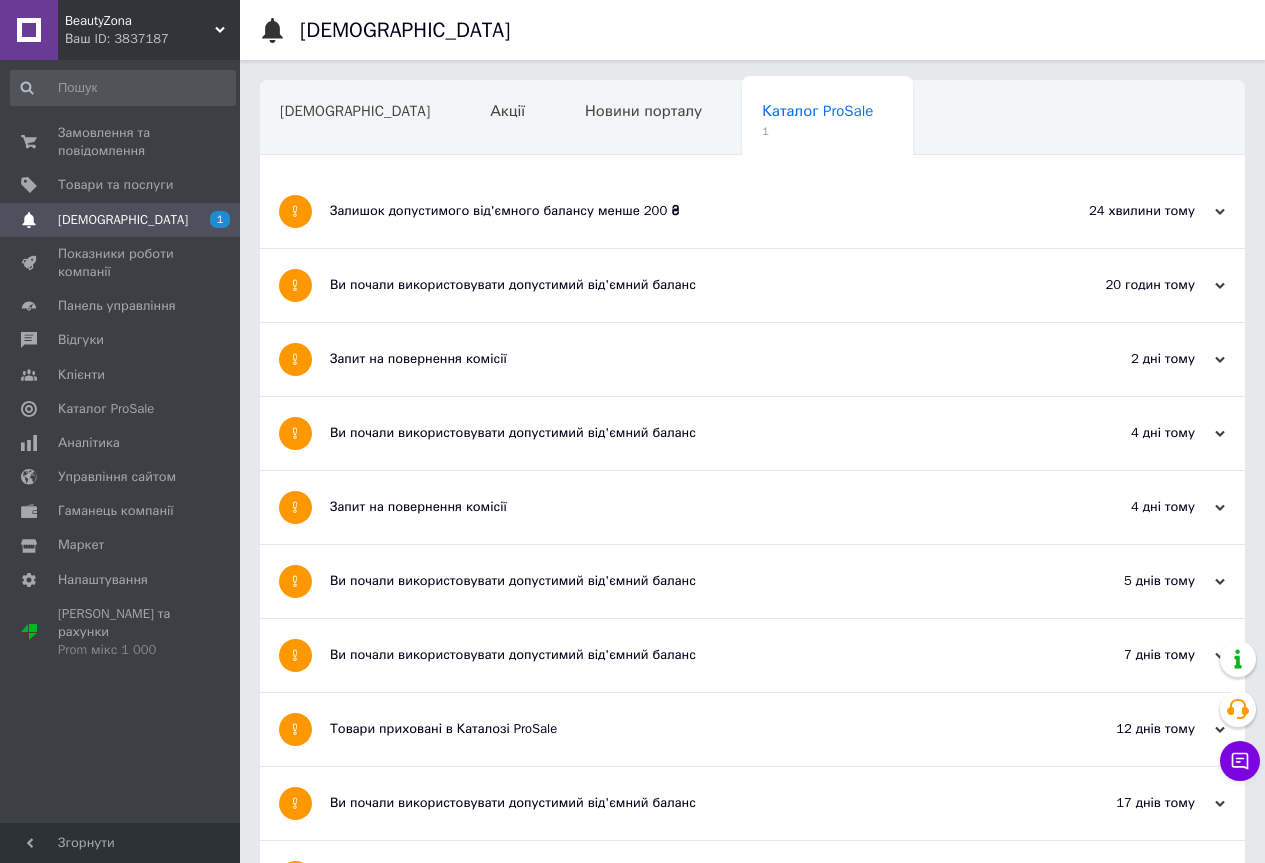 click on "Залишок допустимого від'ємного балансу менше 200 ₴" at bounding box center [677, 211] 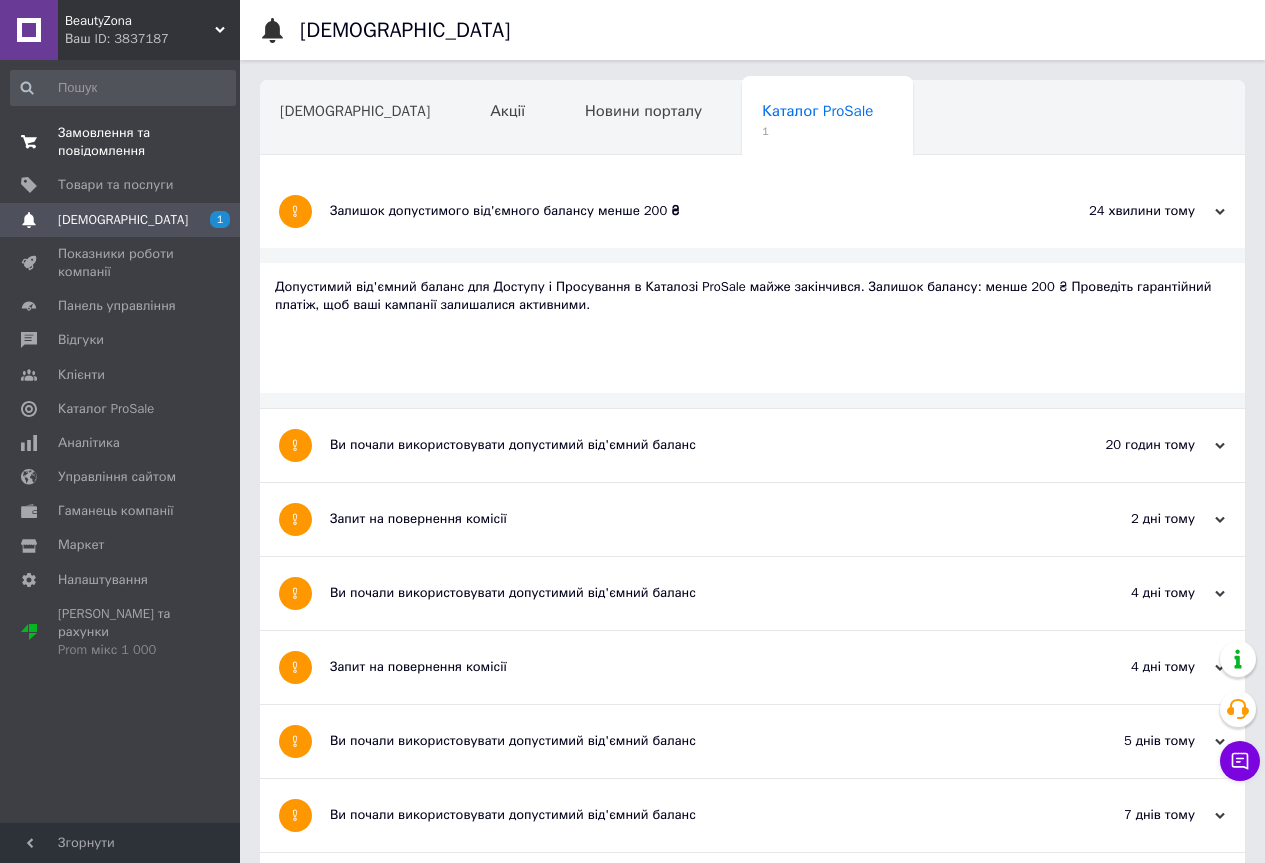 click on "Замовлення та повідомлення" at bounding box center (121, 142) 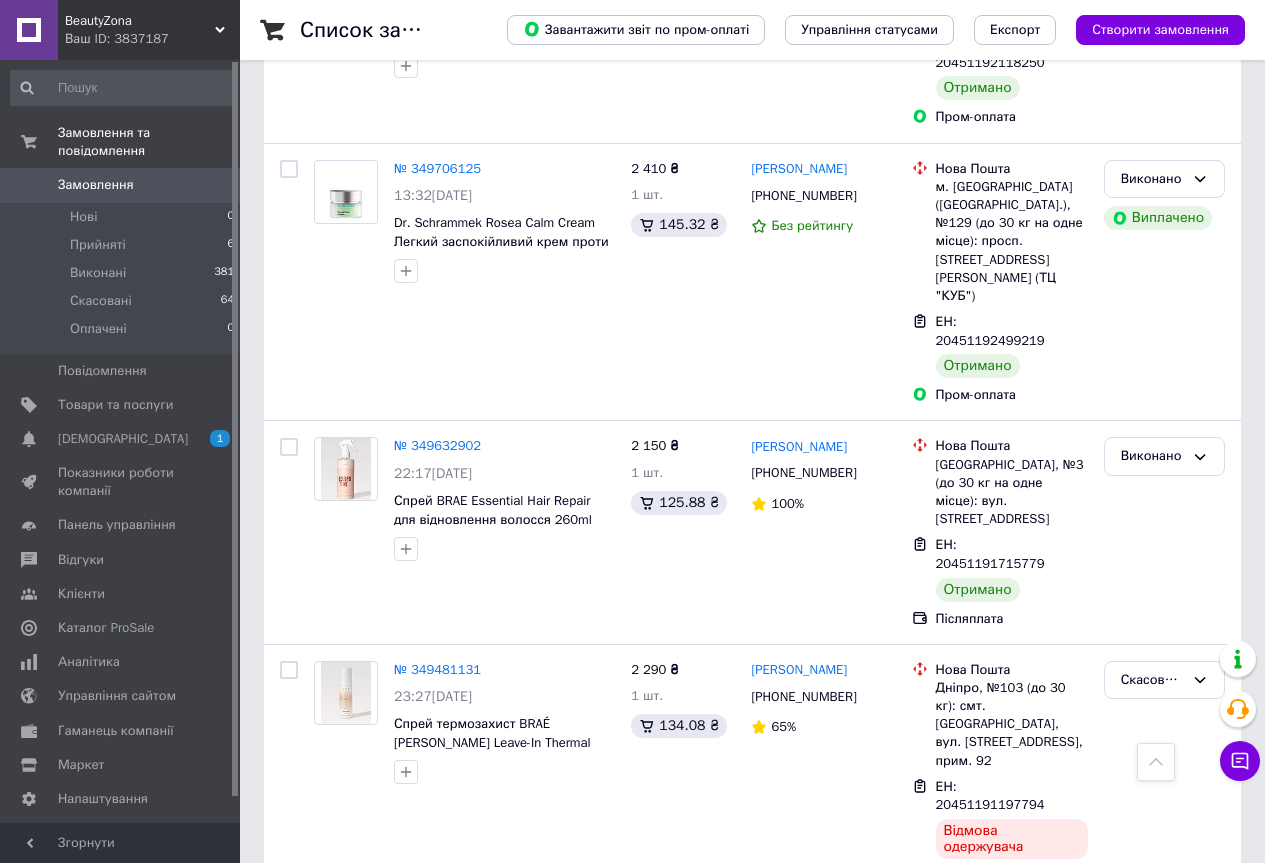scroll, scrollTop: 3652, scrollLeft: 0, axis: vertical 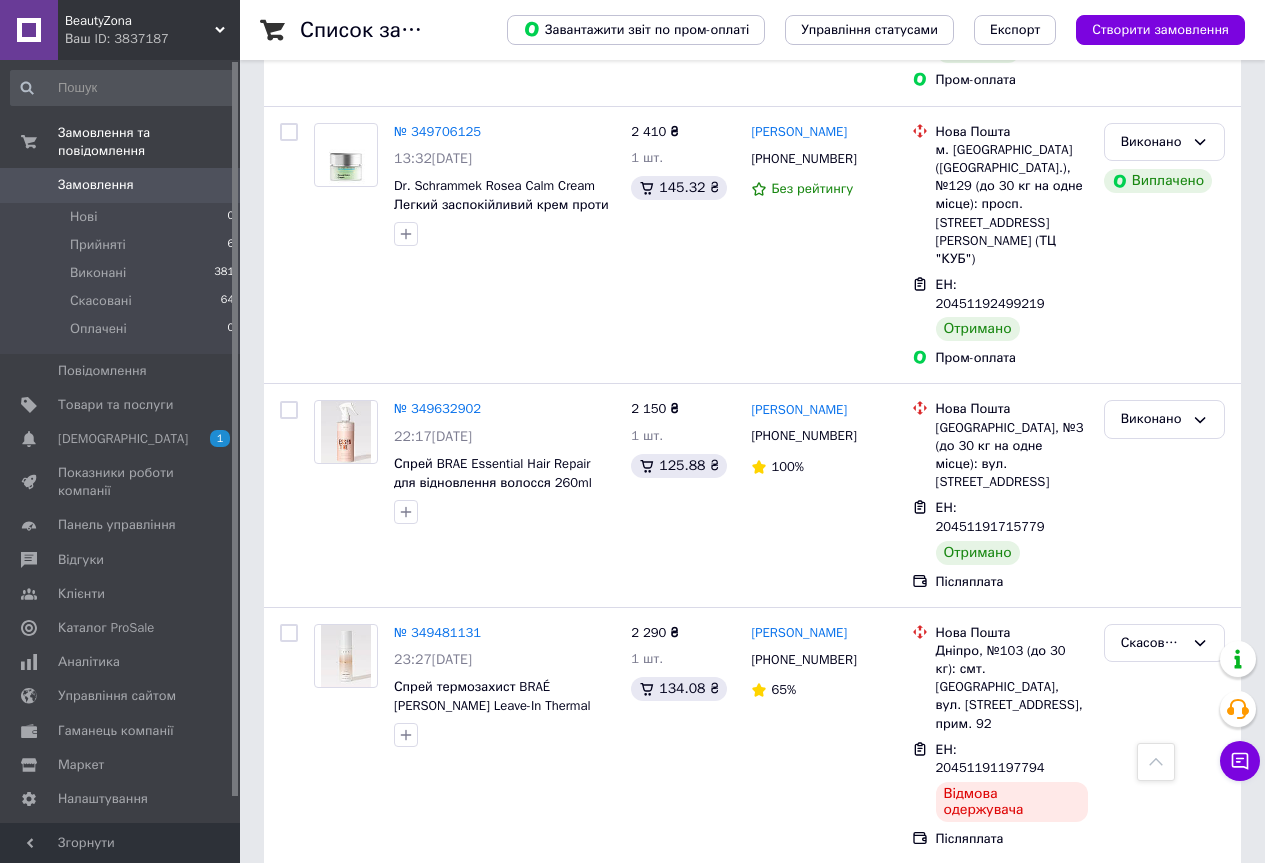 click on "2" at bounding box center [327, 1615] 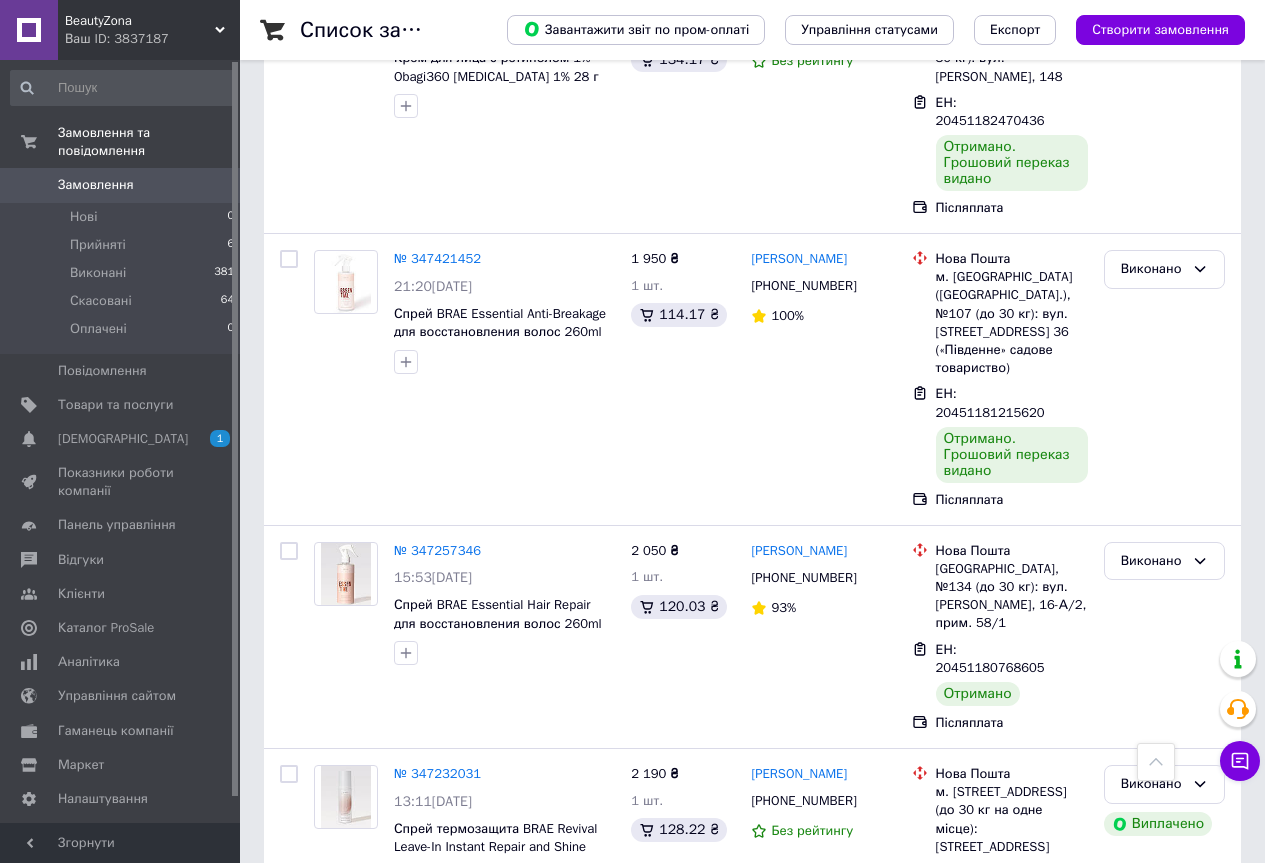 scroll, scrollTop: 3825, scrollLeft: 0, axis: vertical 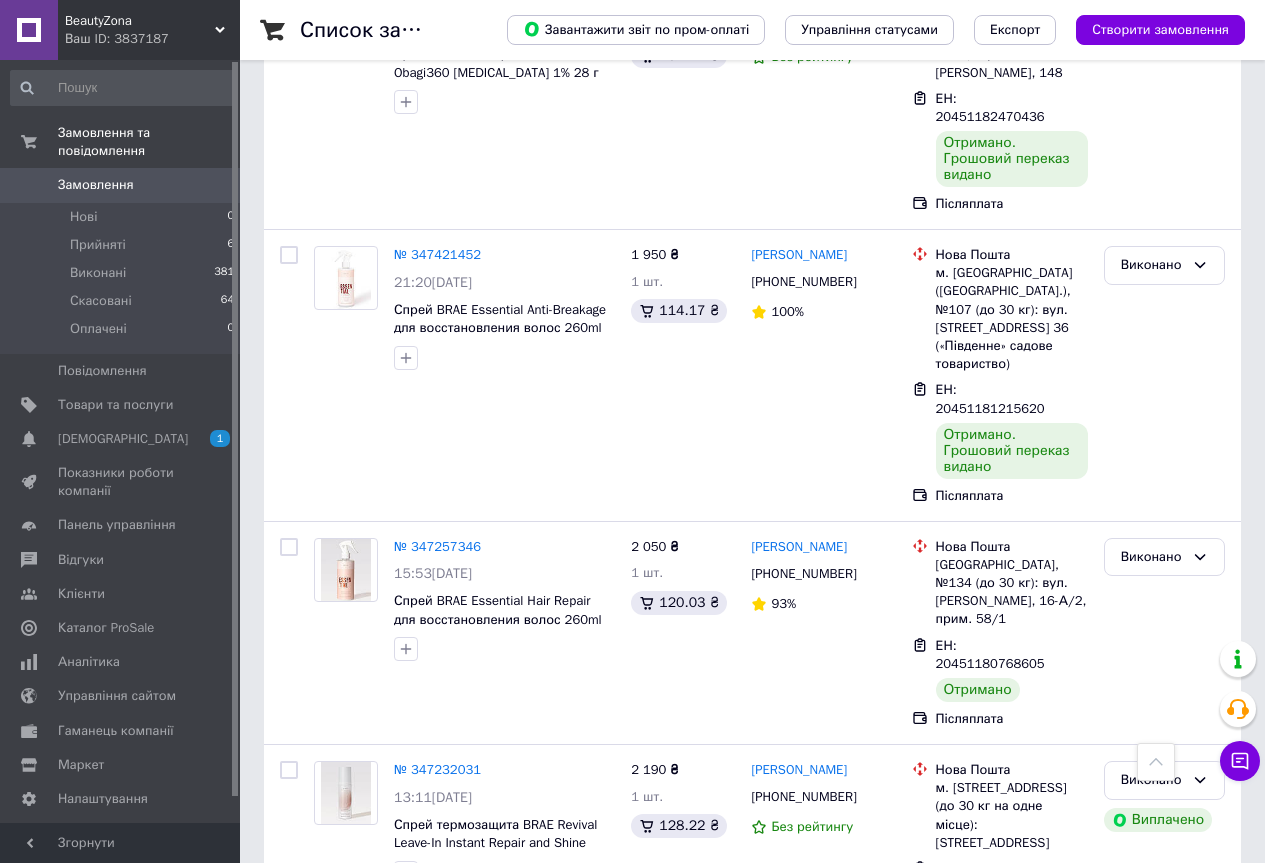 click on "3" at bounding box center [494, 1459] 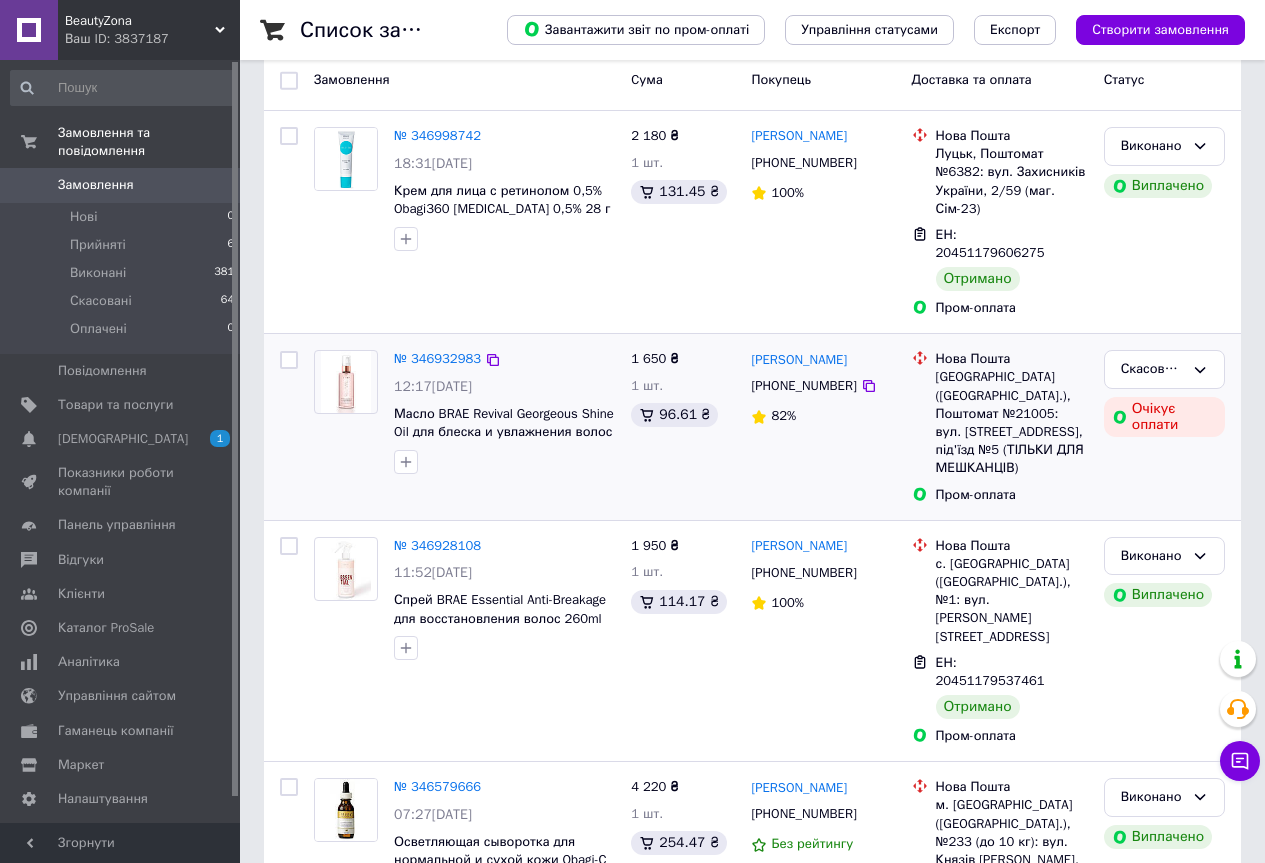 scroll, scrollTop: 500, scrollLeft: 0, axis: vertical 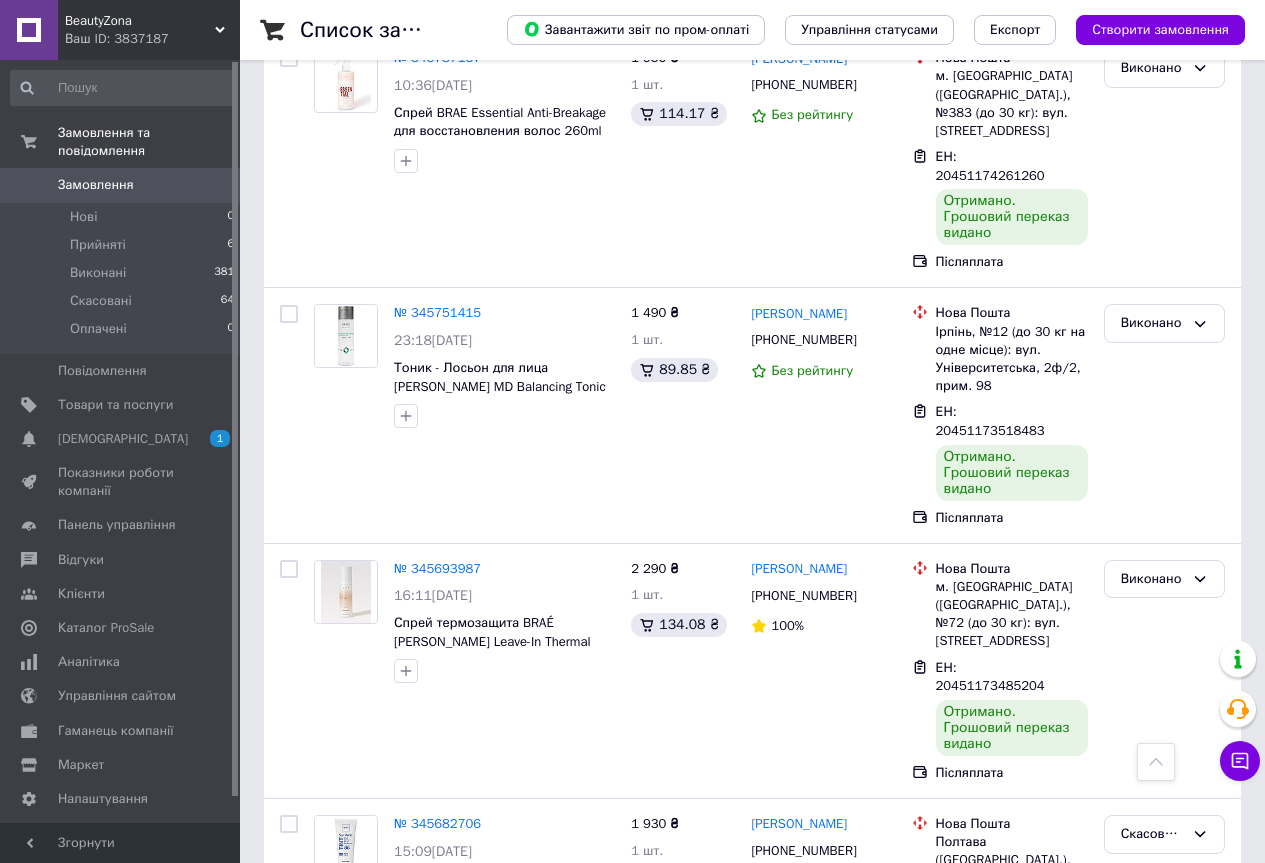click on "1" at bounding box center [404, 1458] 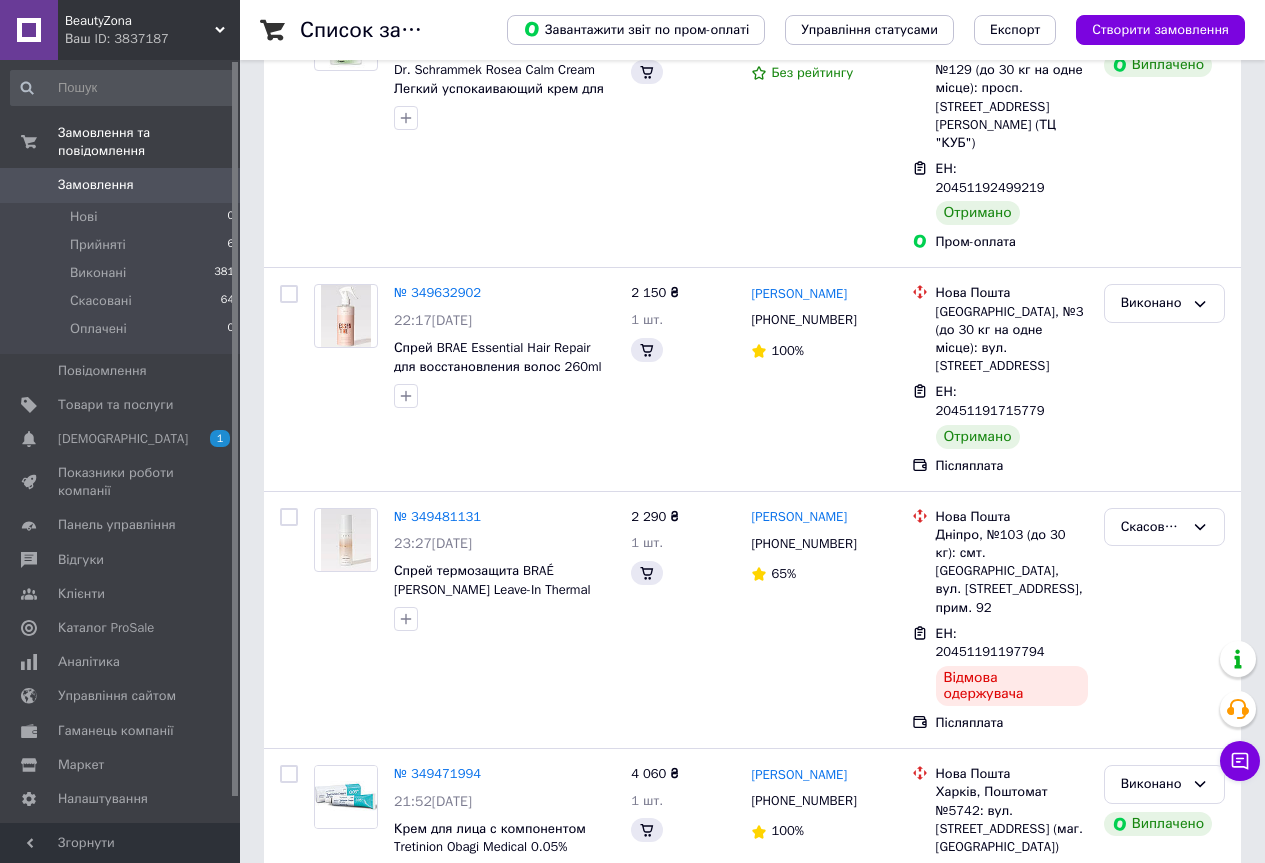 scroll, scrollTop: 0, scrollLeft: 0, axis: both 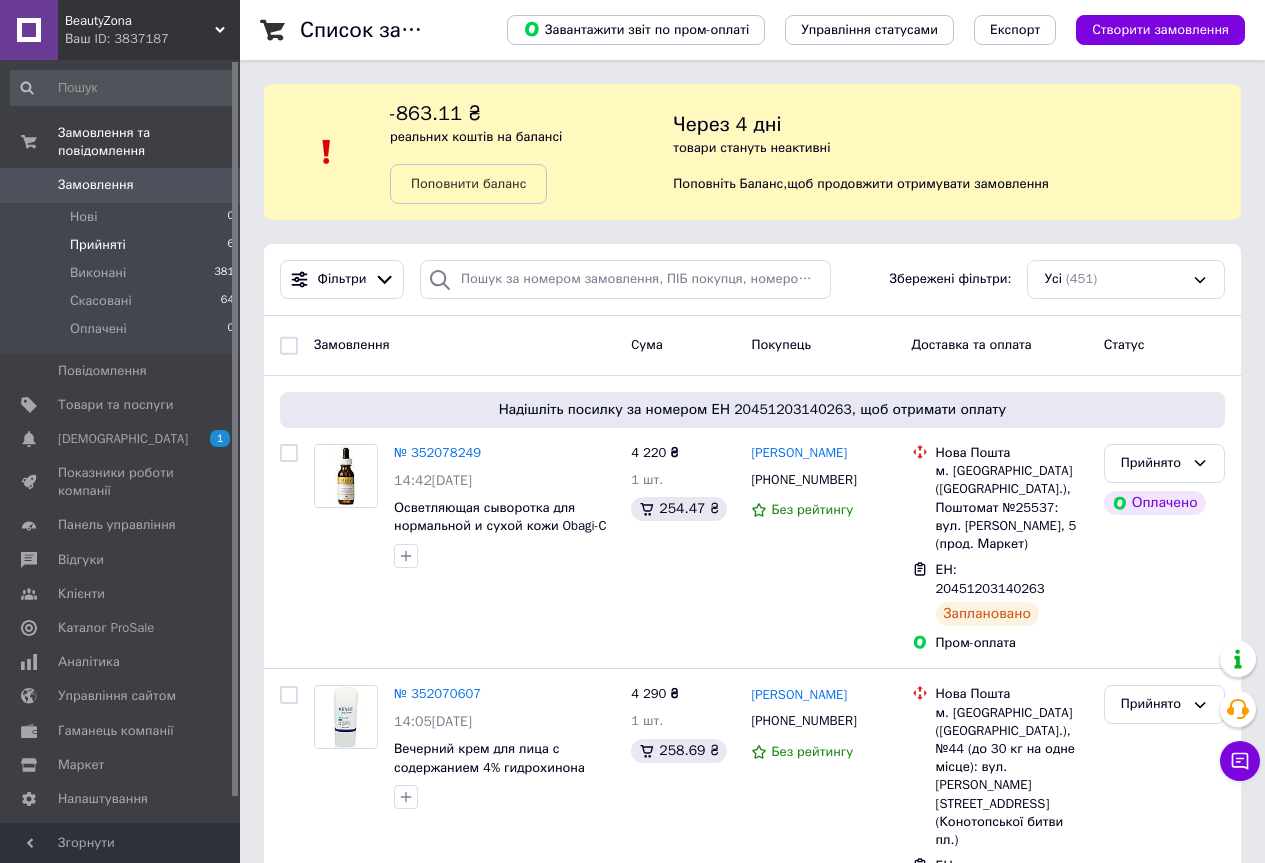 click on "Прийняті" at bounding box center [98, 245] 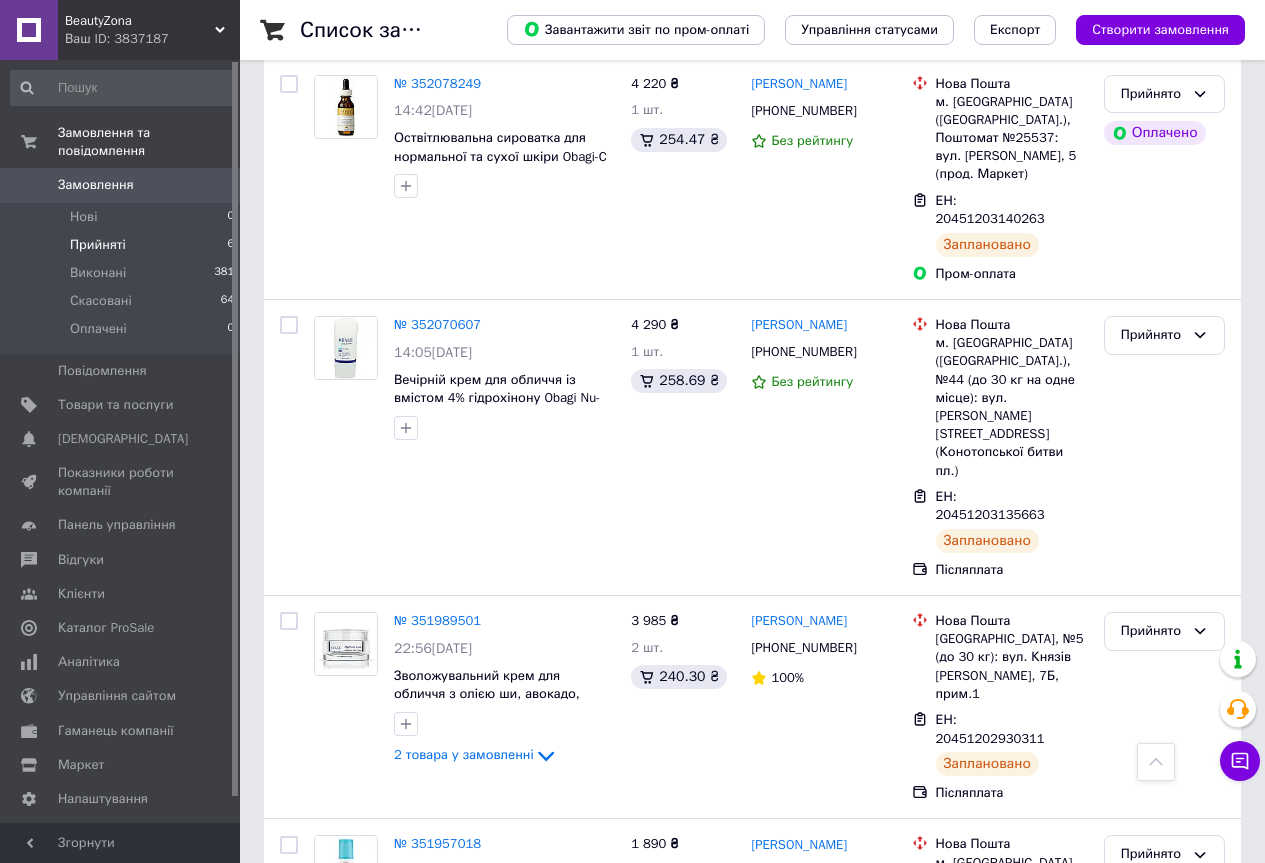 scroll, scrollTop: 300, scrollLeft: 0, axis: vertical 